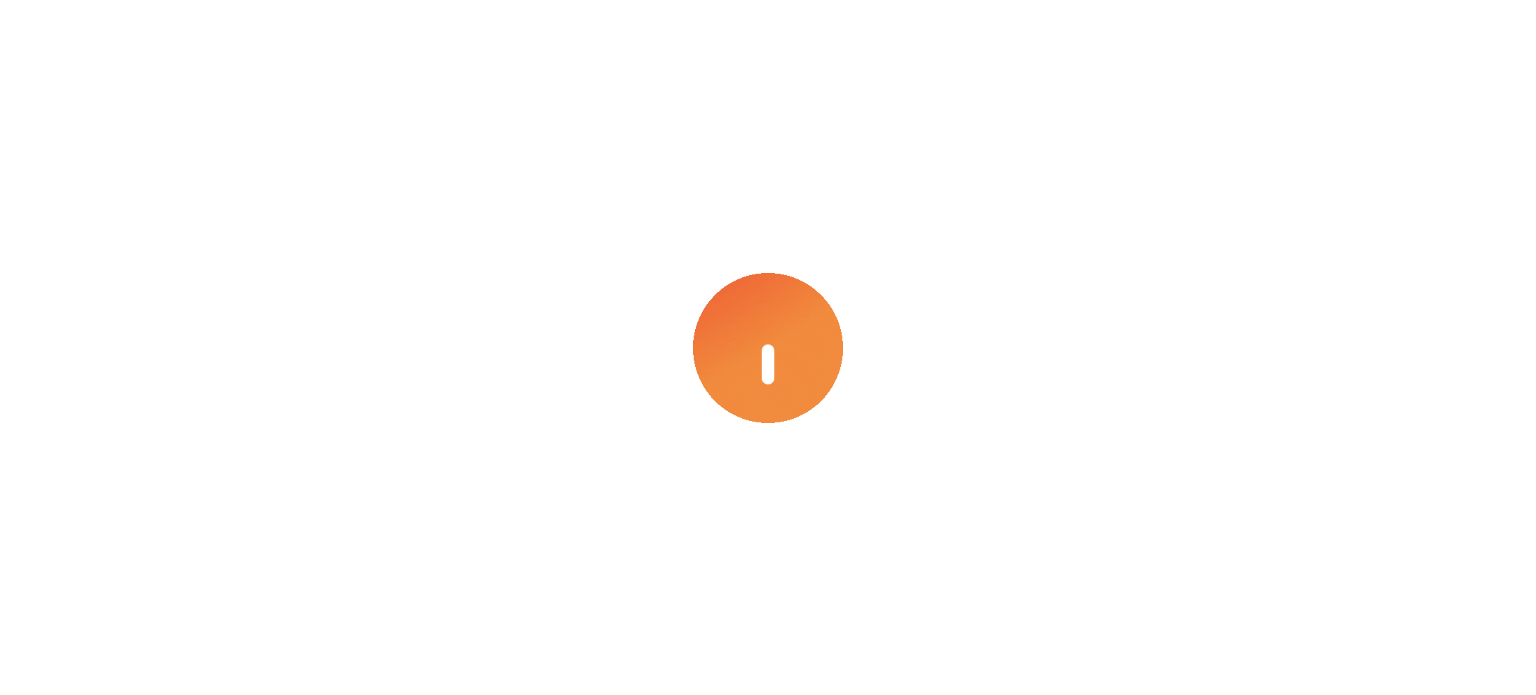 scroll, scrollTop: 0, scrollLeft: 0, axis: both 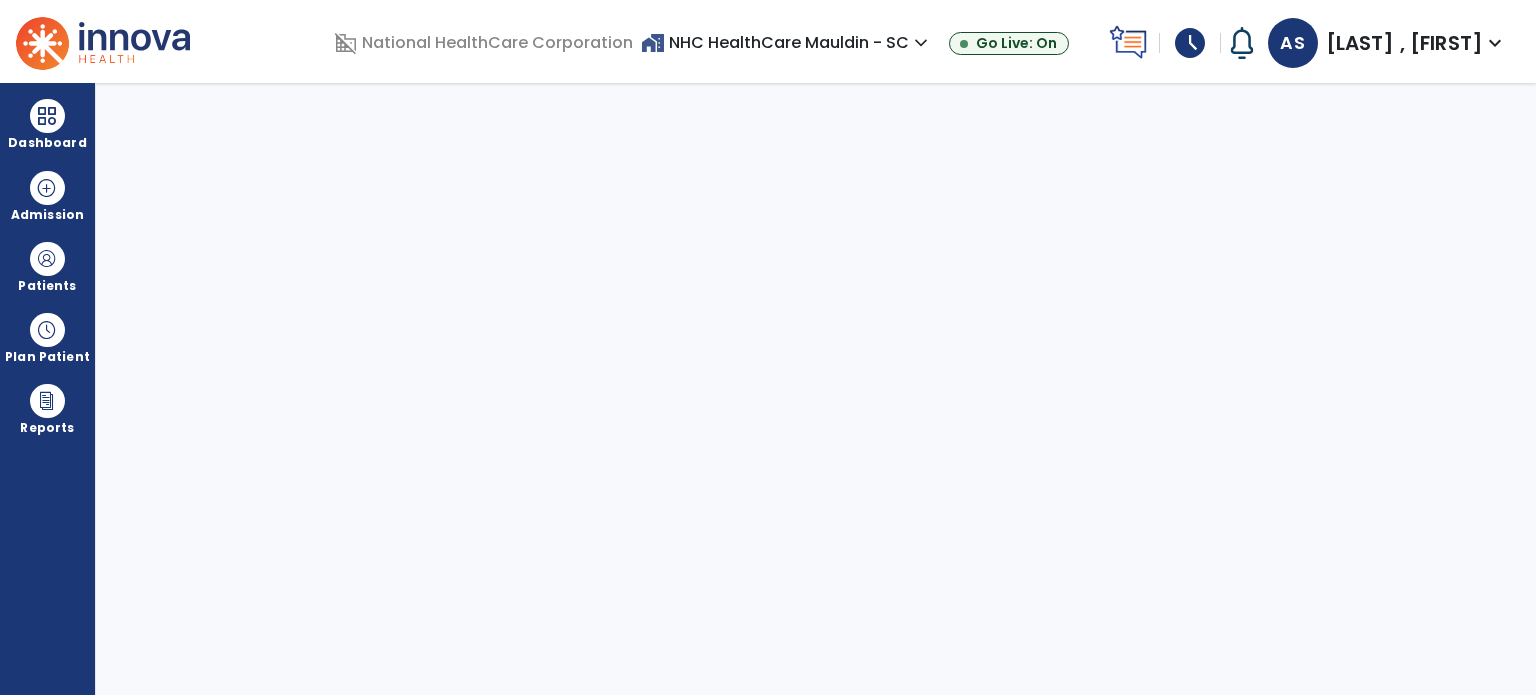 select on "****" 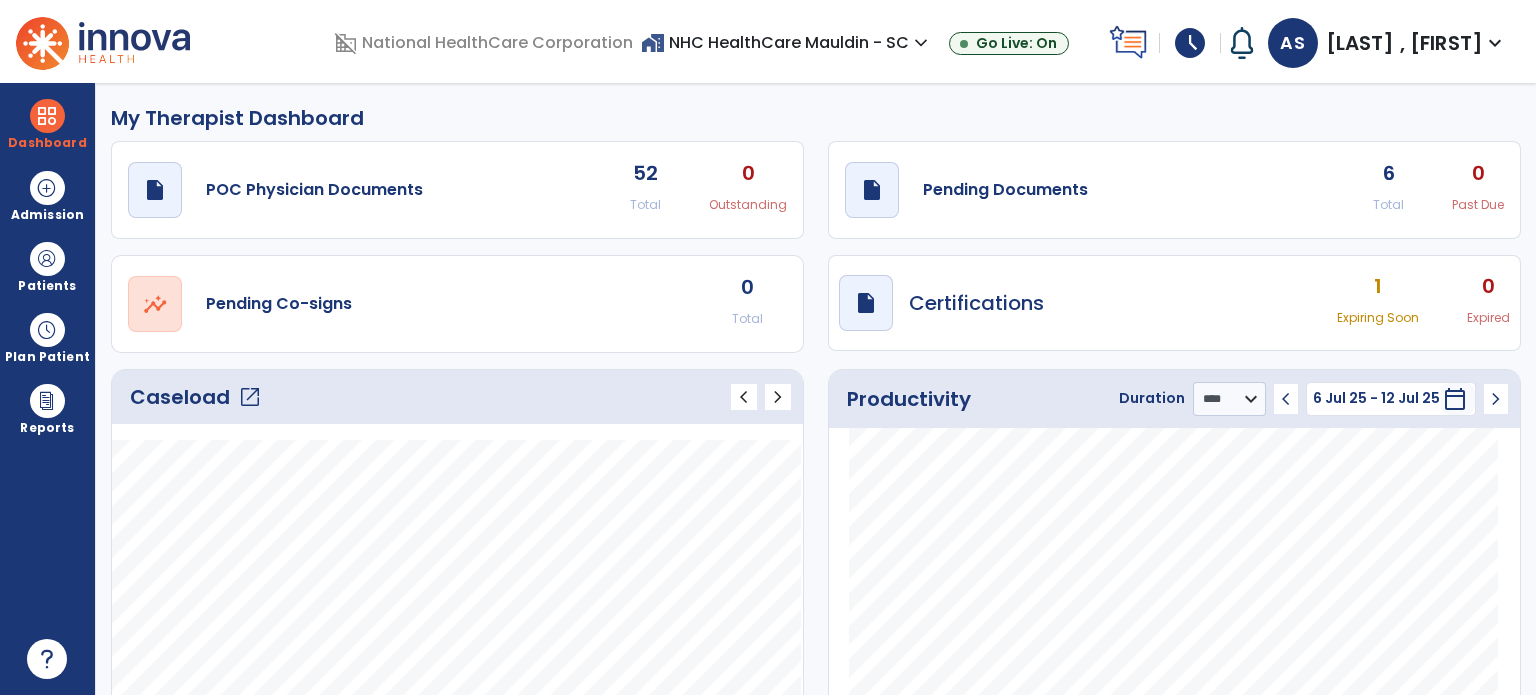 click on "open_in_new" 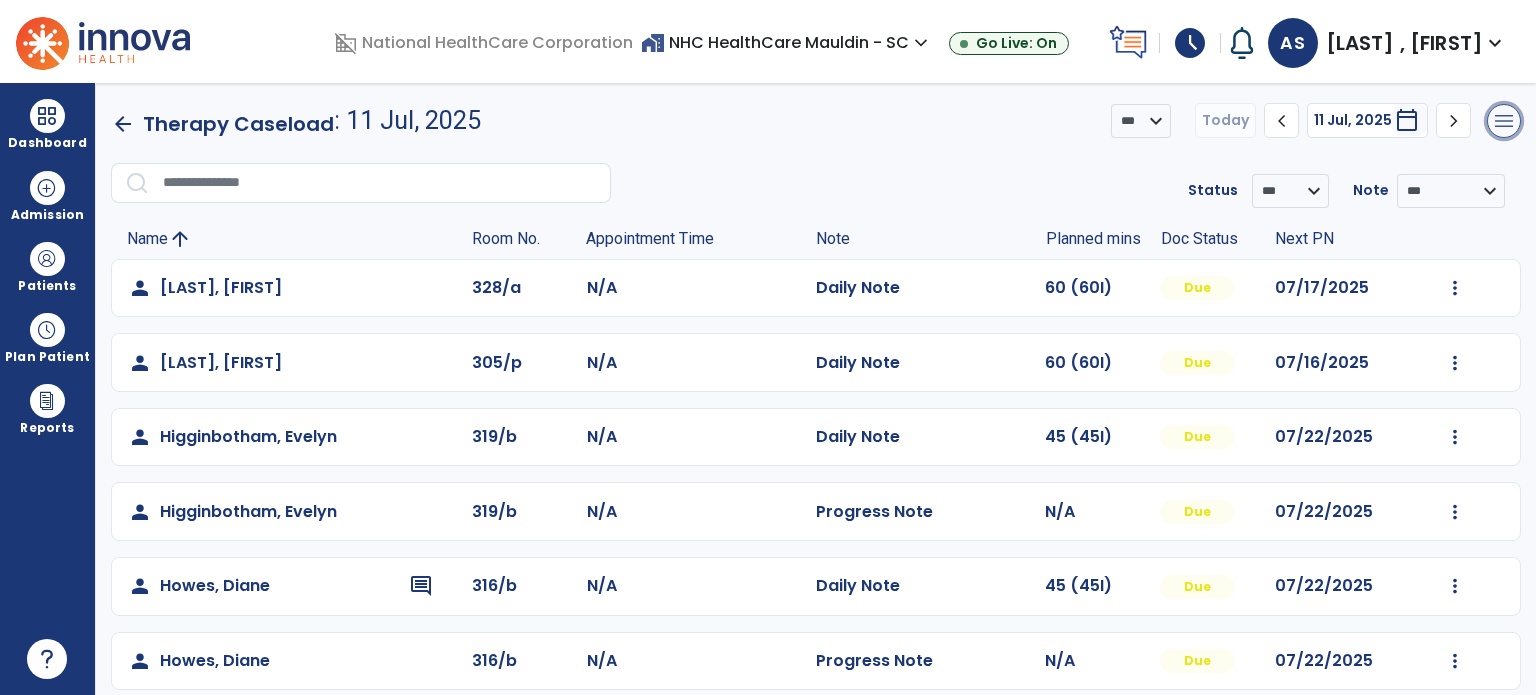click on "menu" at bounding box center (1504, 121) 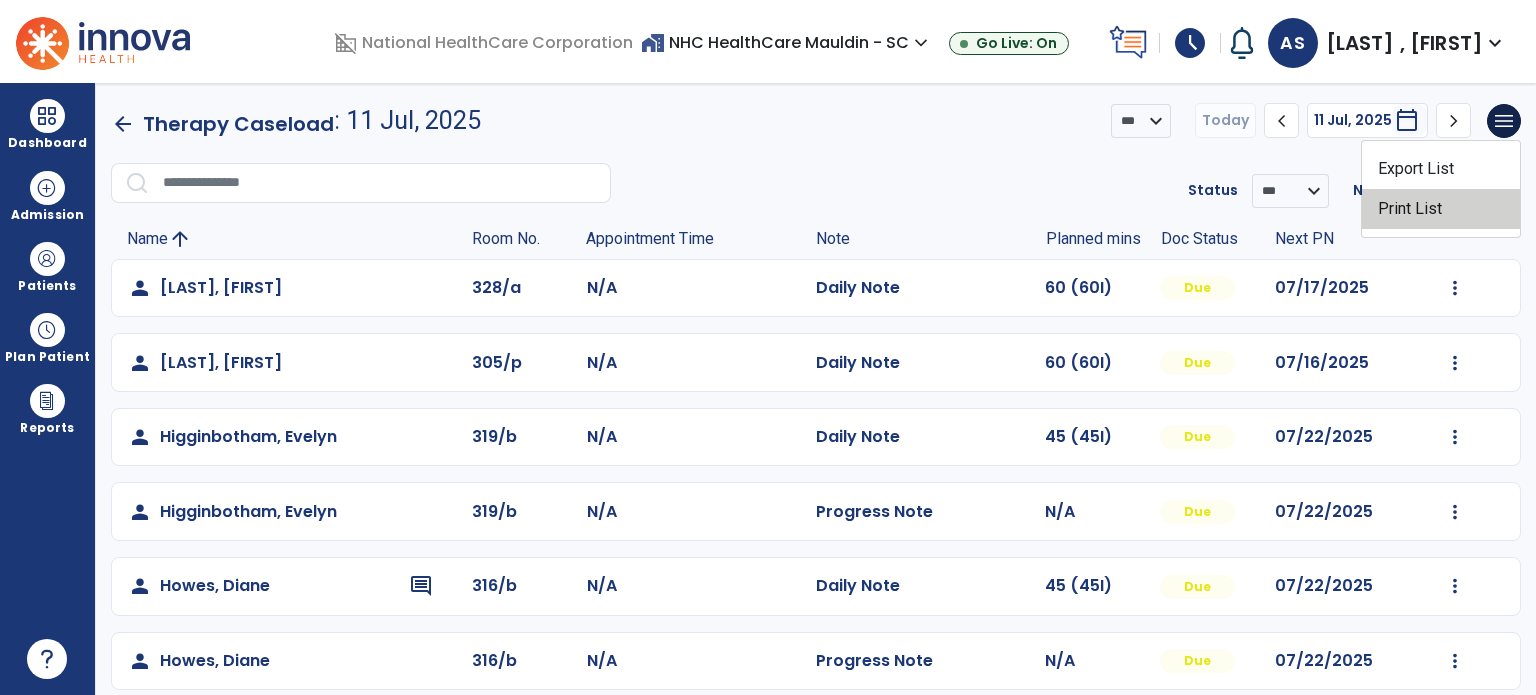 click on "Print List" 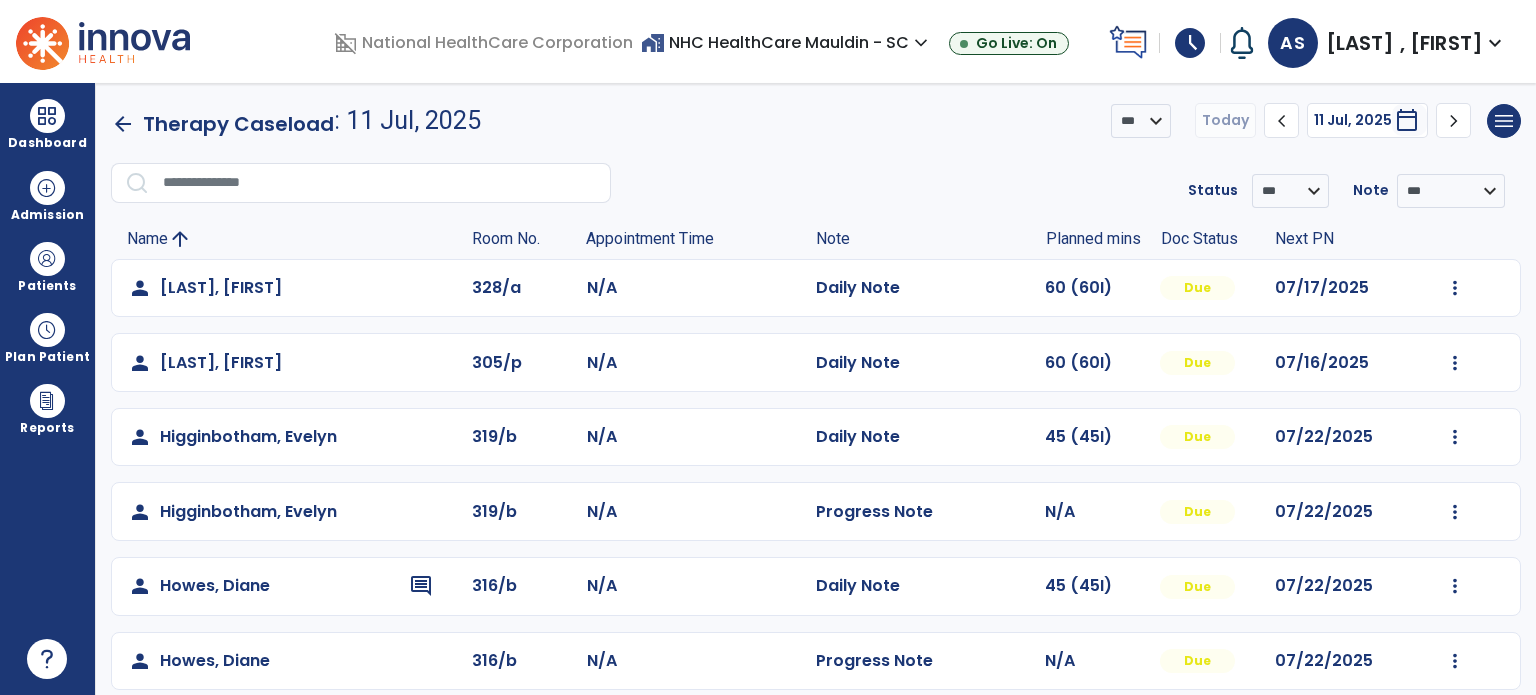 click on "schedule" at bounding box center (1190, 43) 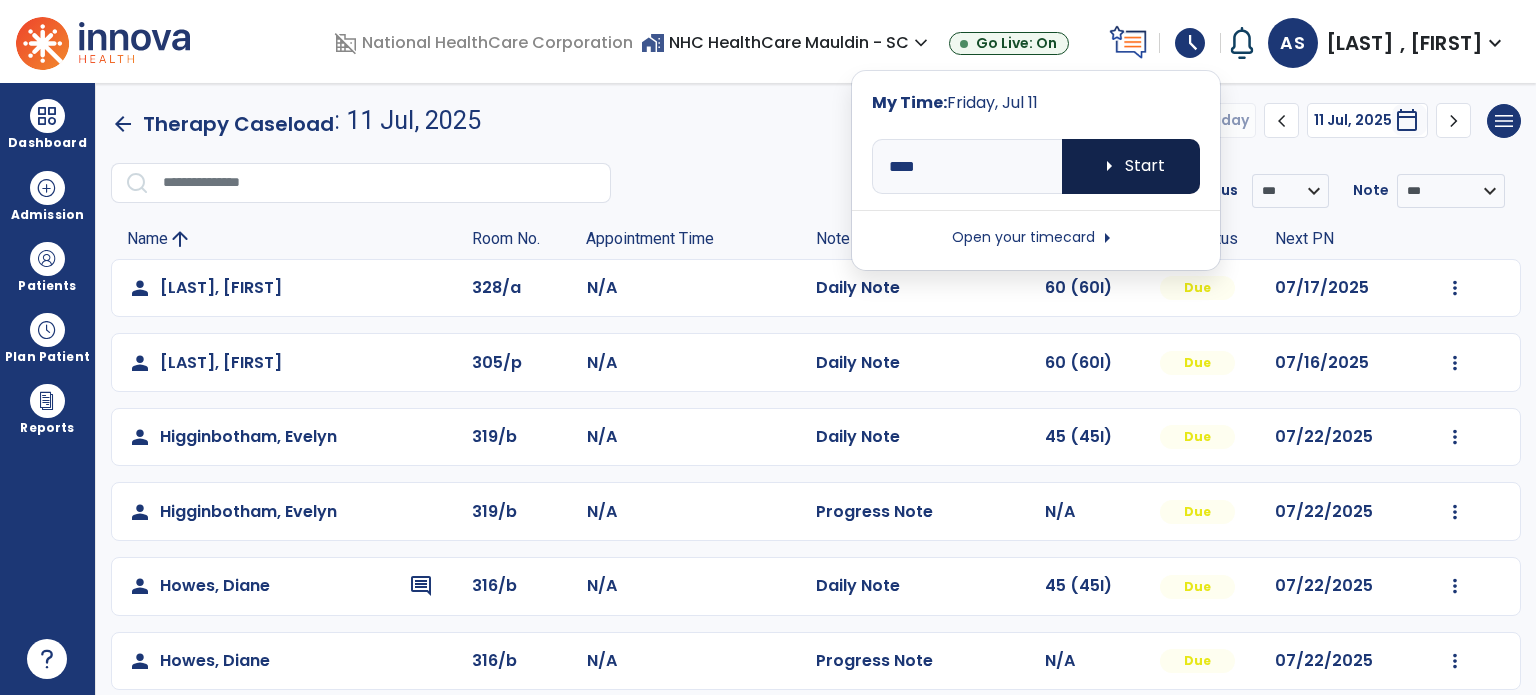 click on "arrow_right  Start" at bounding box center [1131, 166] 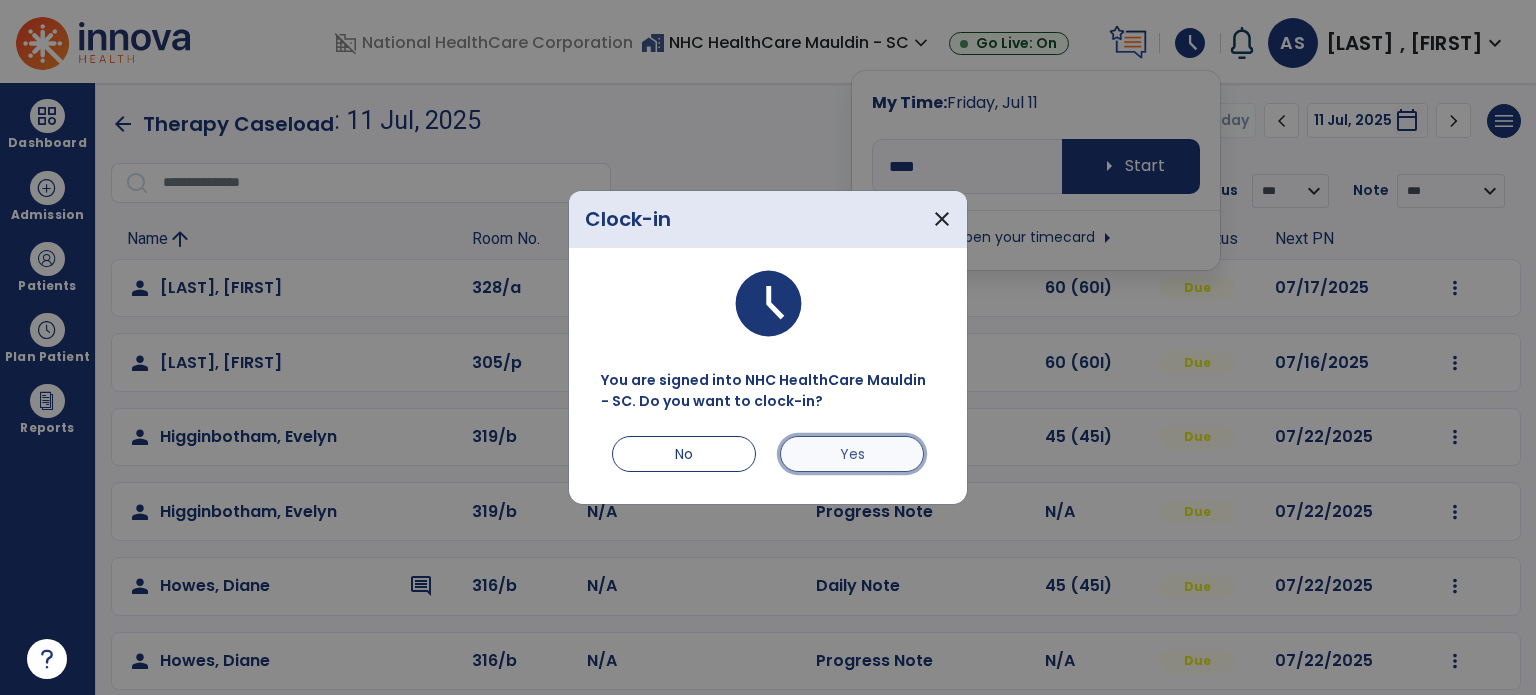 click on "Yes" at bounding box center (852, 454) 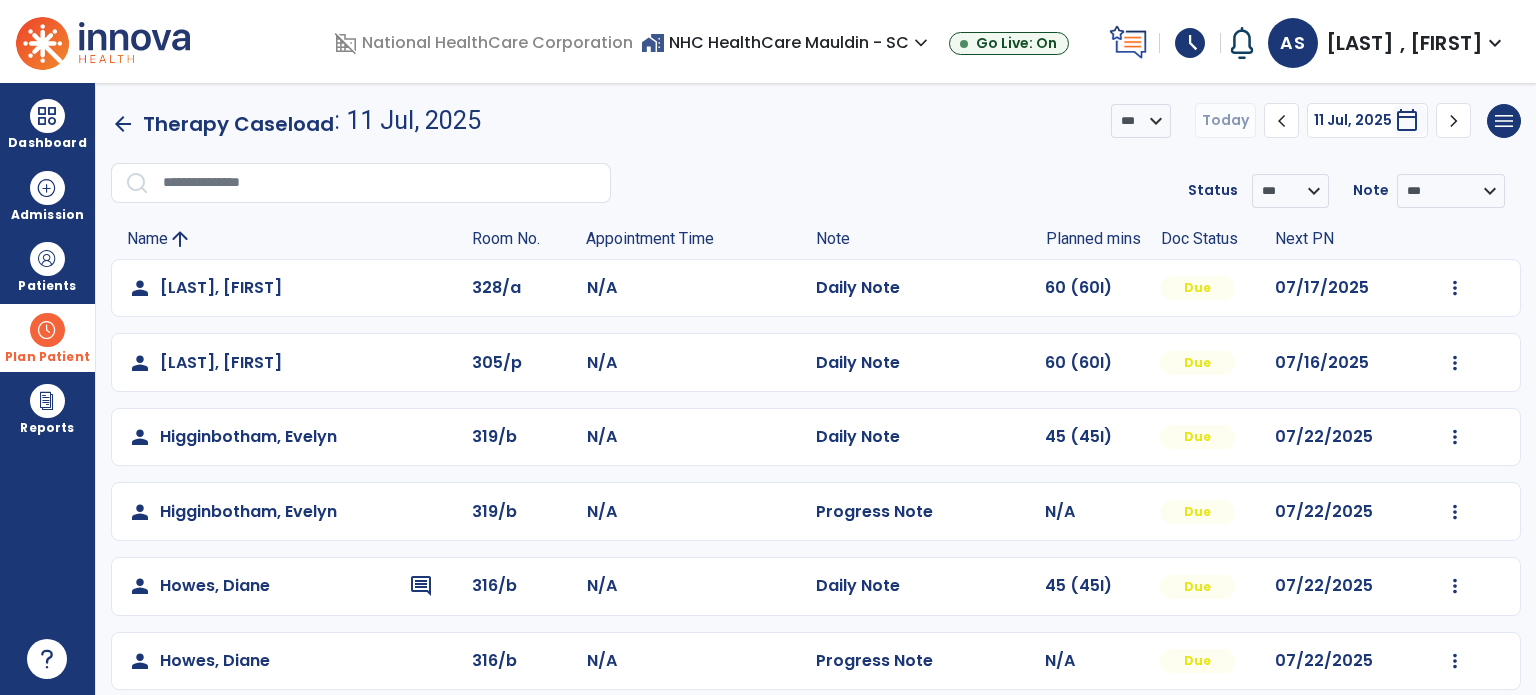 click at bounding box center (47, 330) 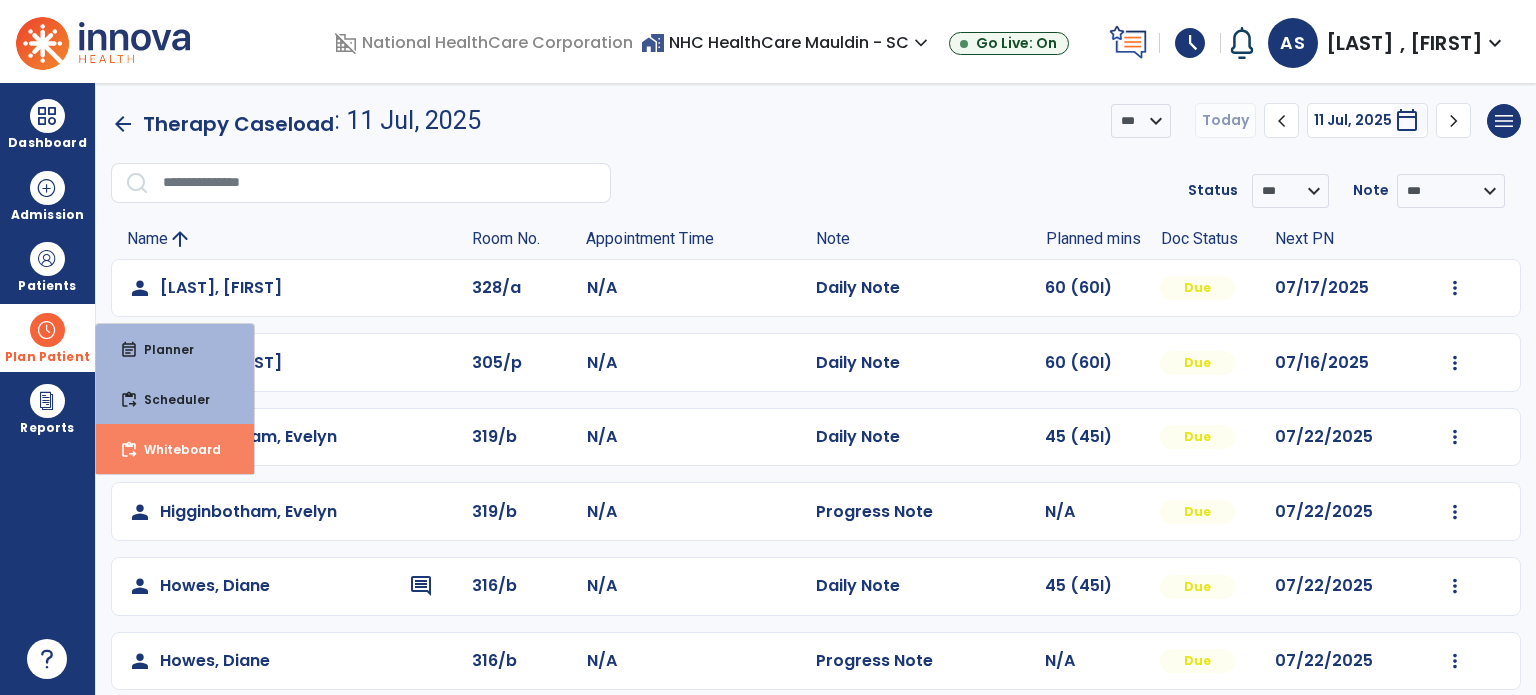 click on "Whiteboard" at bounding box center (174, 449) 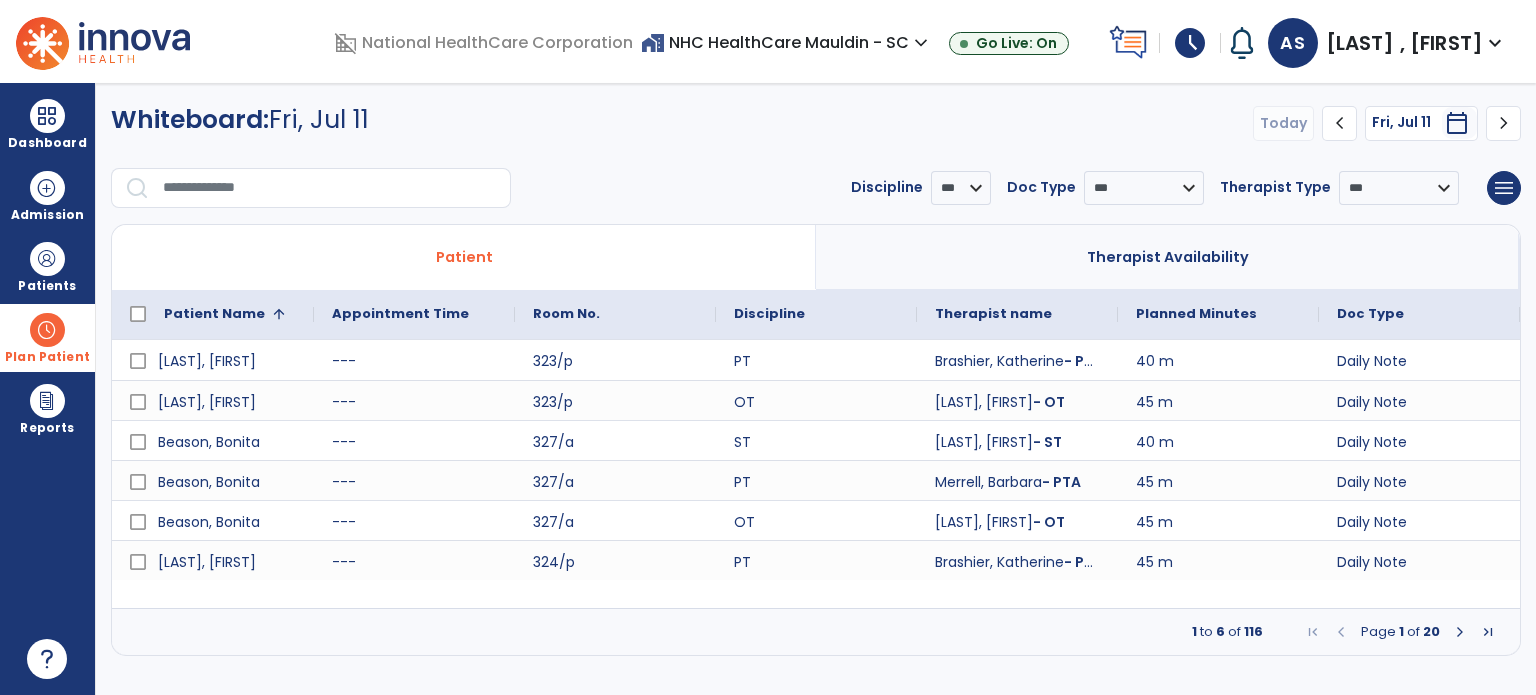 click at bounding box center [1460, 632] 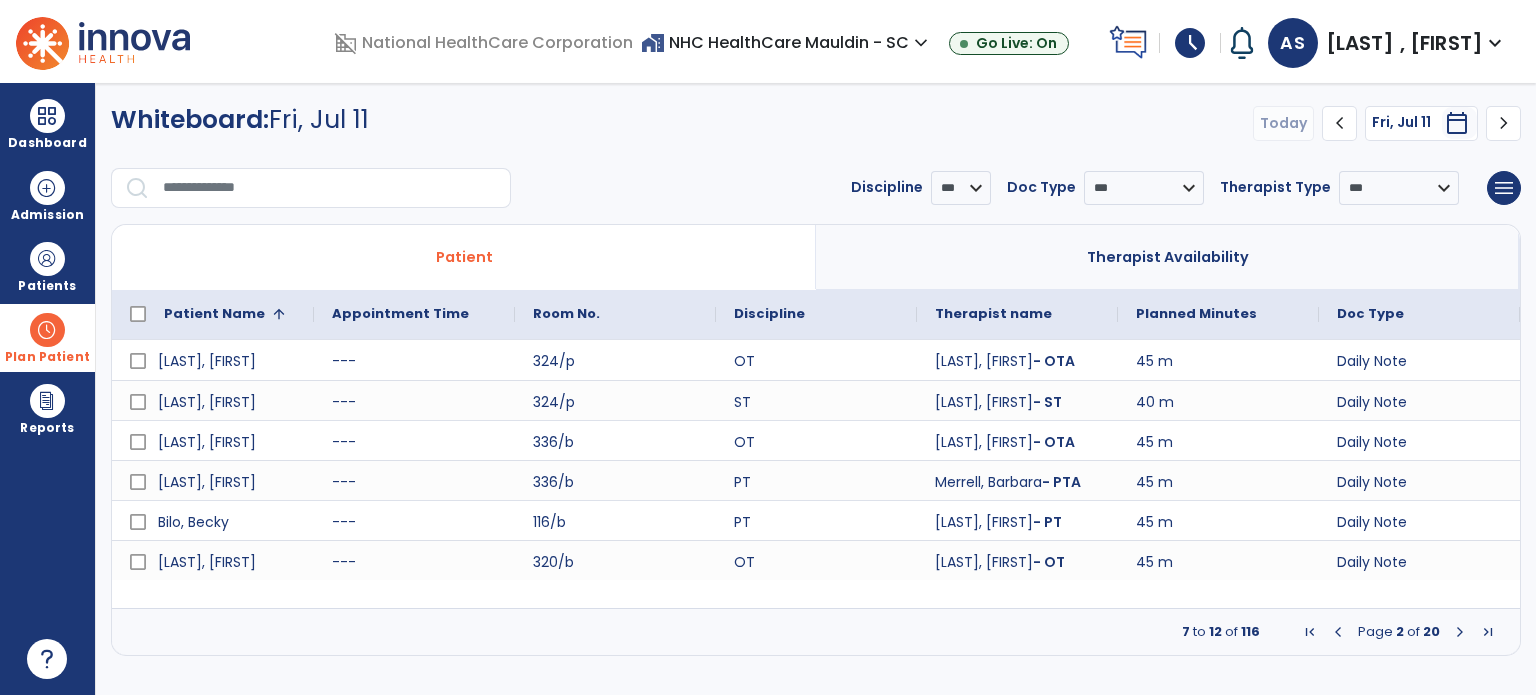 click at bounding box center (1460, 632) 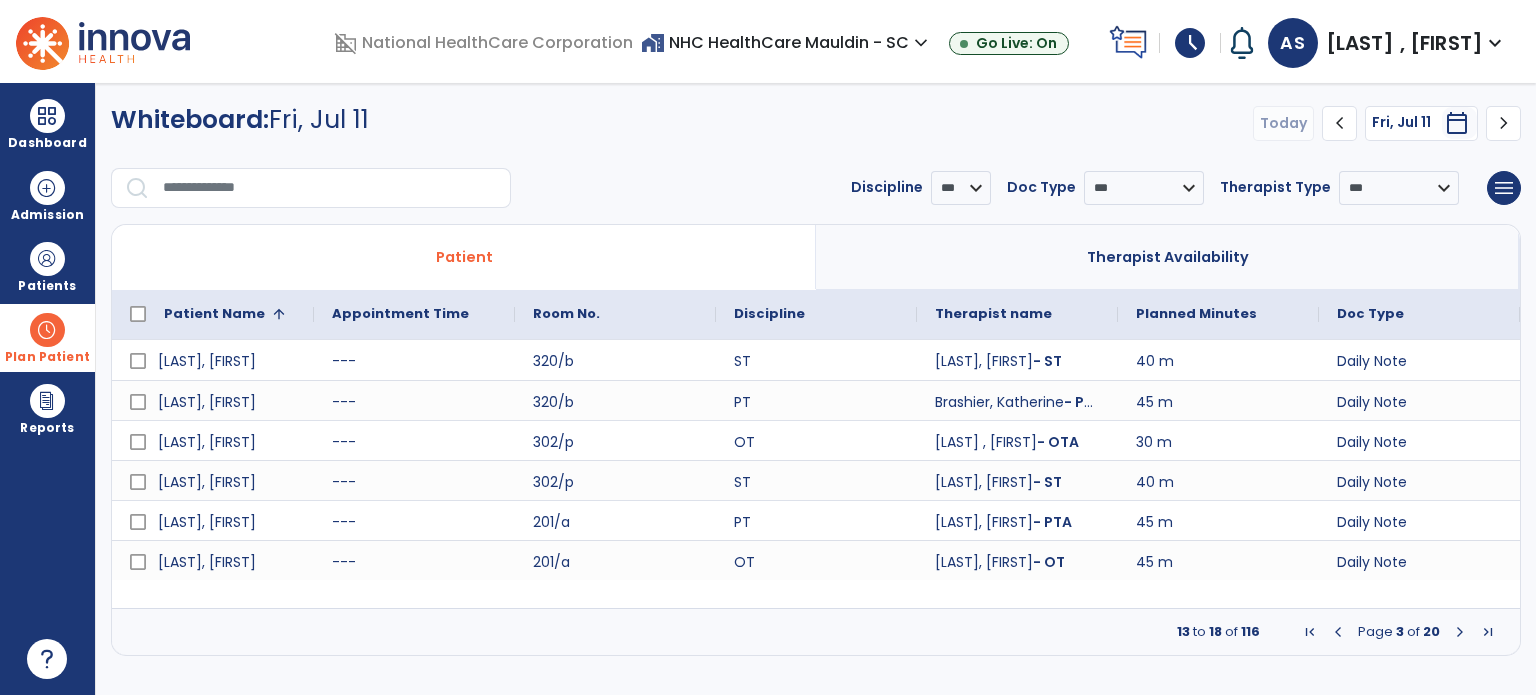 click at bounding box center (1460, 632) 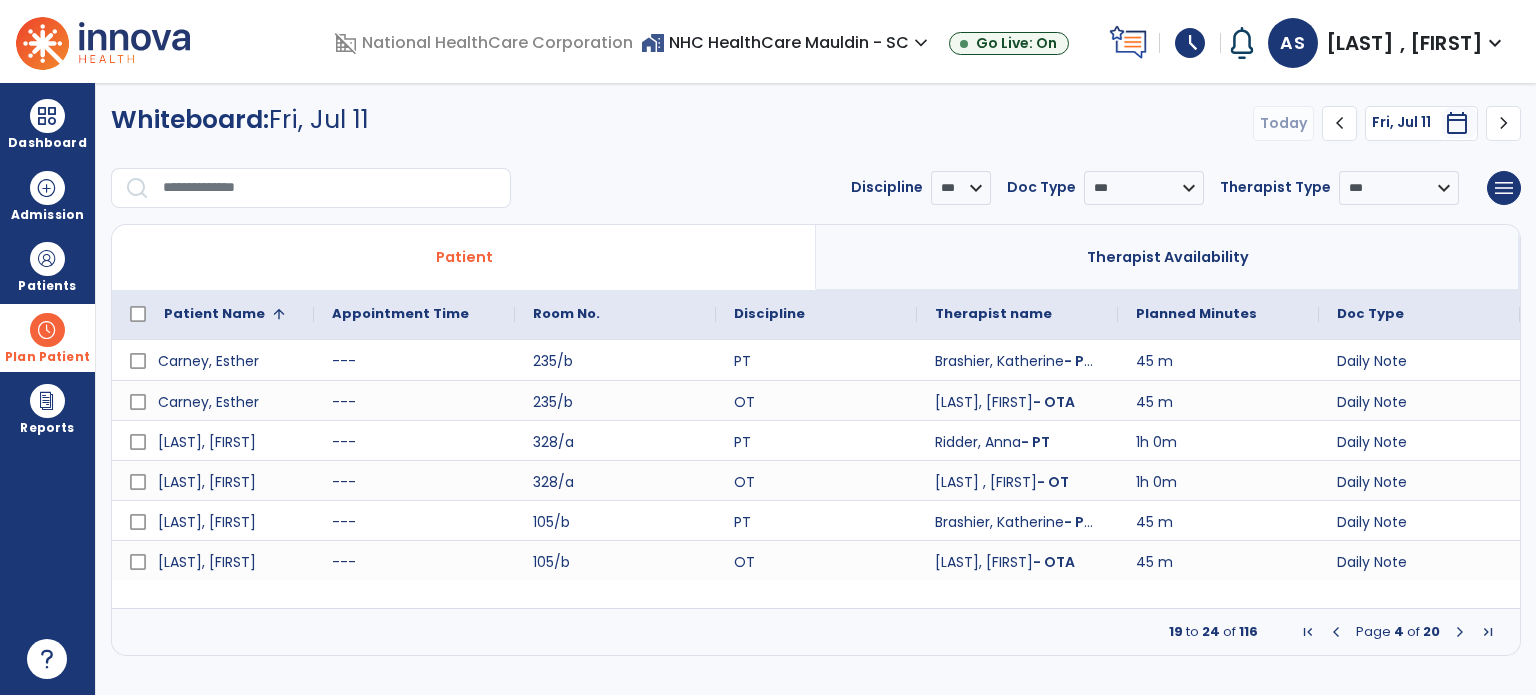 click at bounding box center (1460, 632) 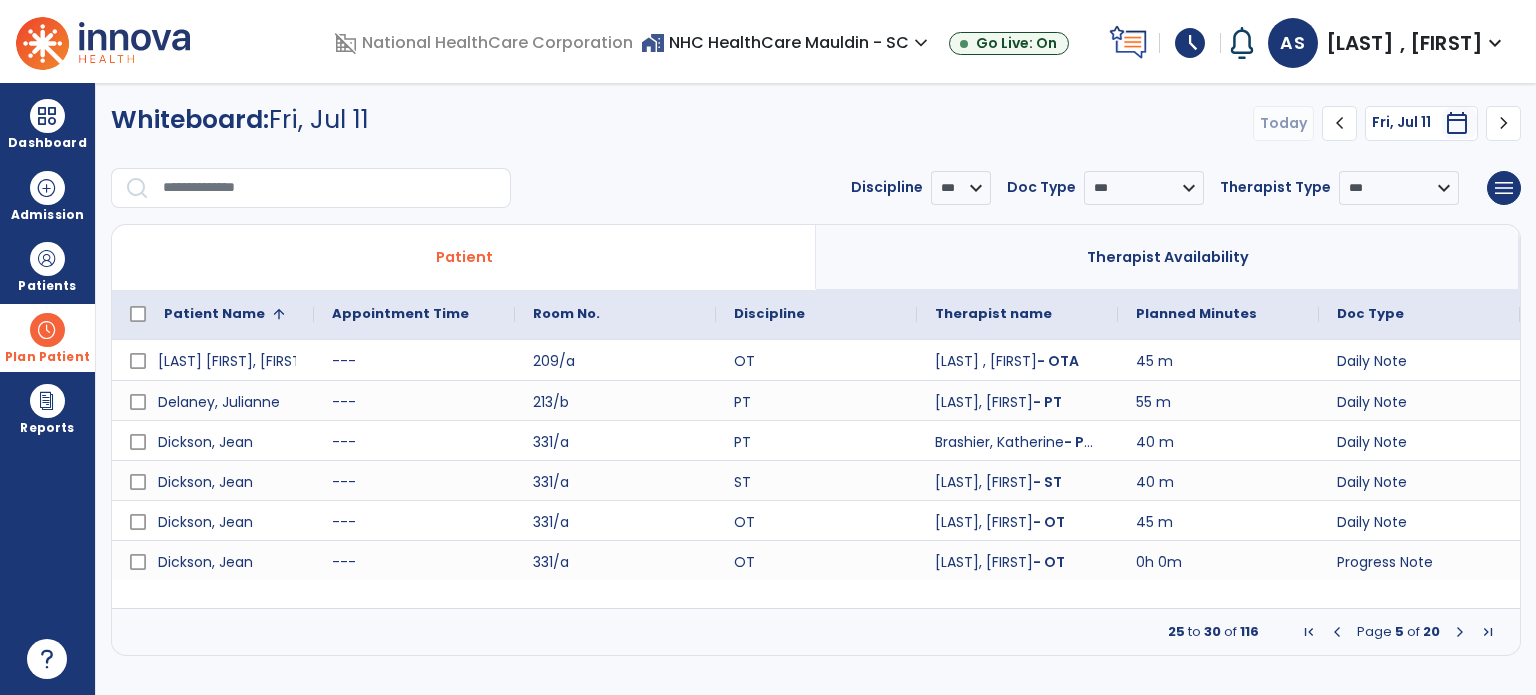 click at bounding box center [1460, 632] 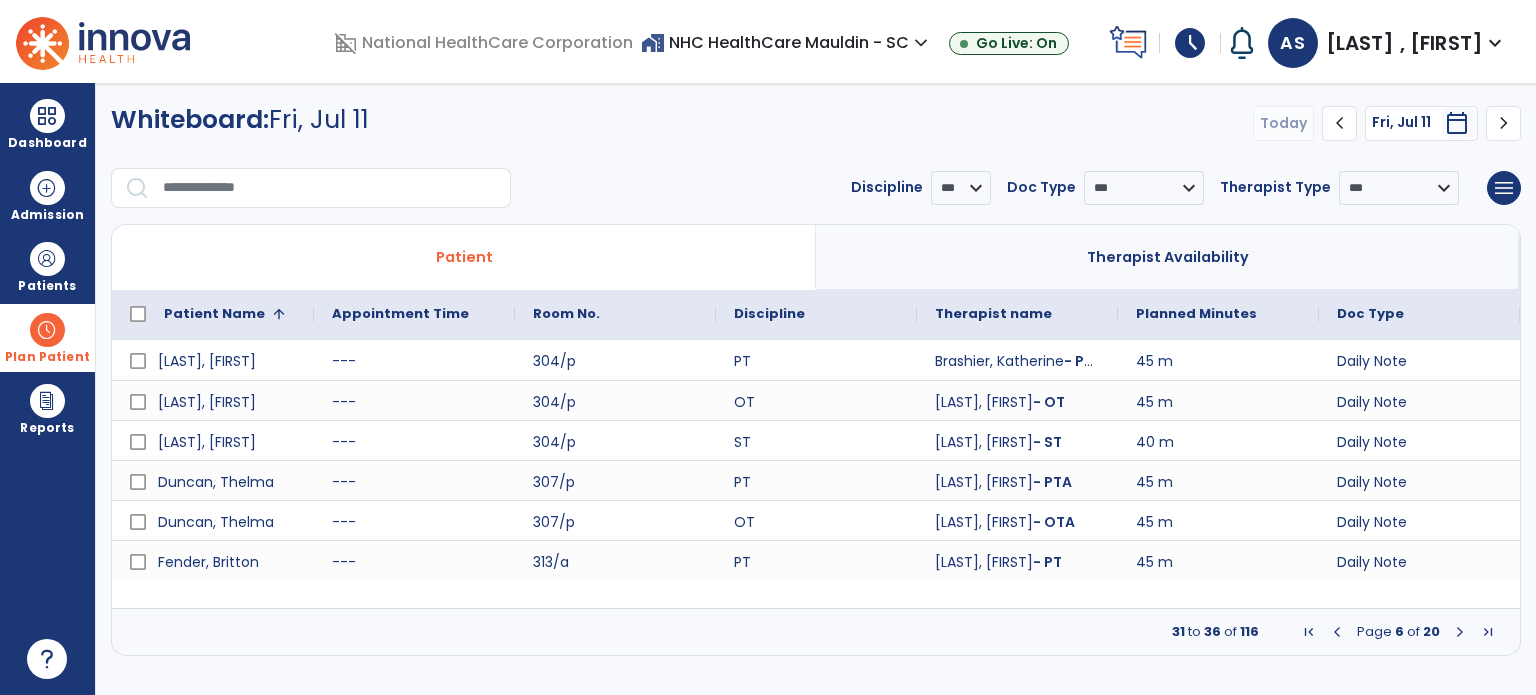 click at bounding box center [1460, 632] 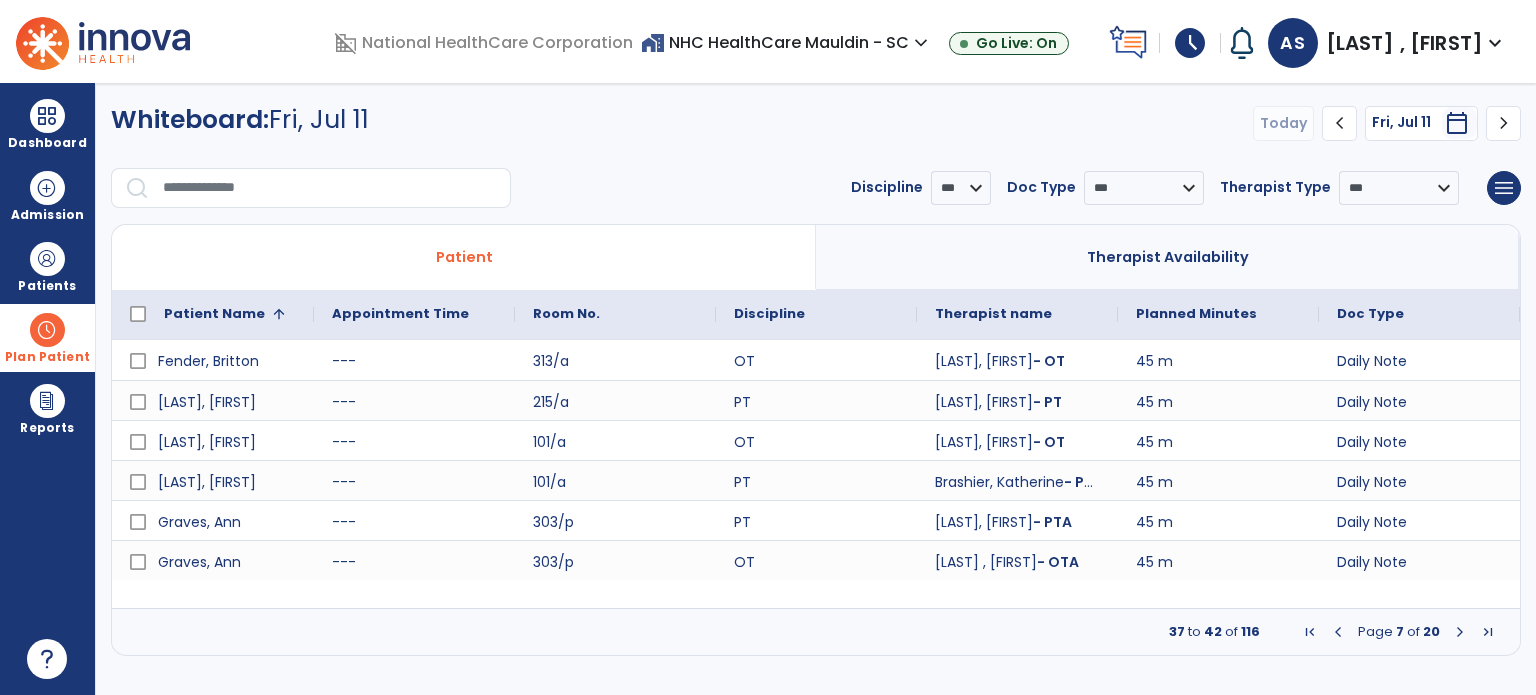 click at bounding box center [1460, 632] 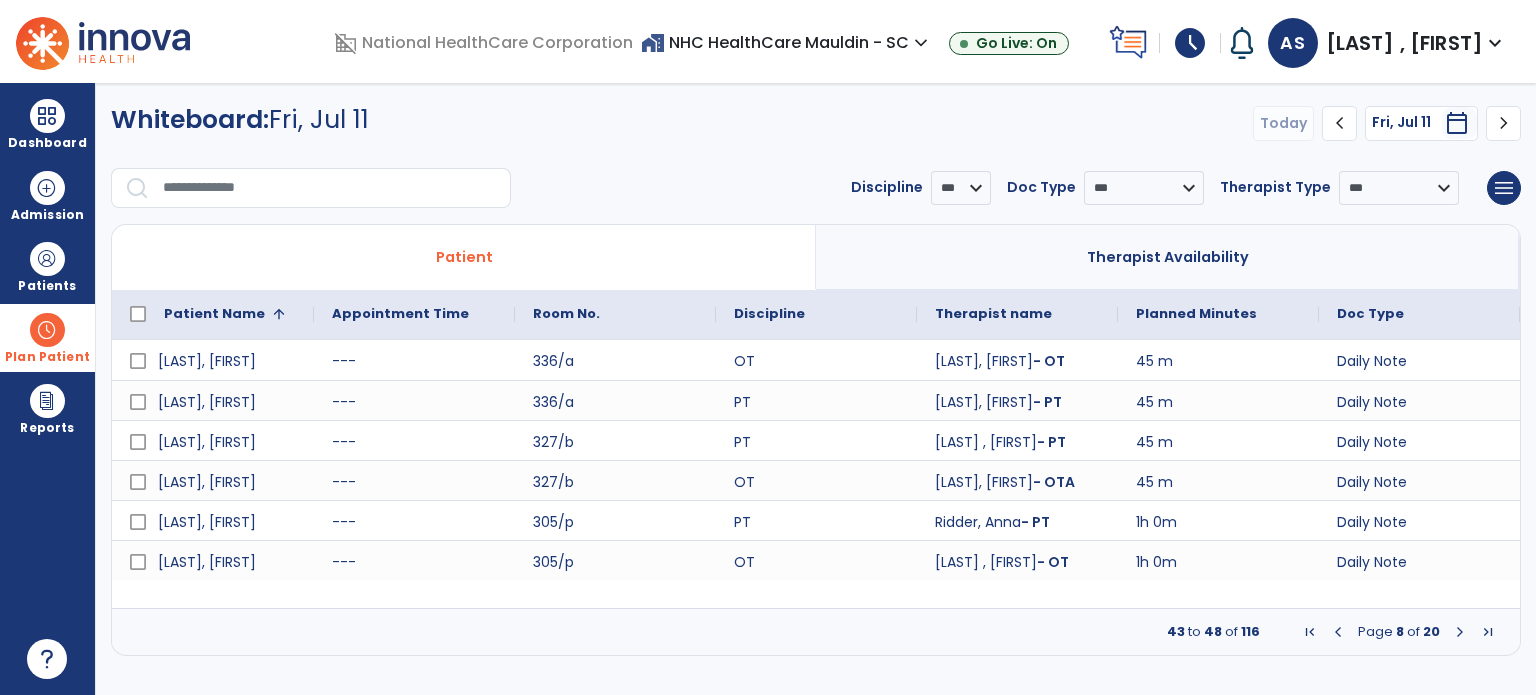 click at bounding box center [1460, 632] 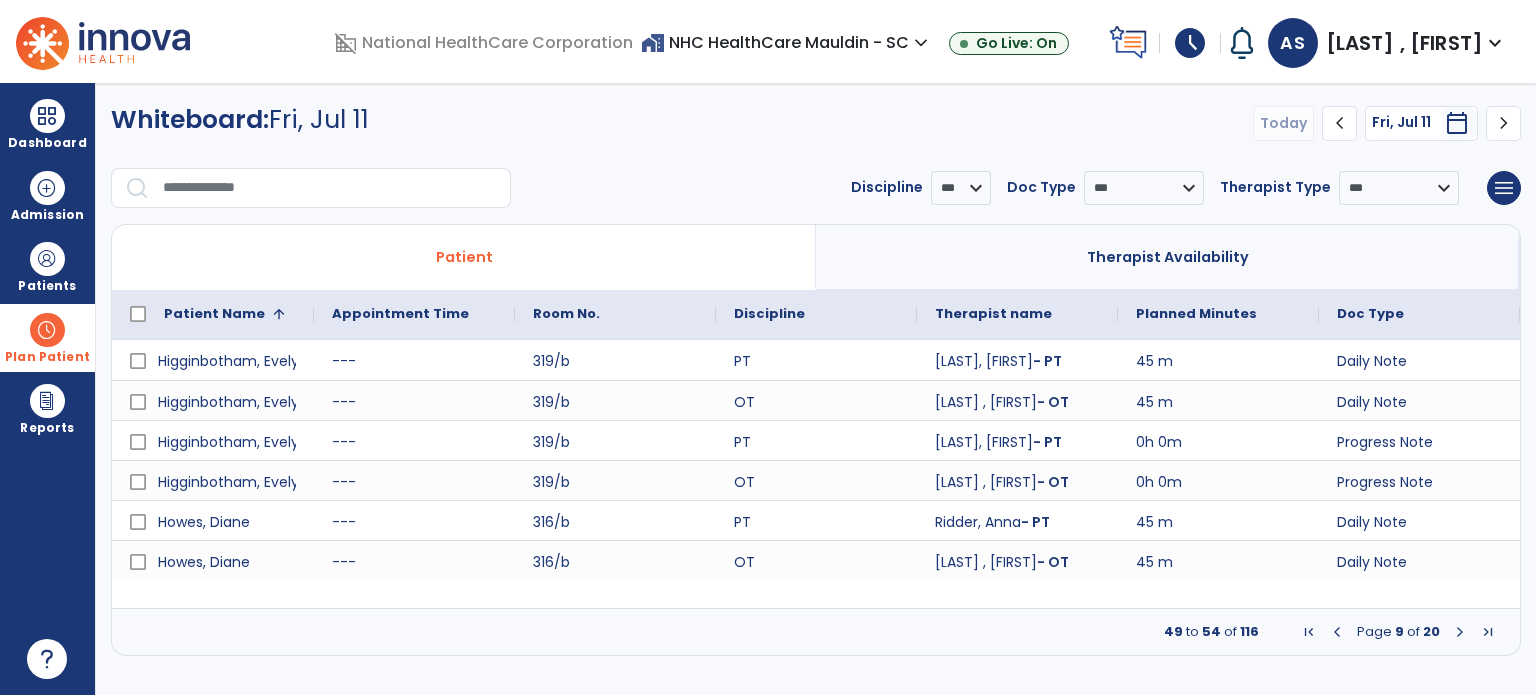 click at bounding box center (1460, 632) 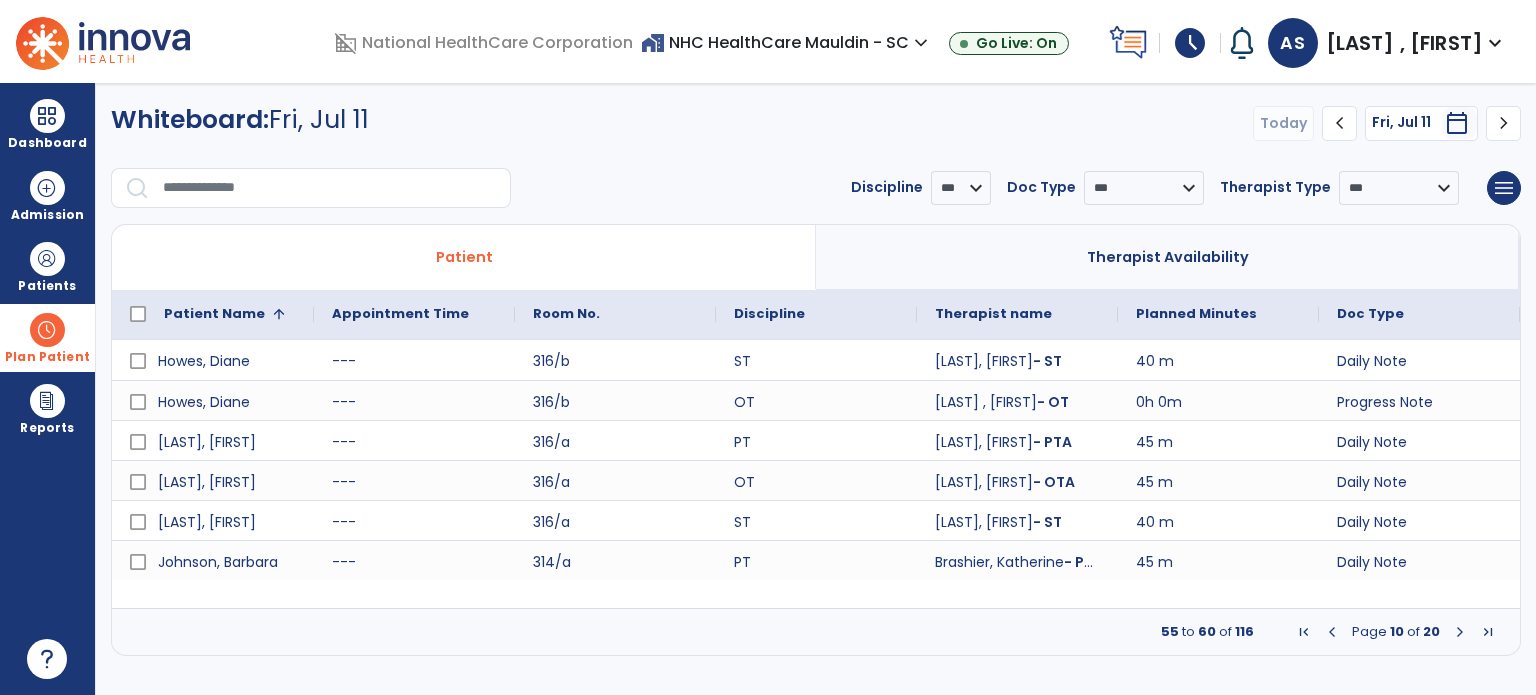 click at bounding box center [1332, 632] 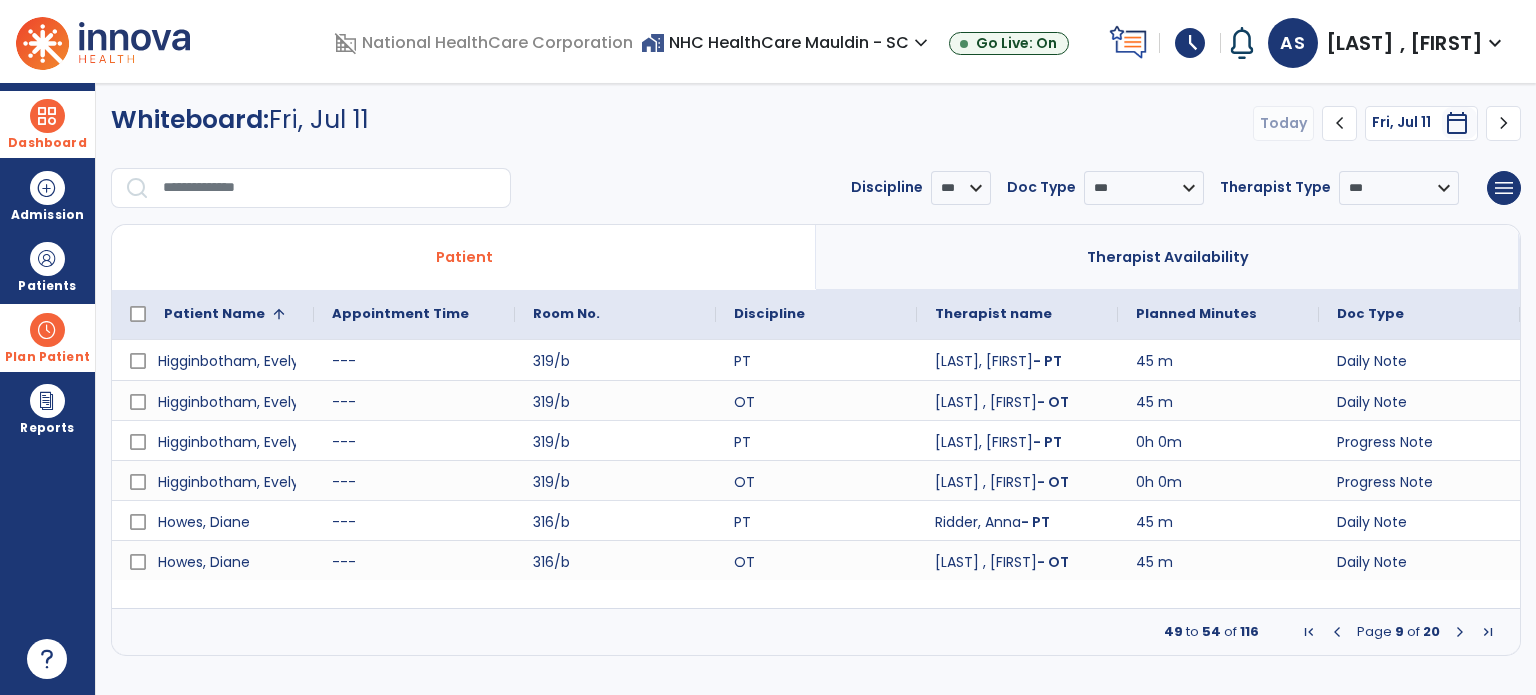 click at bounding box center (47, 116) 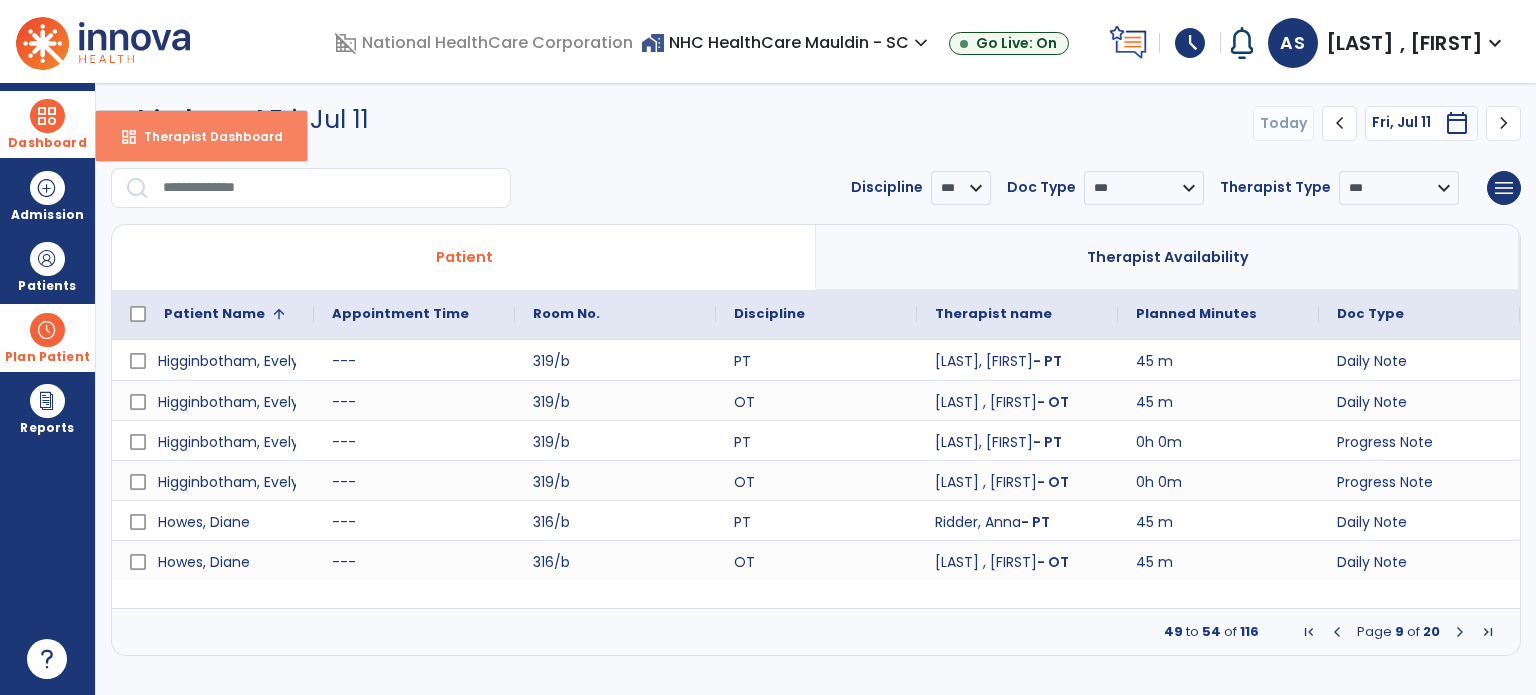 click on "dashboard  Therapist Dashboard" at bounding box center [201, 136] 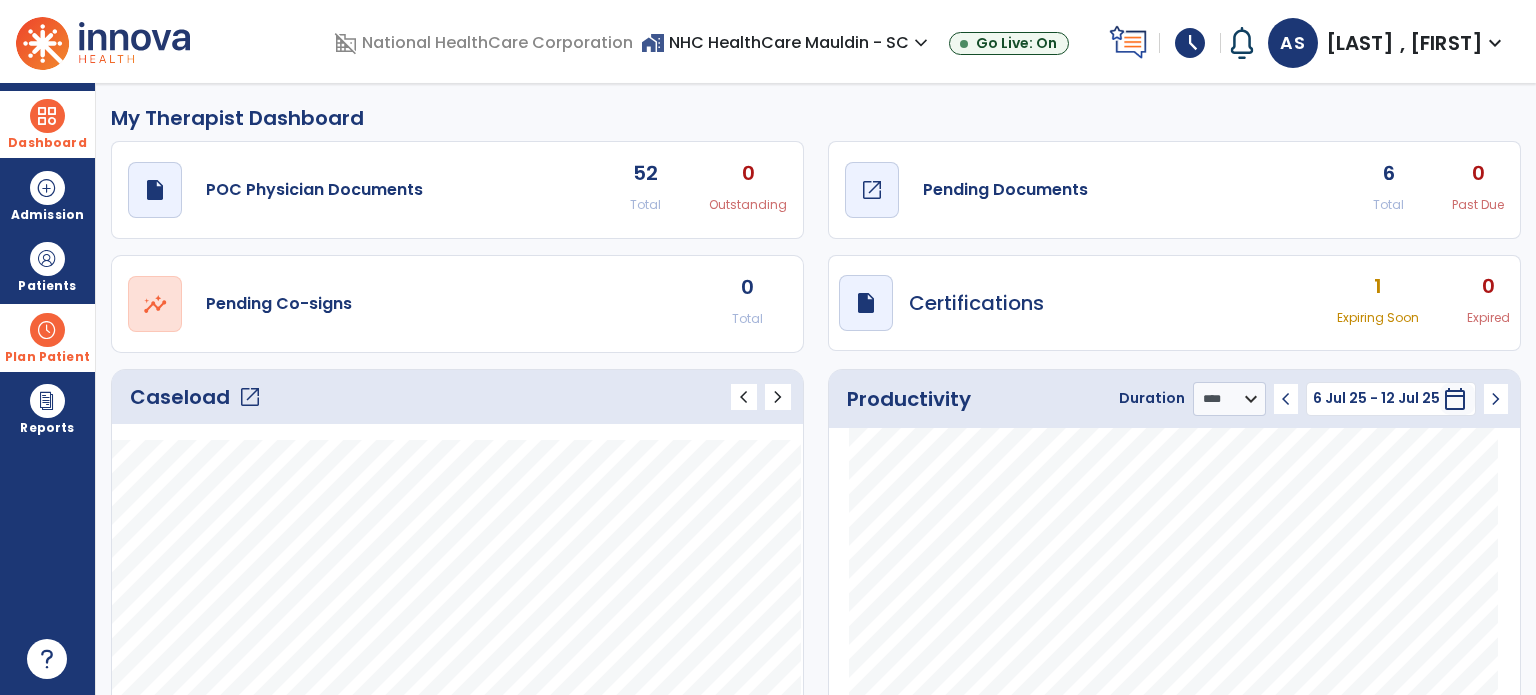 click on "open_in_new" 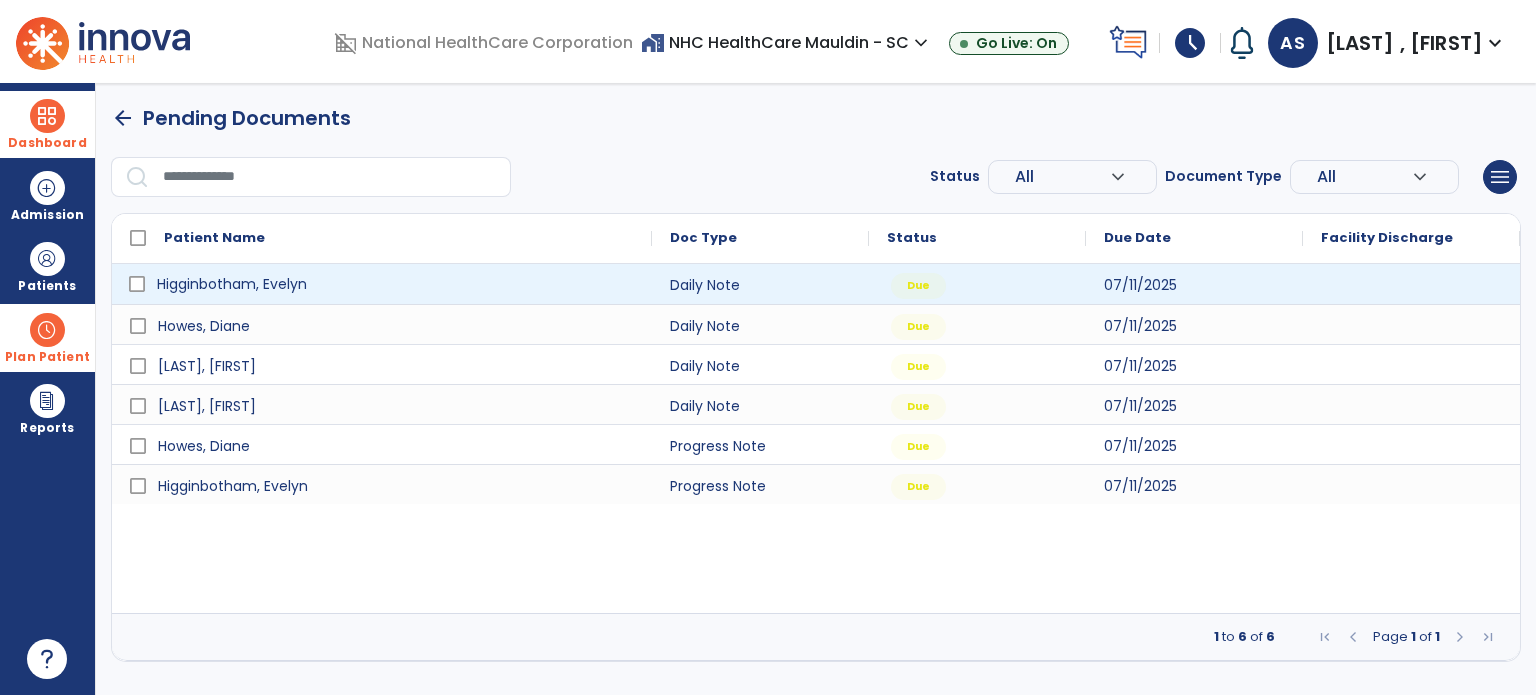 click on "Higginbotham, Evelyn" at bounding box center [396, 284] 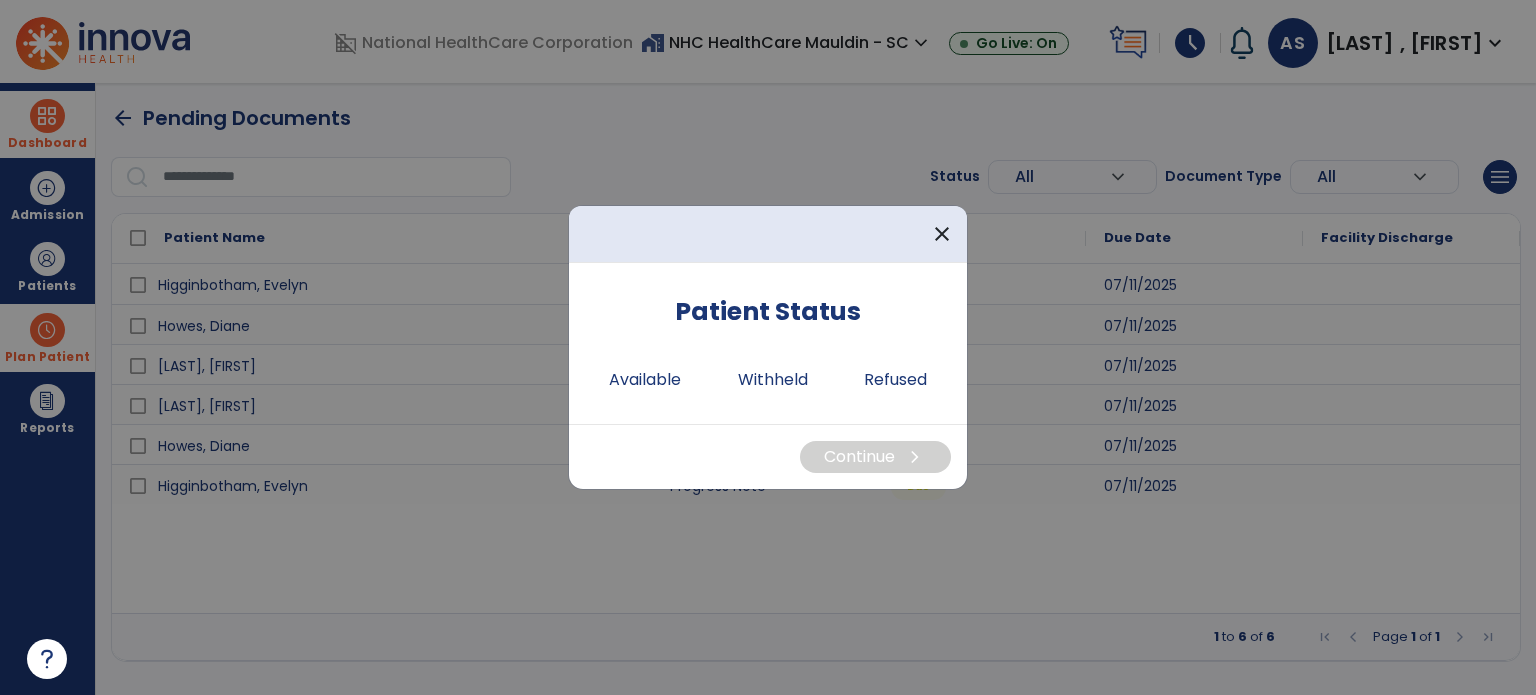 click on "Patient Status  Available   Withheld   Refused" at bounding box center [768, 343] 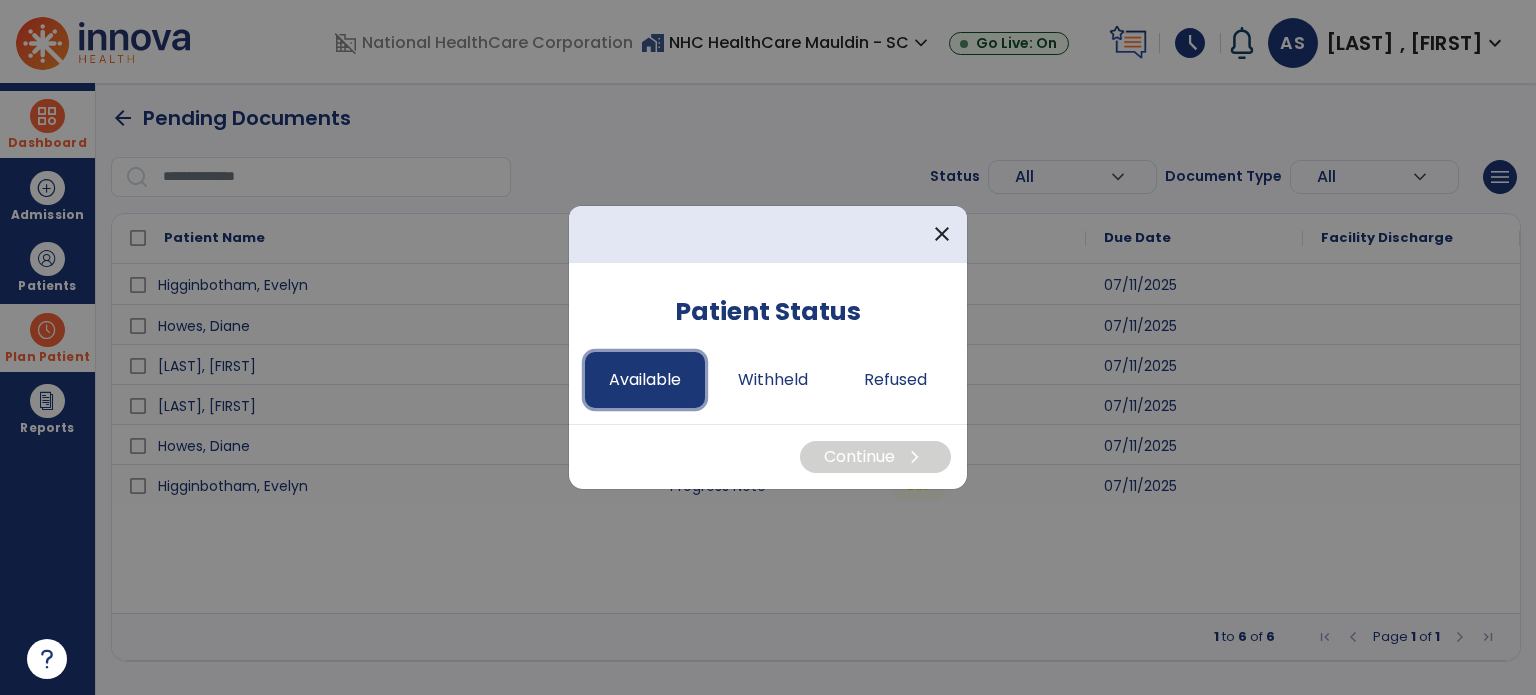 click on "Available" at bounding box center (645, 380) 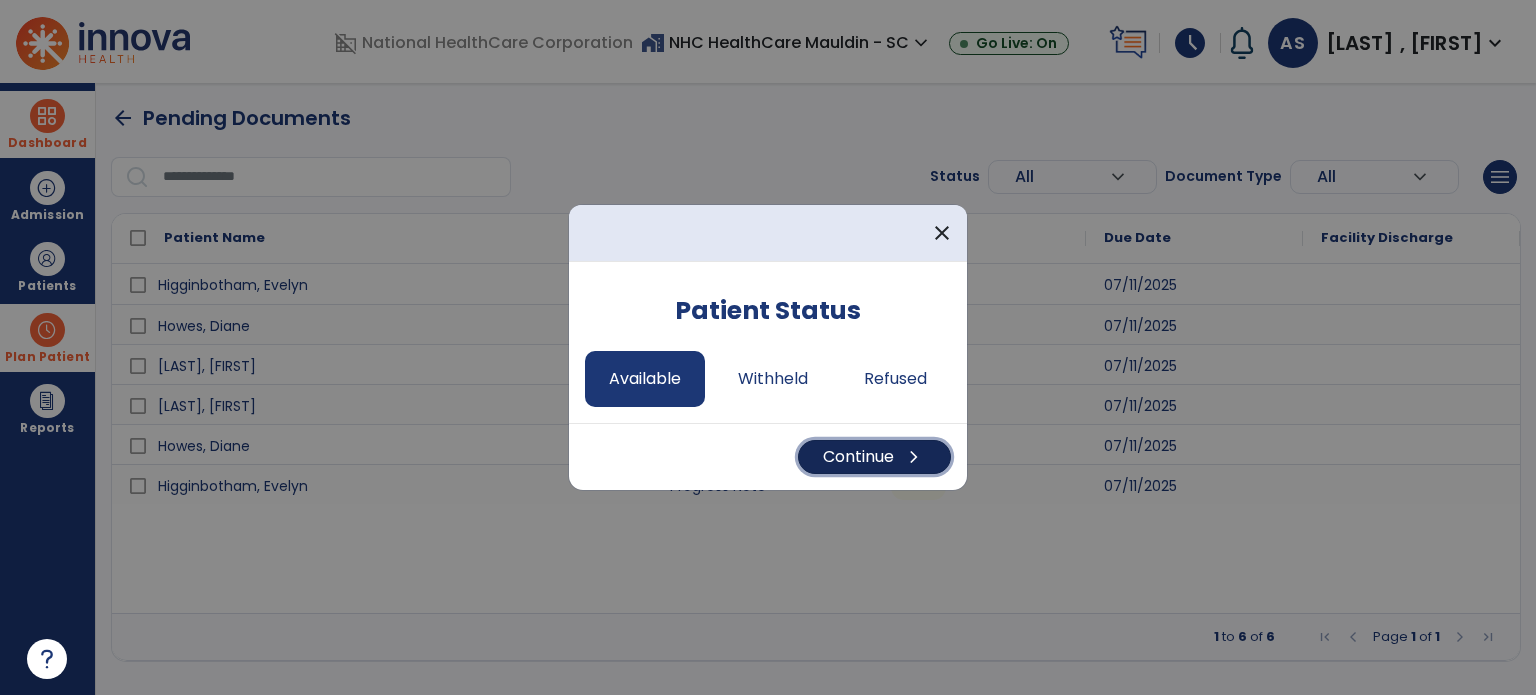 click on "Continue   chevron_right" at bounding box center (874, 457) 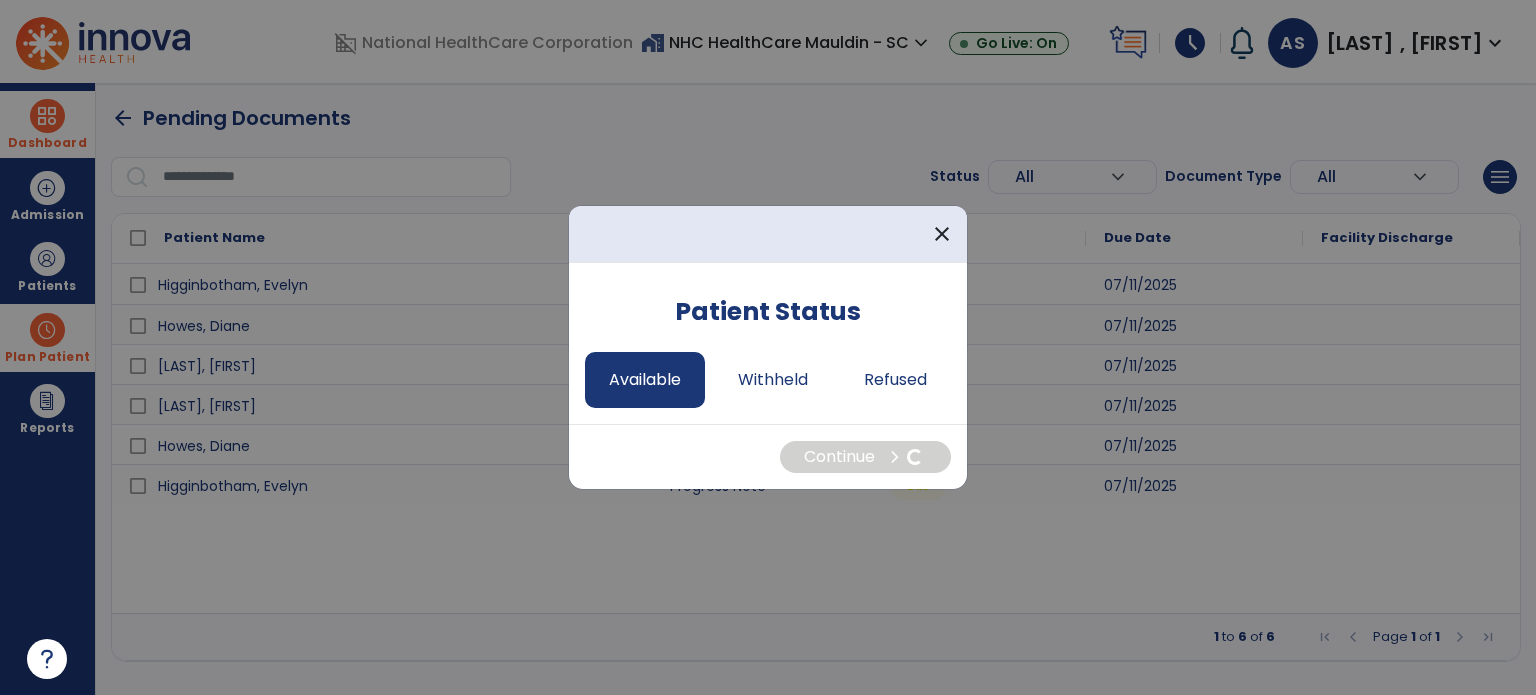 select on "*" 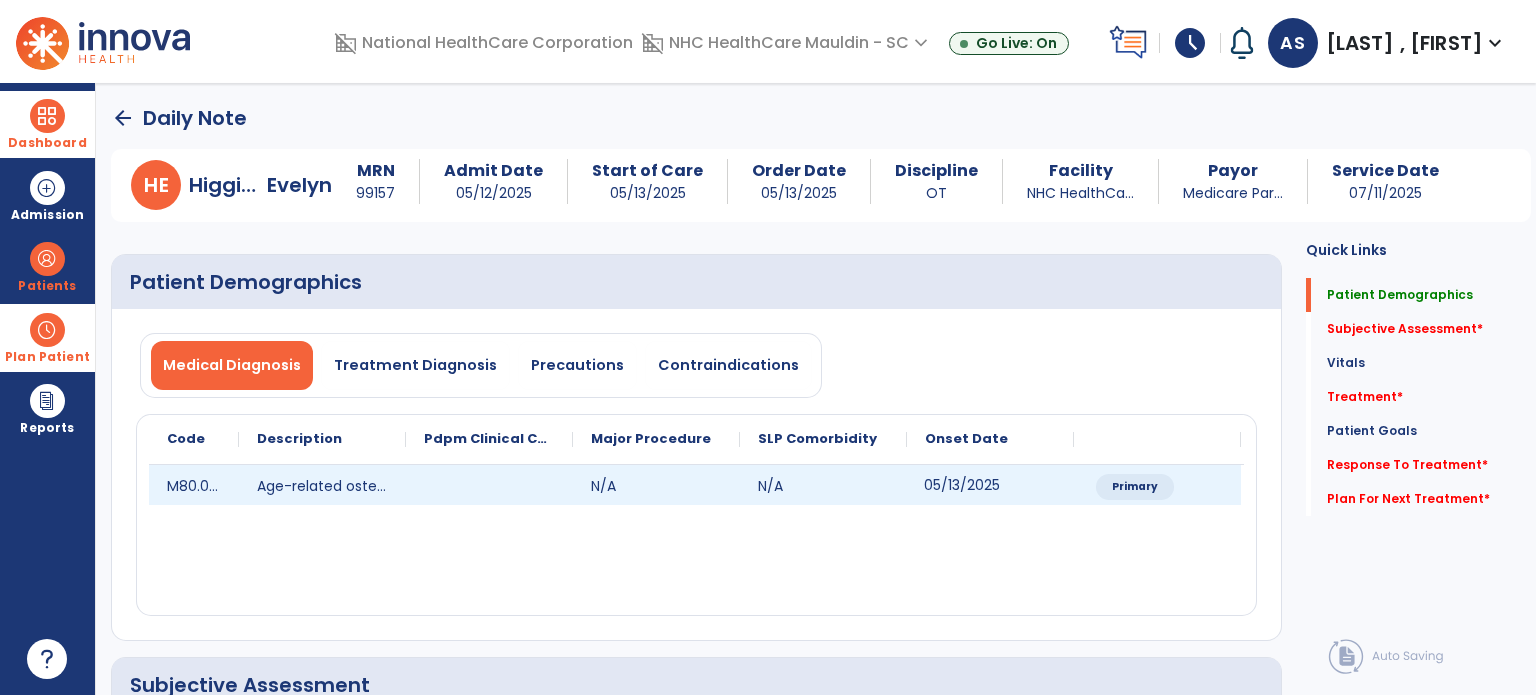 drag, startPoint x: 916, startPoint y: 484, endPoint x: 891, endPoint y: 499, distance: 29.15476 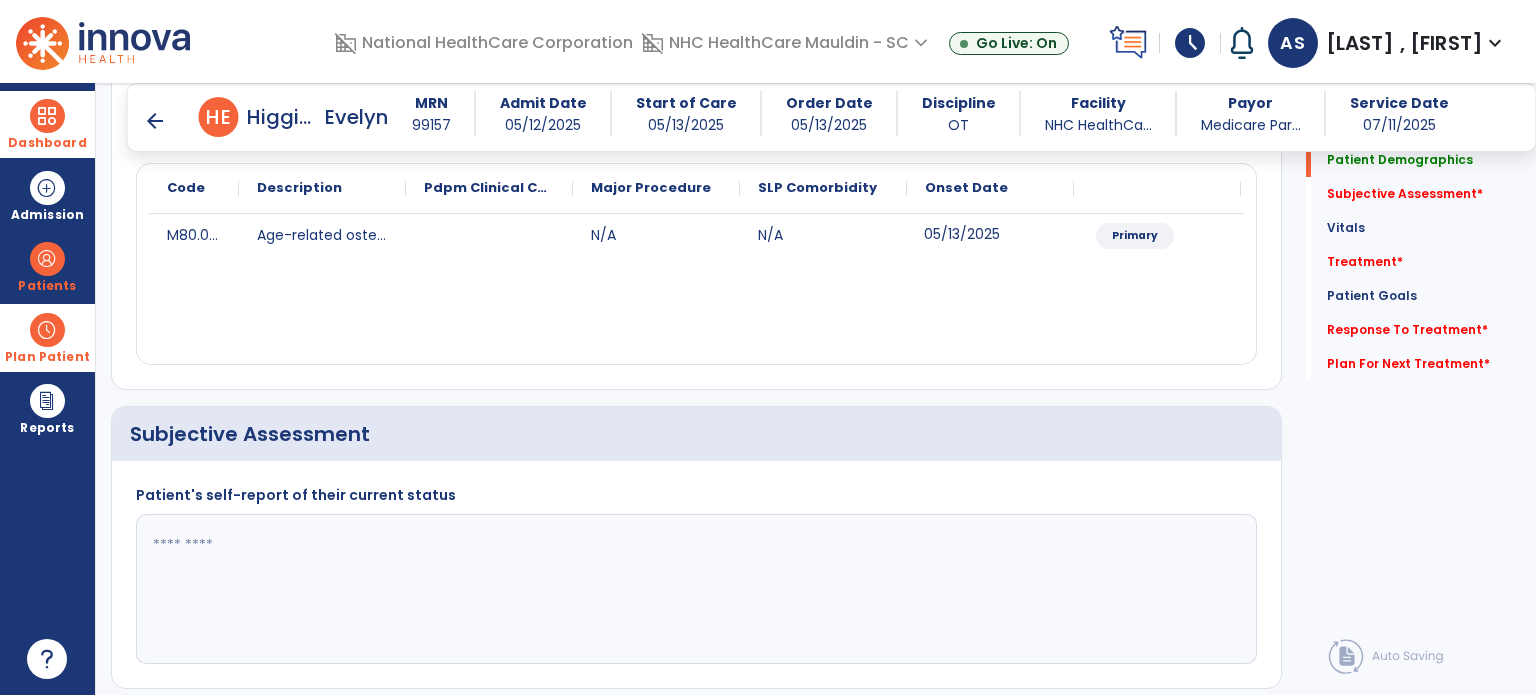 scroll, scrollTop: 257, scrollLeft: 0, axis: vertical 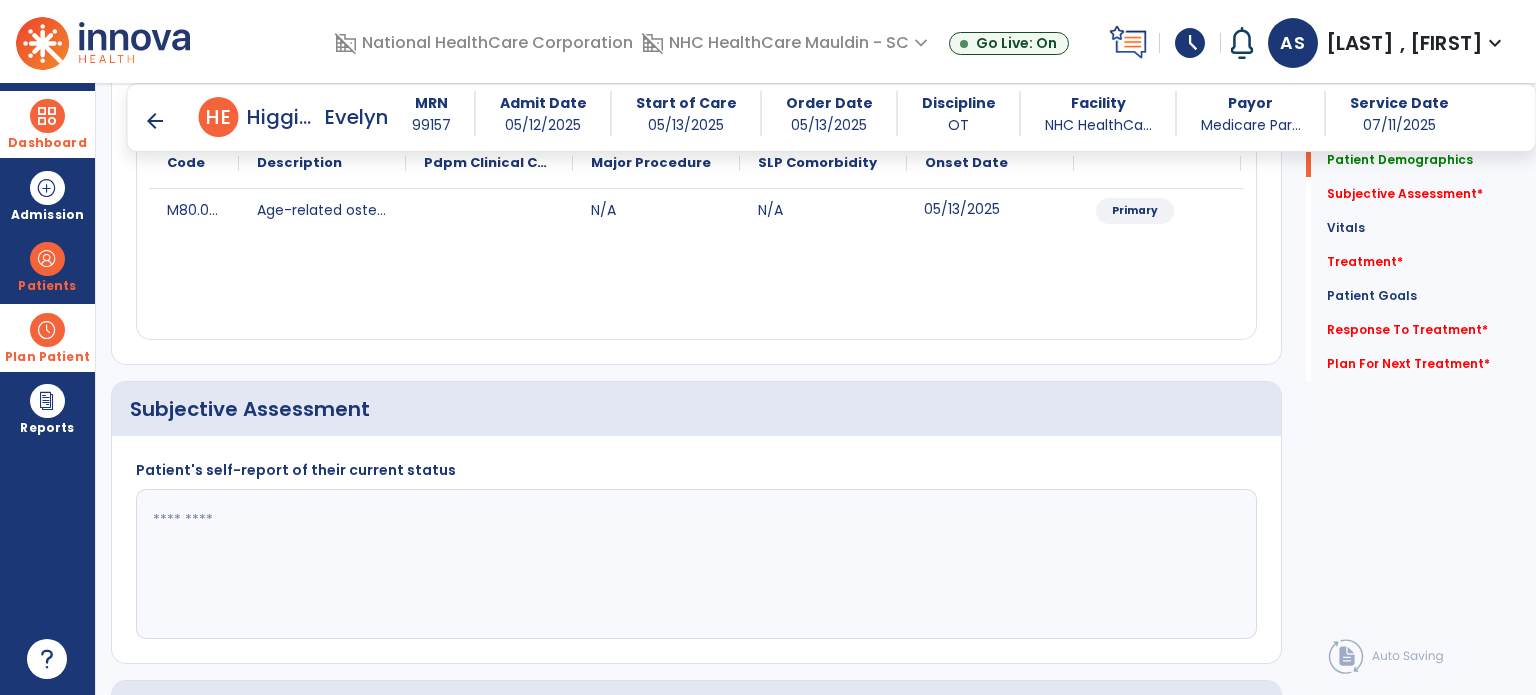 click 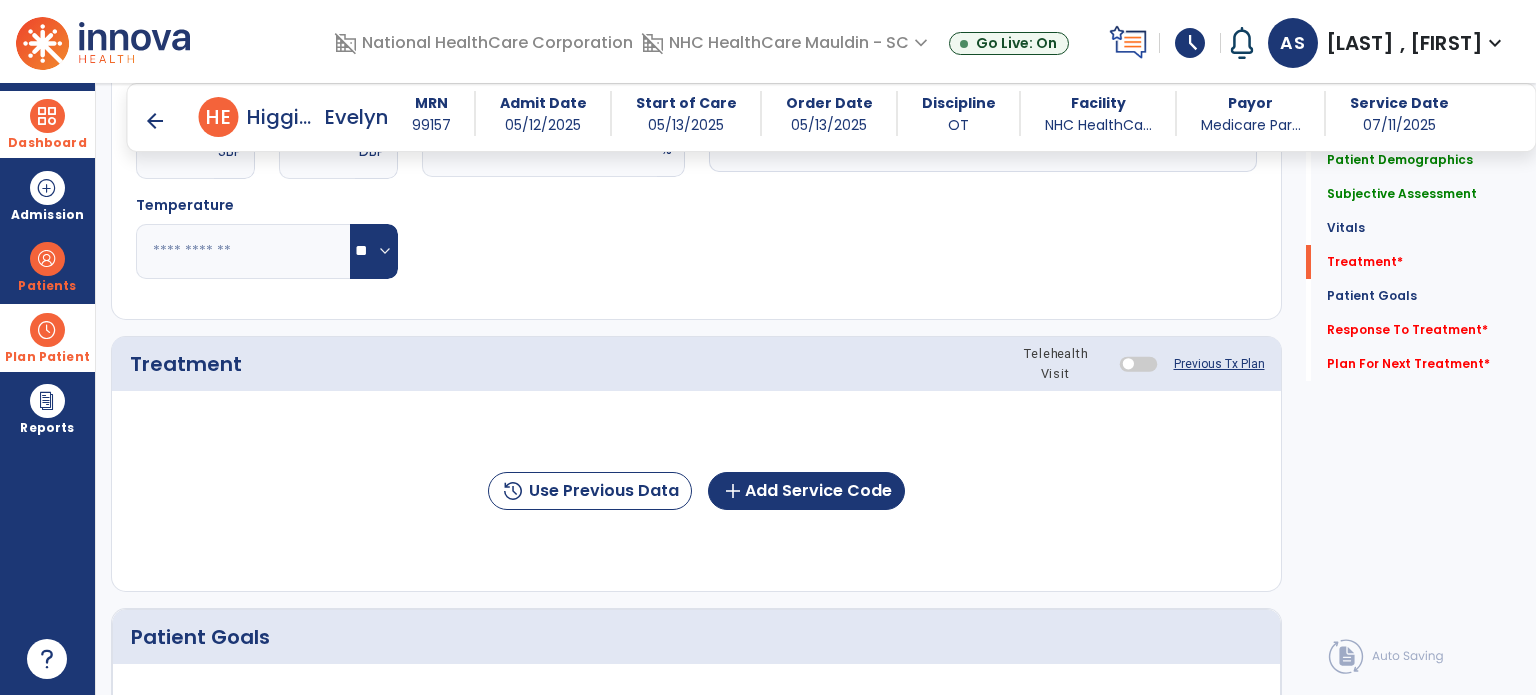 scroll, scrollTop: 1064, scrollLeft: 0, axis: vertical 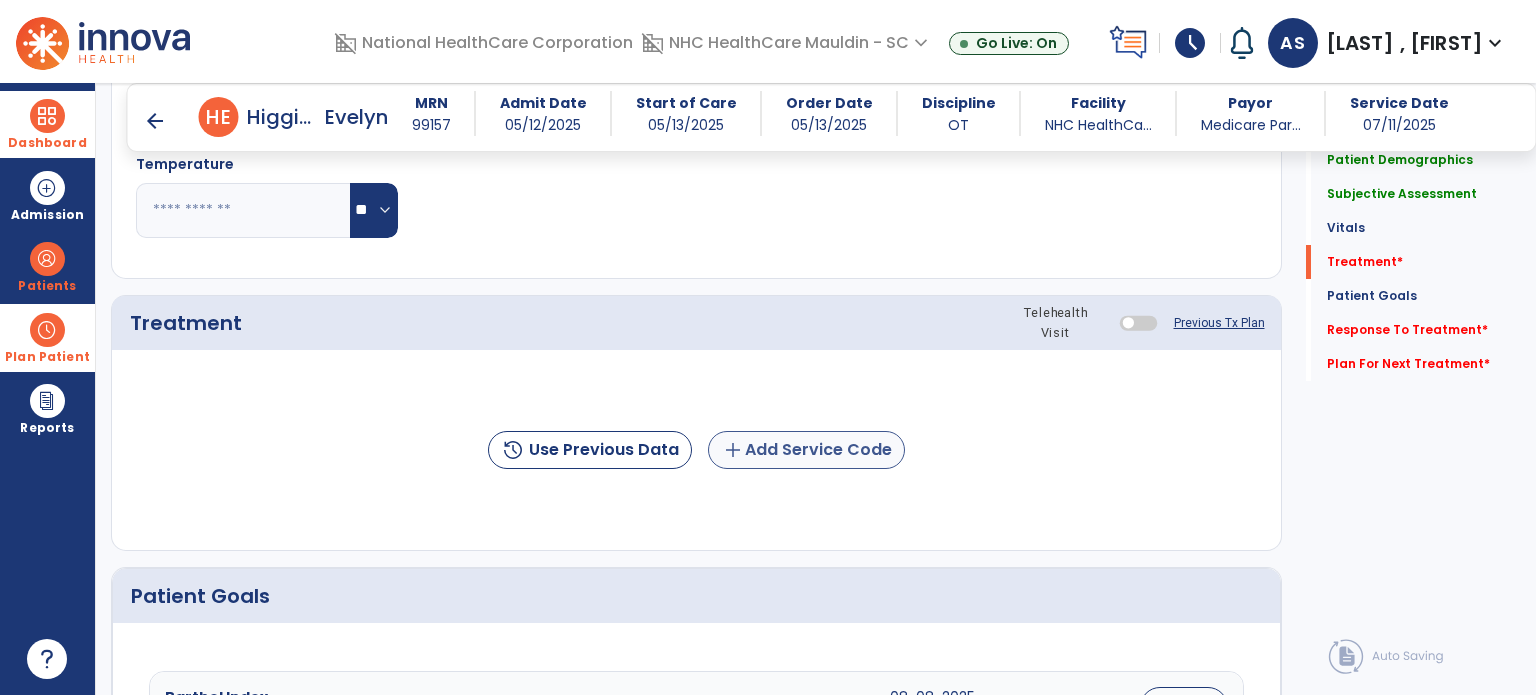 type on "*********" 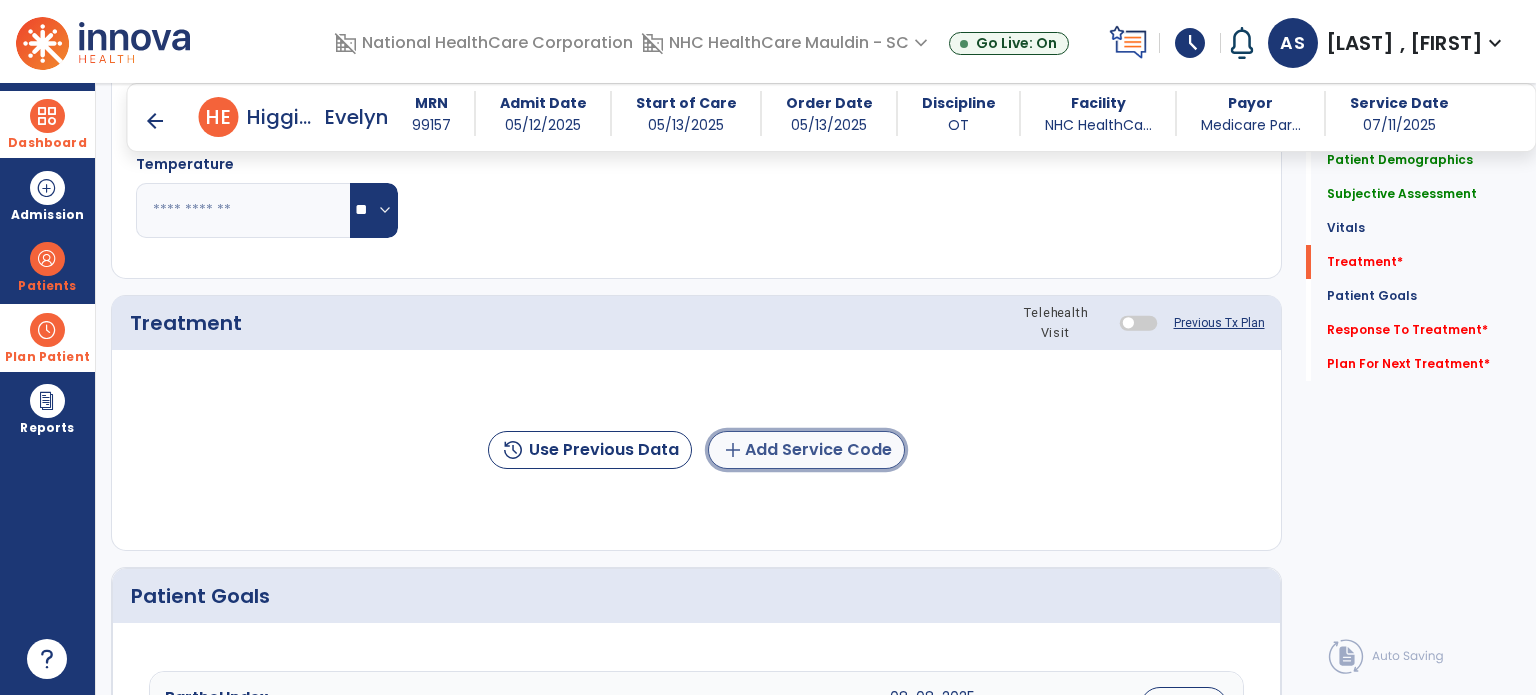 click on "add  Add Service Code" 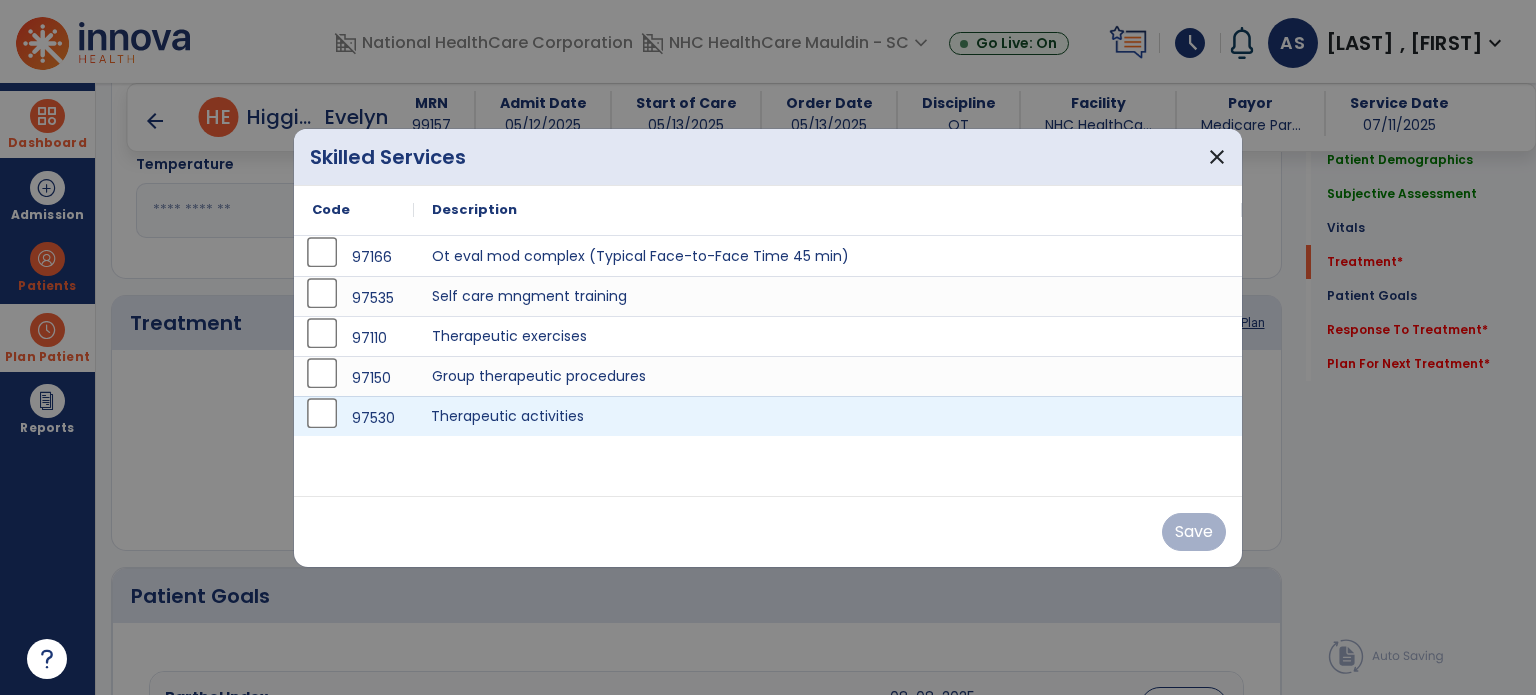 click on "Therapeutic activities" at bounding box center [828, 416] 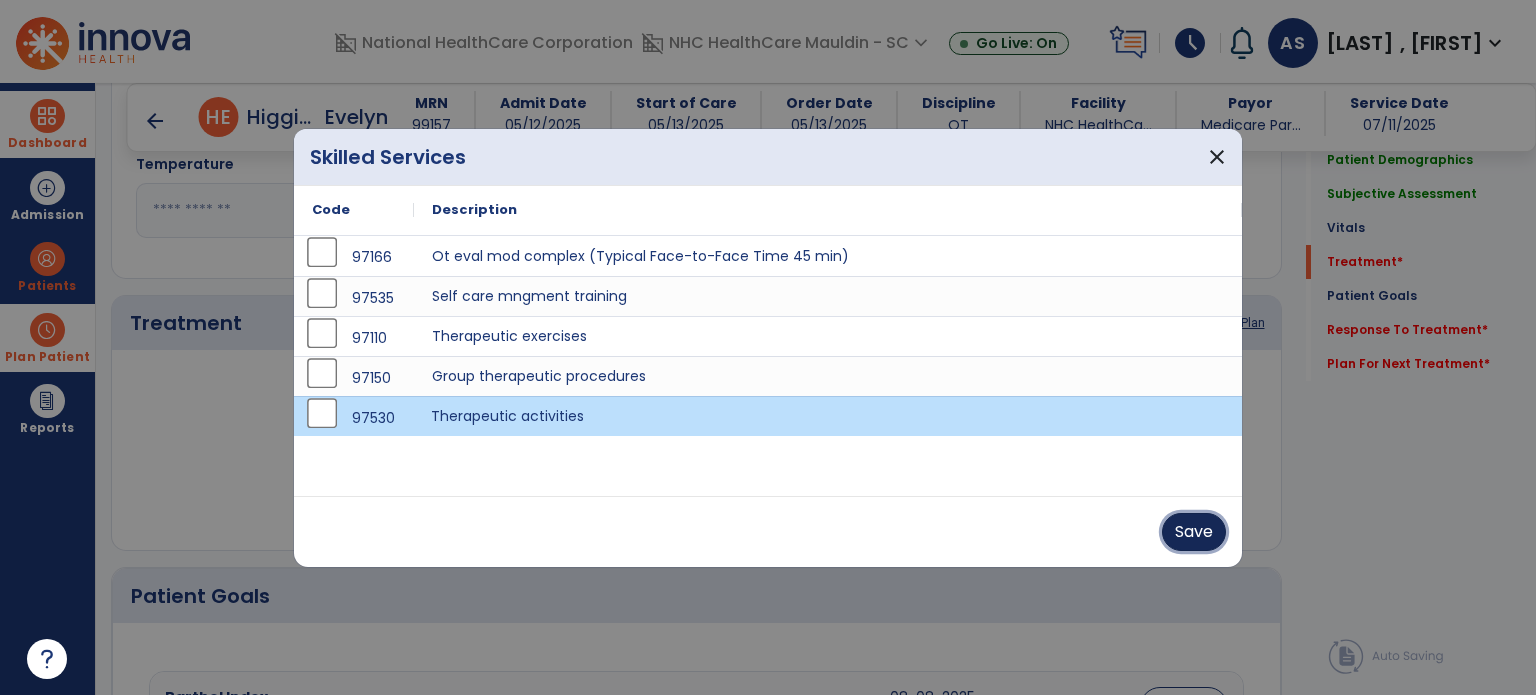 click on "Save" at bounding box center (1194, 532) 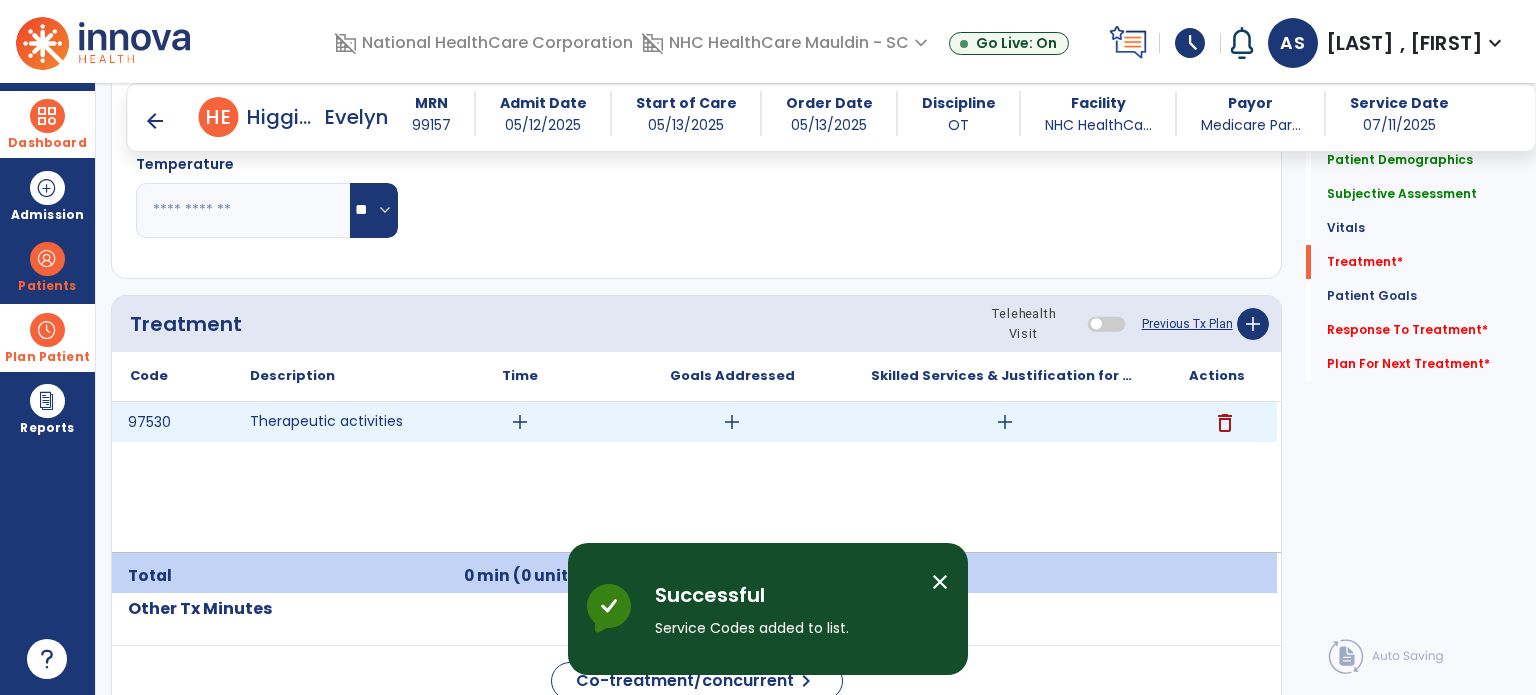 click on "add" at bounding box center (520, 422) 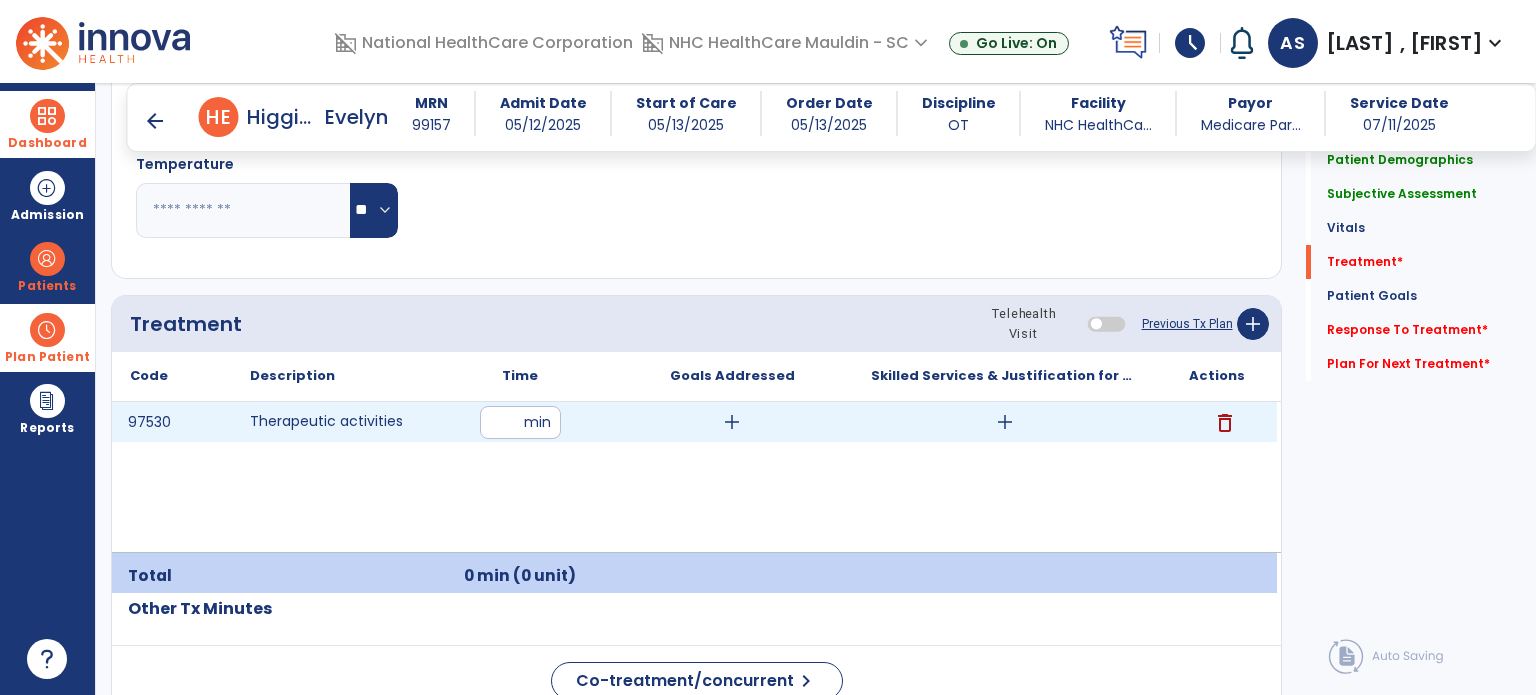type on "**" 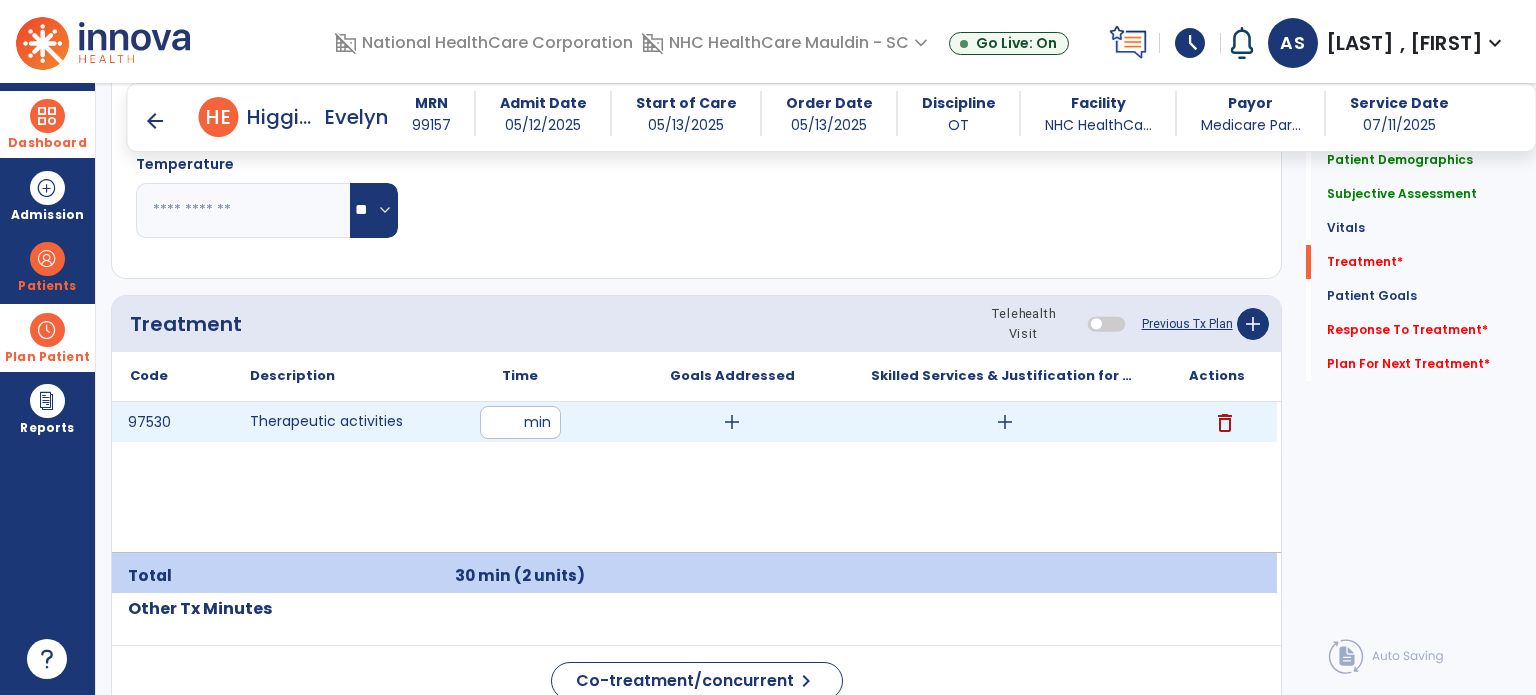 click on "add" at bounding box center [1005, 422] 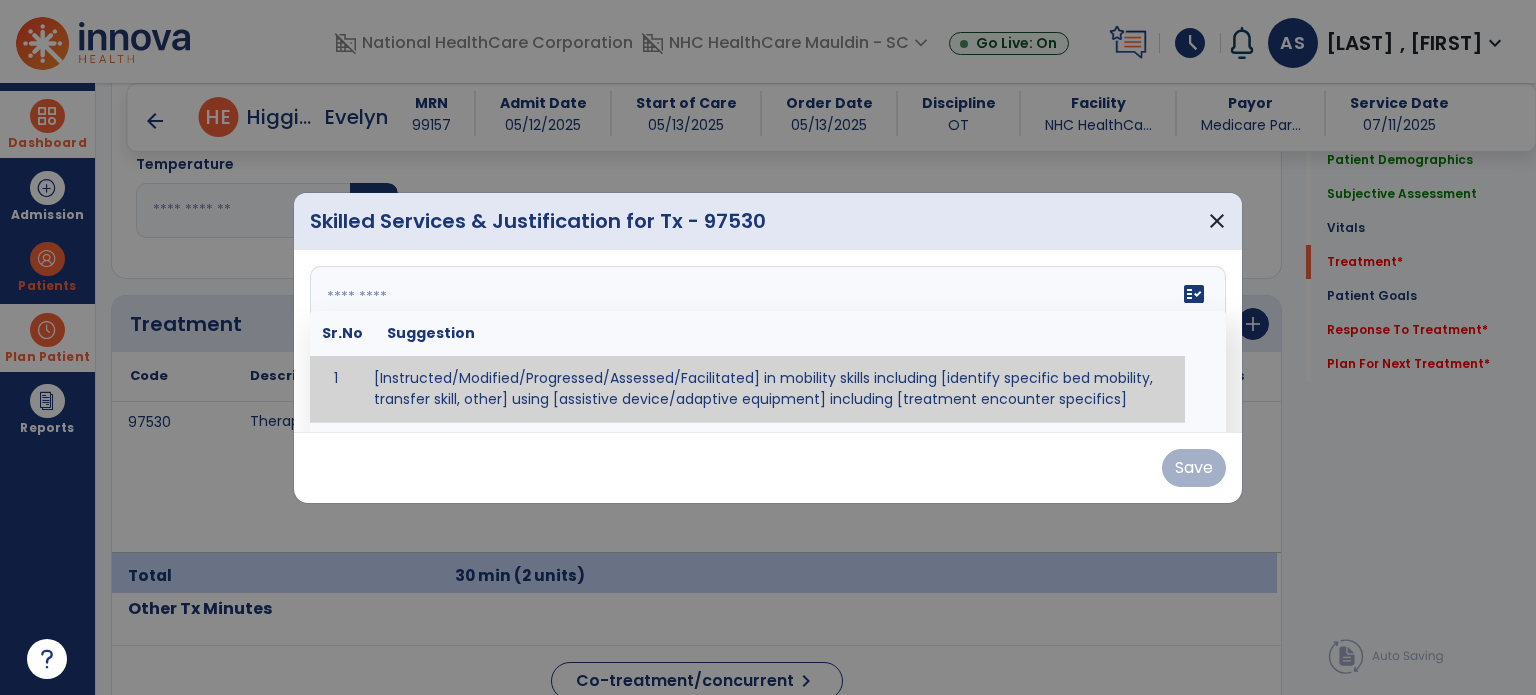paste on "**********" 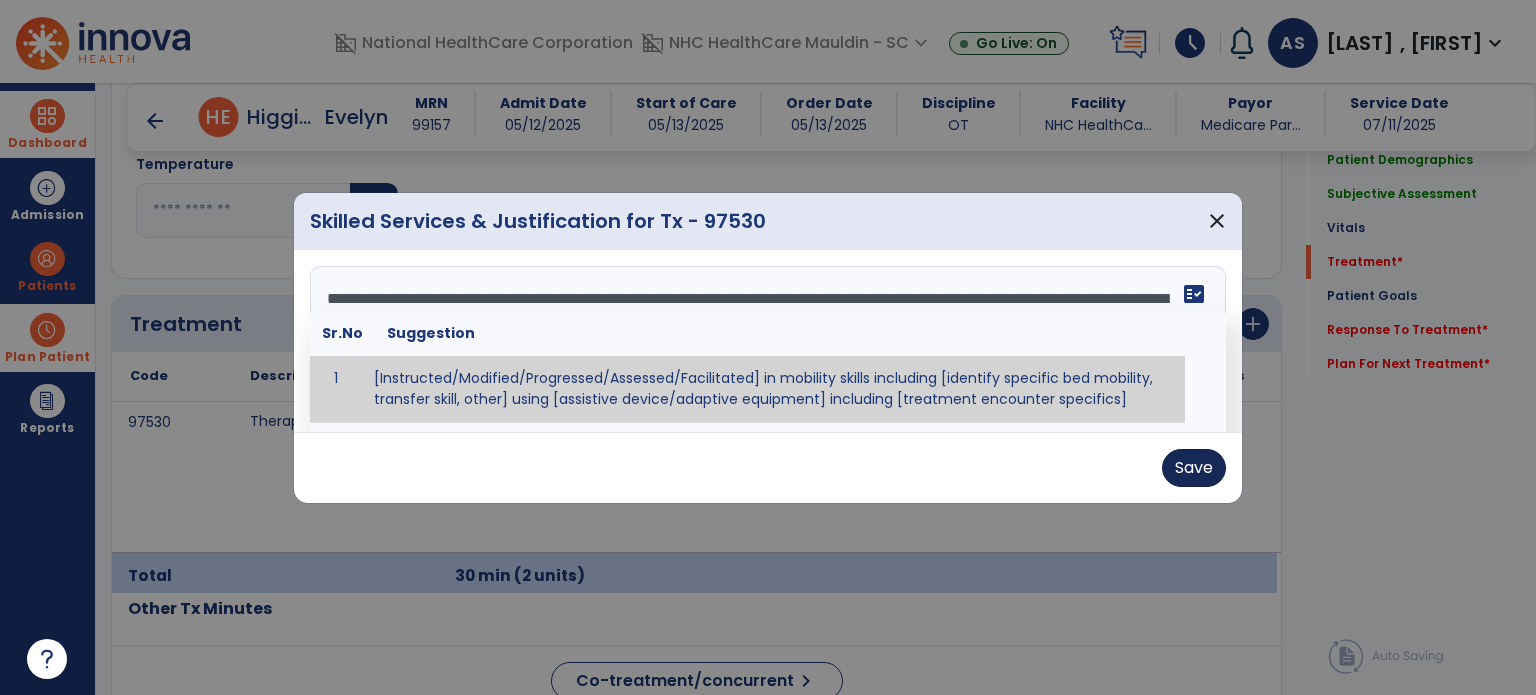 type on "**********" 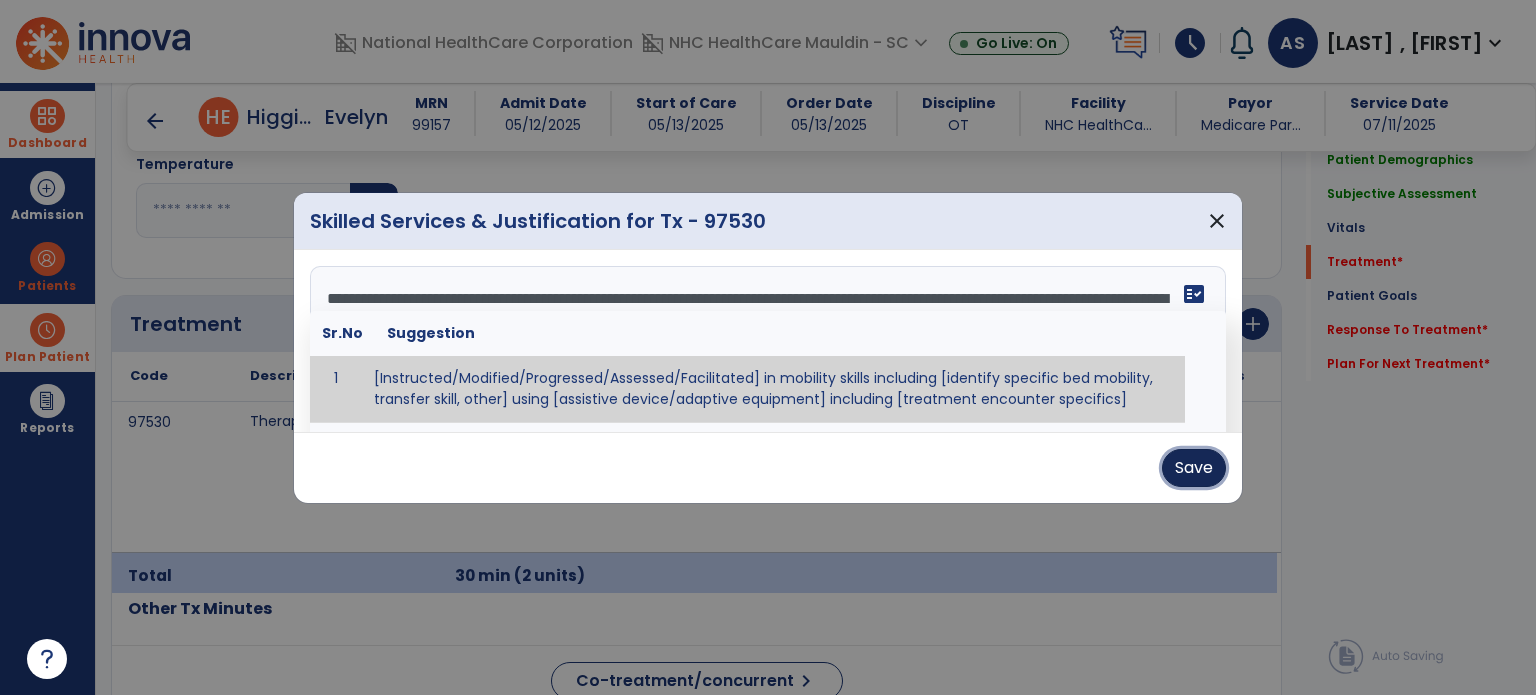 click on "Save" at bounding box center [1194, 468] 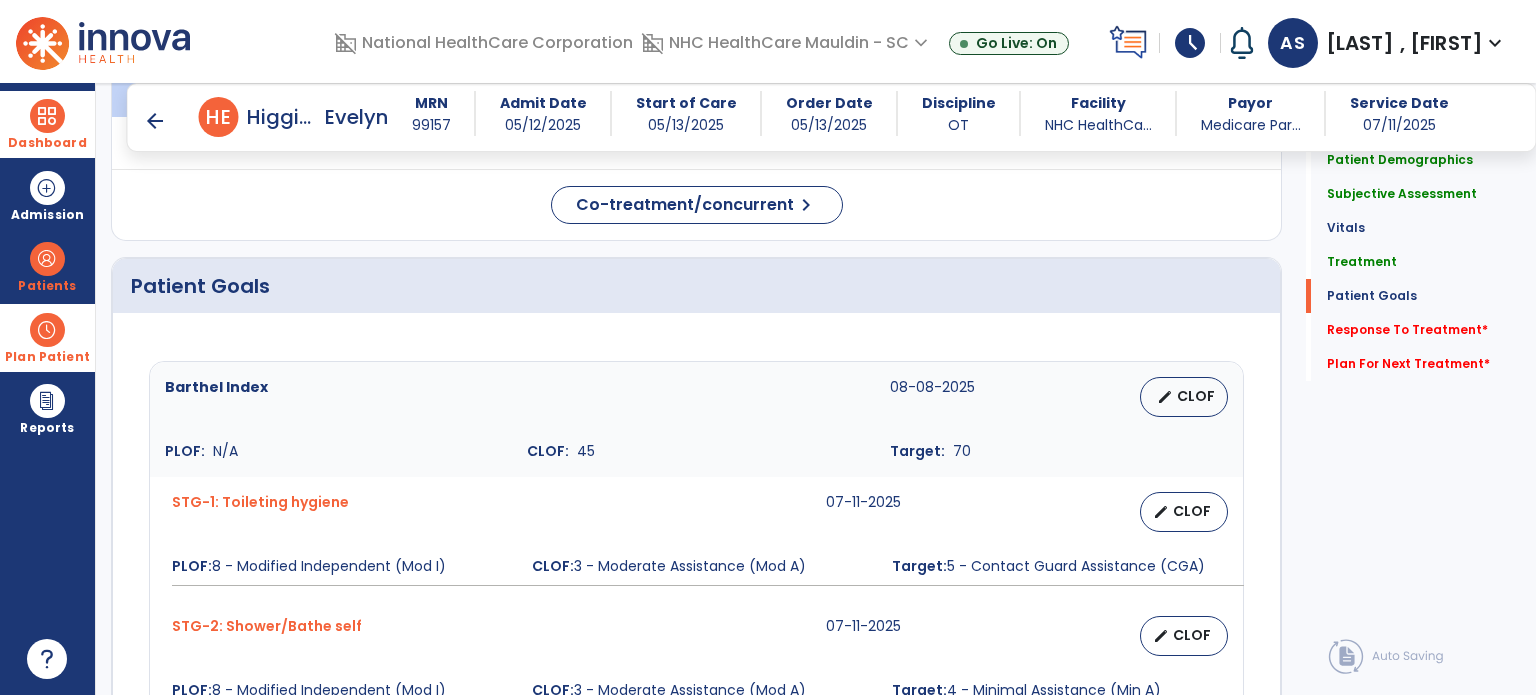 scroll, scrollTop: 1545, scrollLeft: 0, axis: vertical 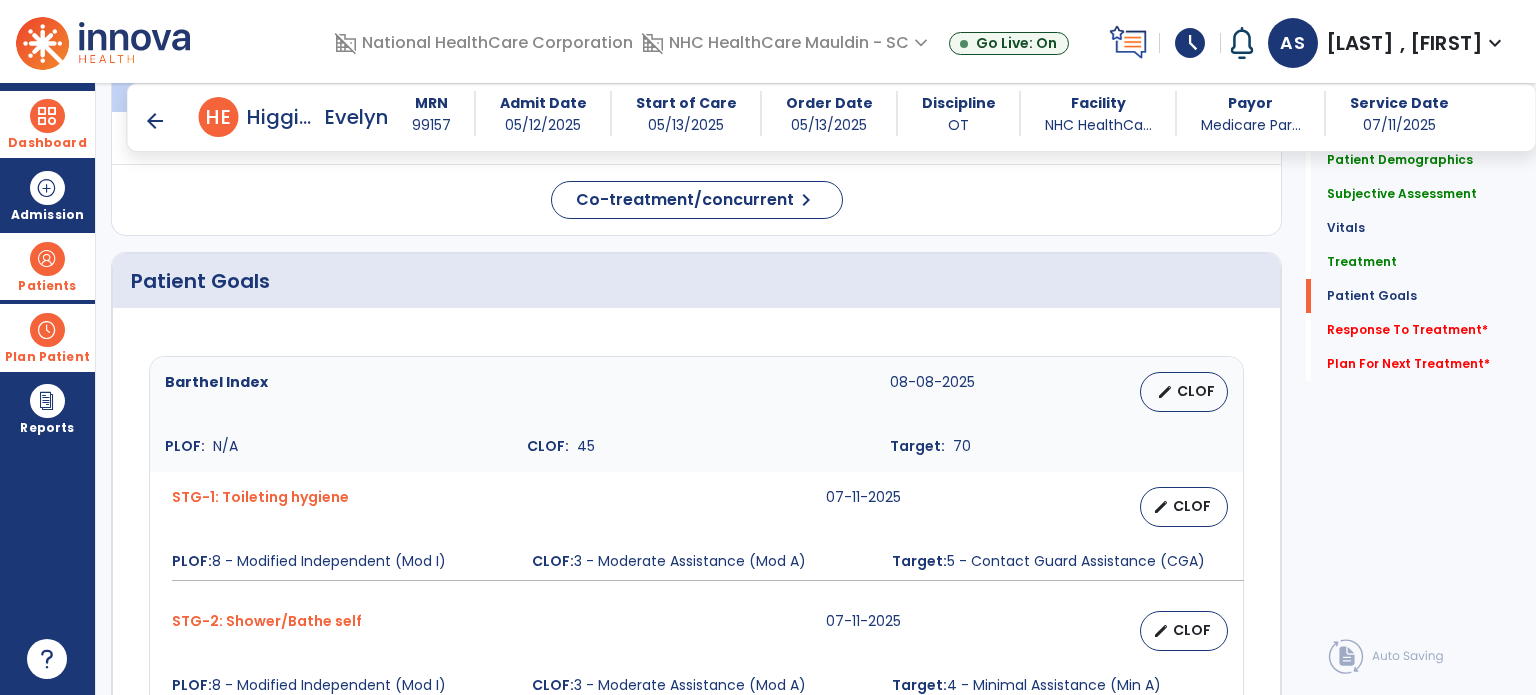 click at bounding box center (47, 259) 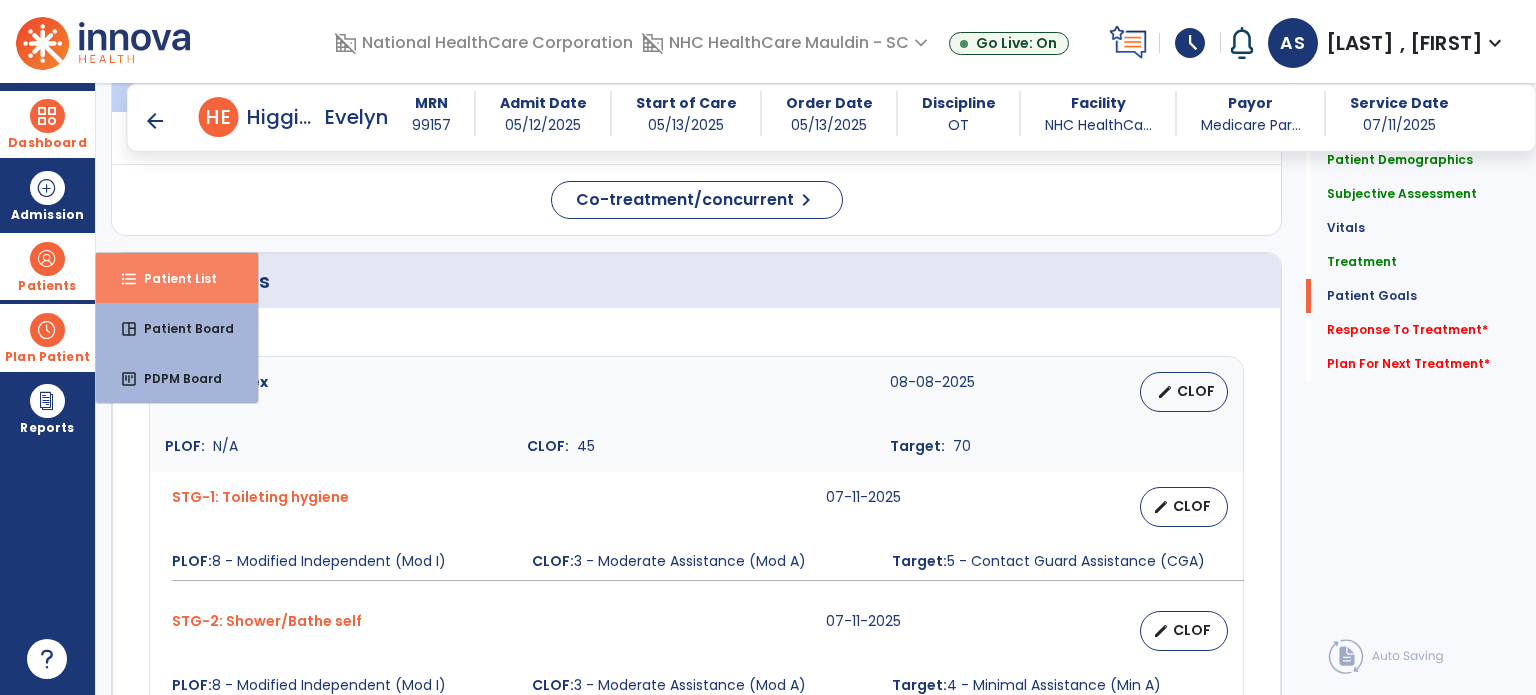 click on "Patient List" at bounding box center (172, 278) 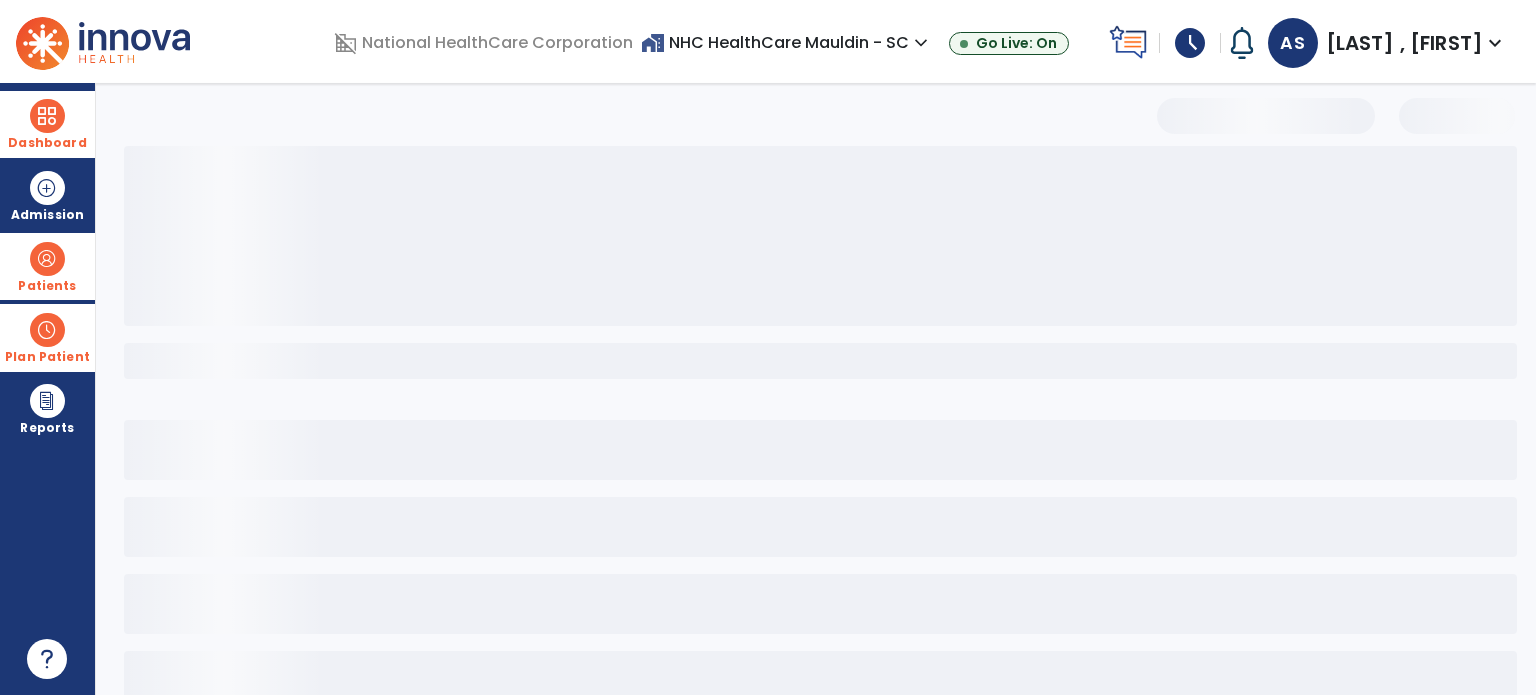 scroll, scrollTop: 46, scrollLeft: 0, axis: vertical 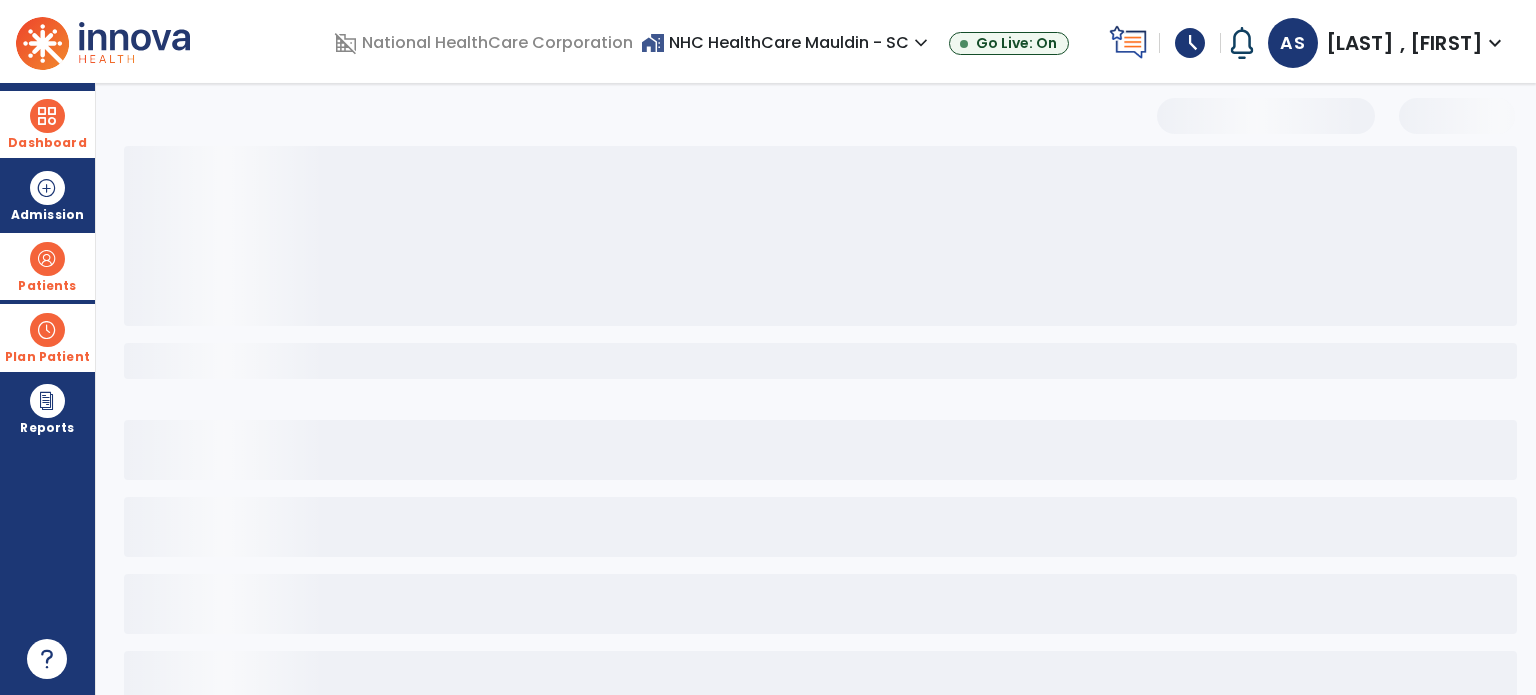 select on "***" 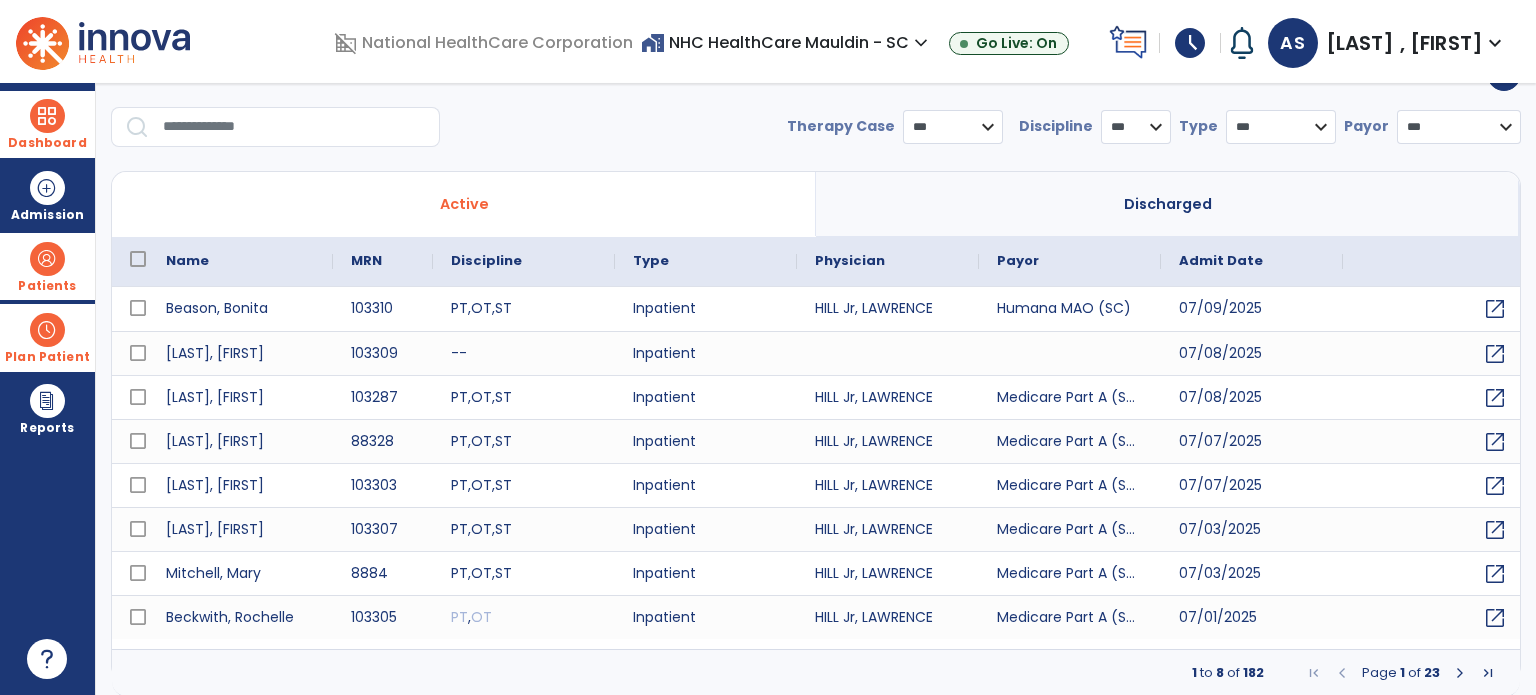 click at bounding box center [294, 127] 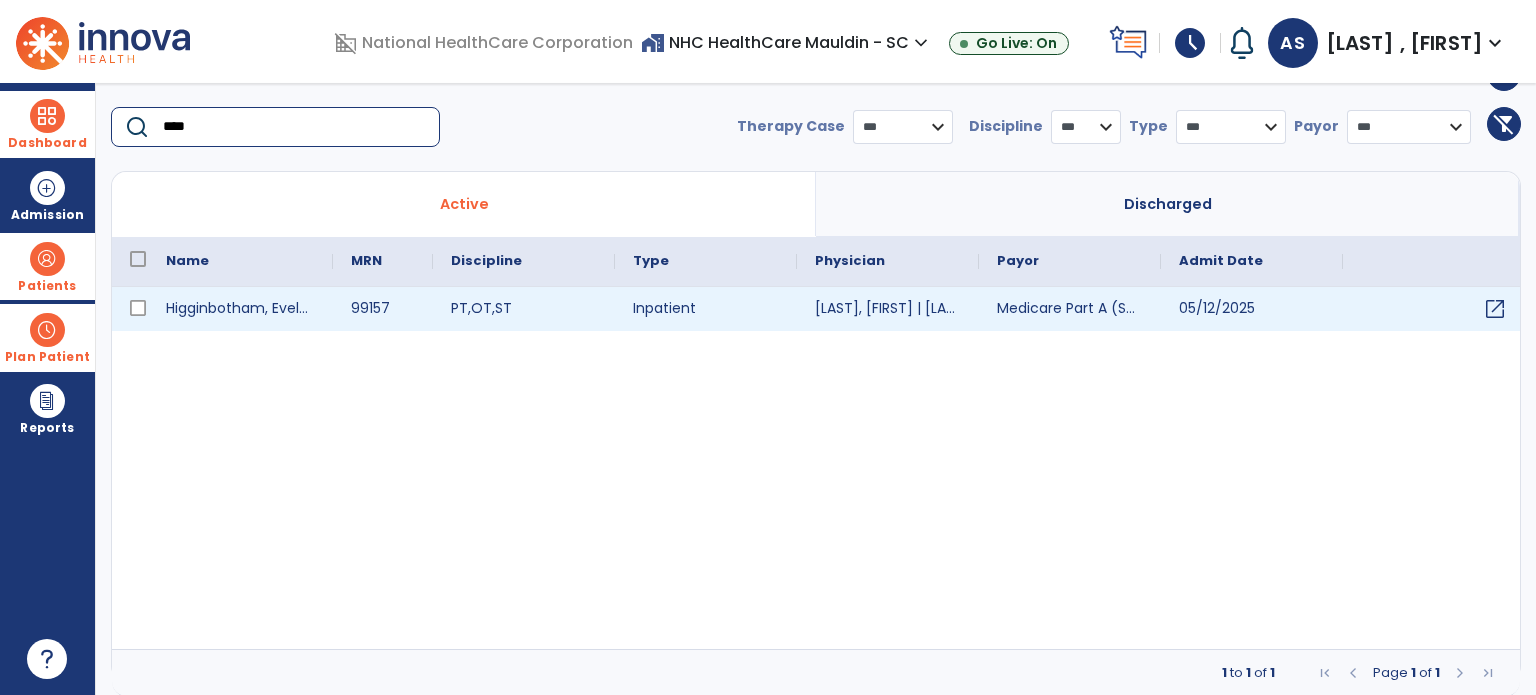 type on "****" 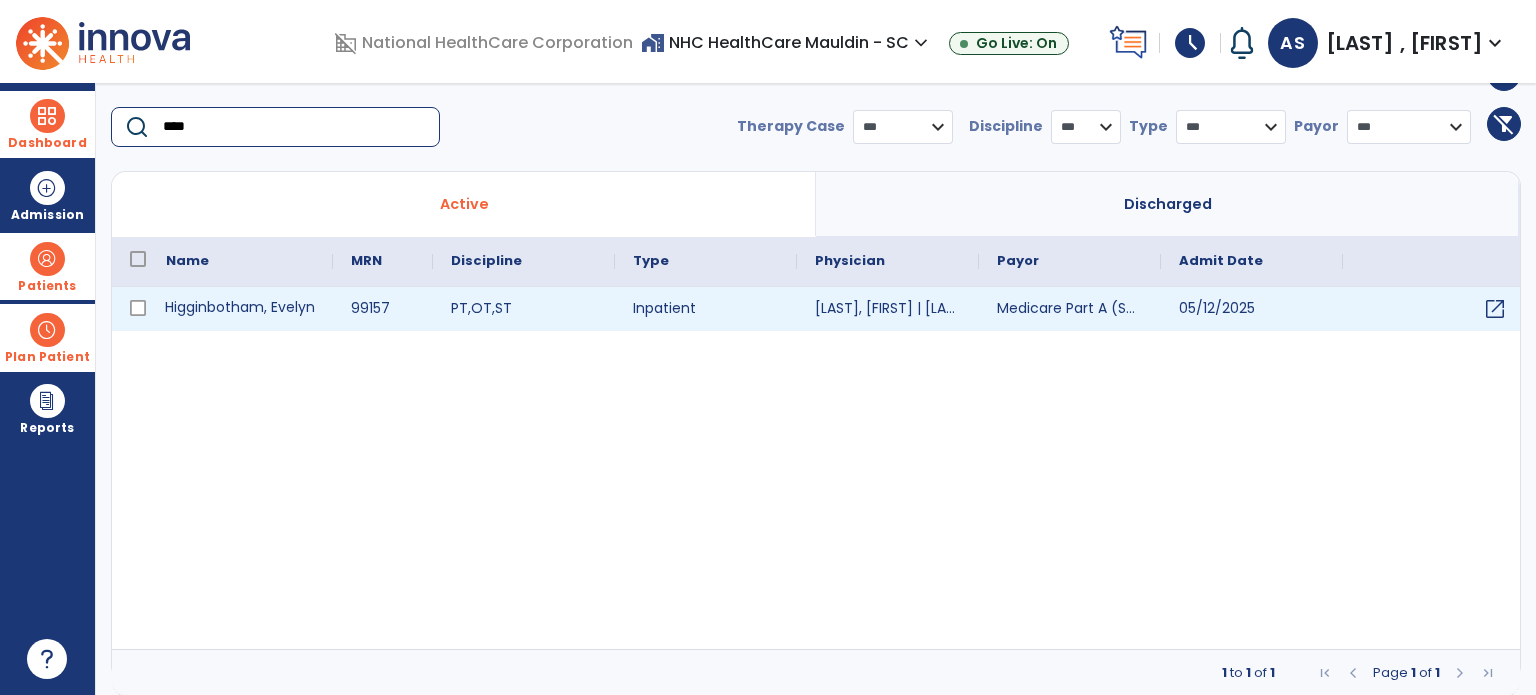 click on "Higginbotham, Evelyn" at bounding box center [240, 309] 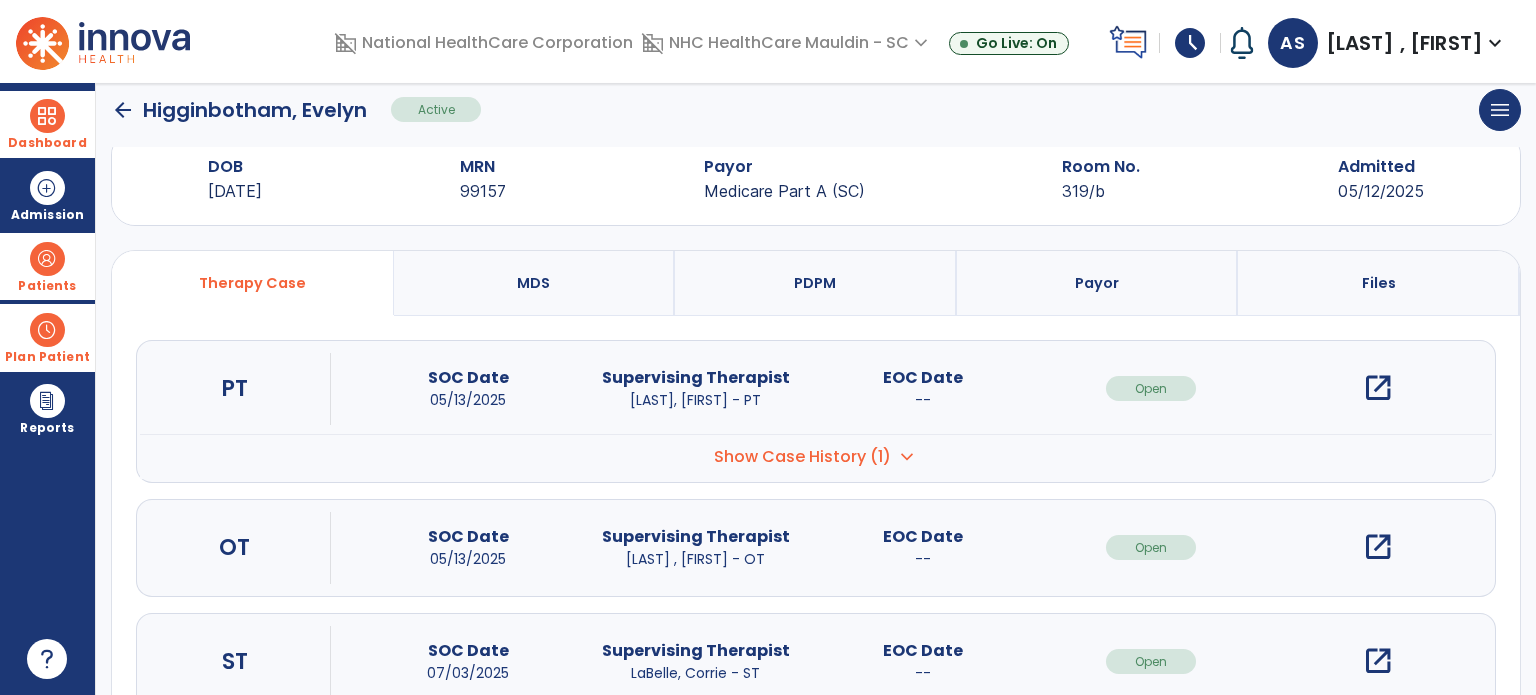 scroll, scrollTop: 0, scrollLeft: 0, axis: both 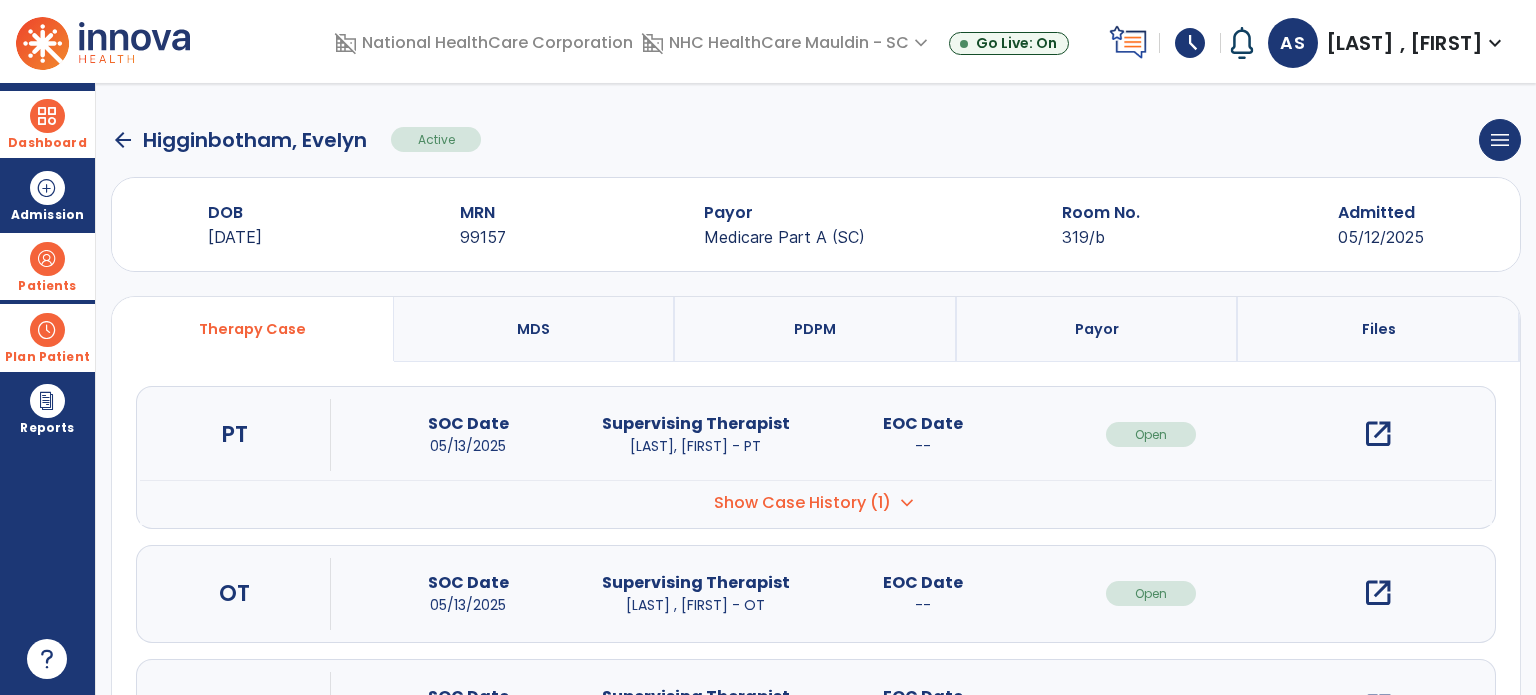 click on "open_in_new" at bounding box center (1378, 593) 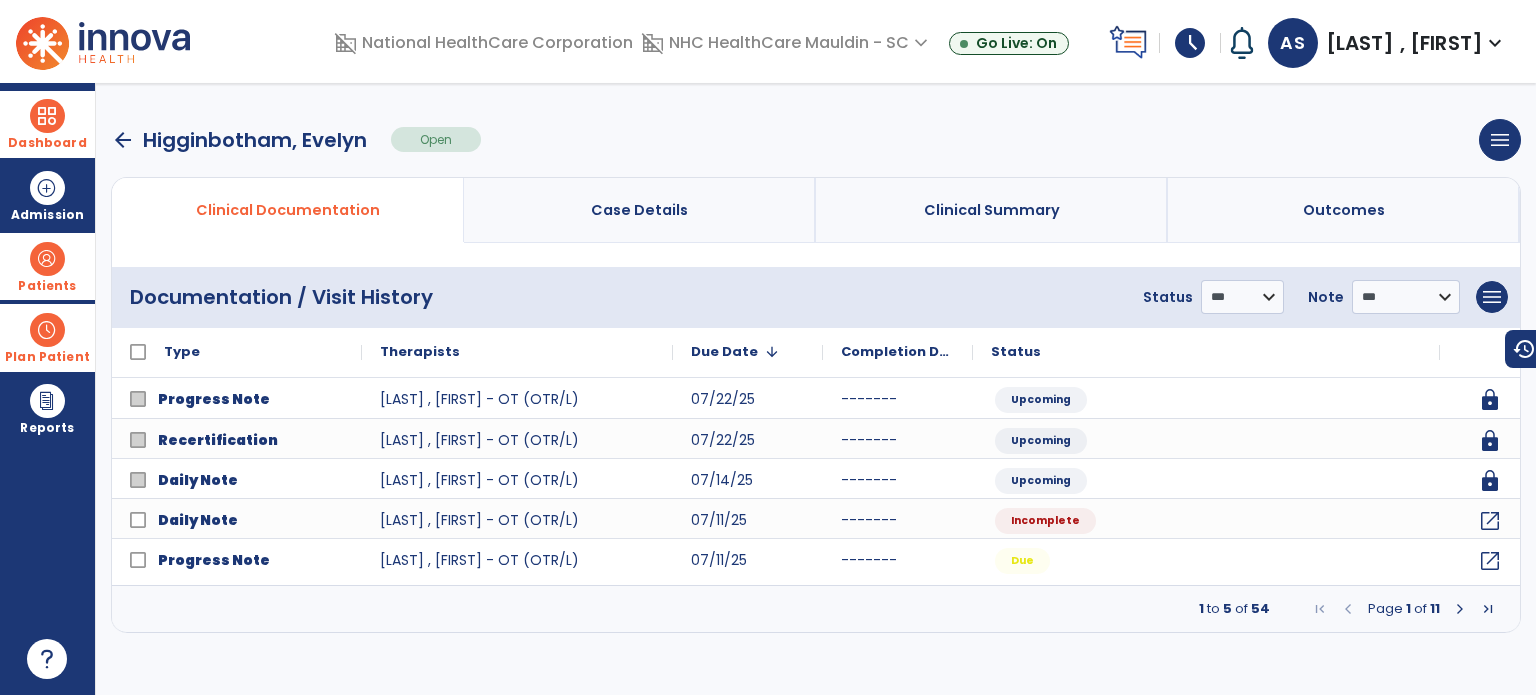 click at bounding box center (1460, 609) 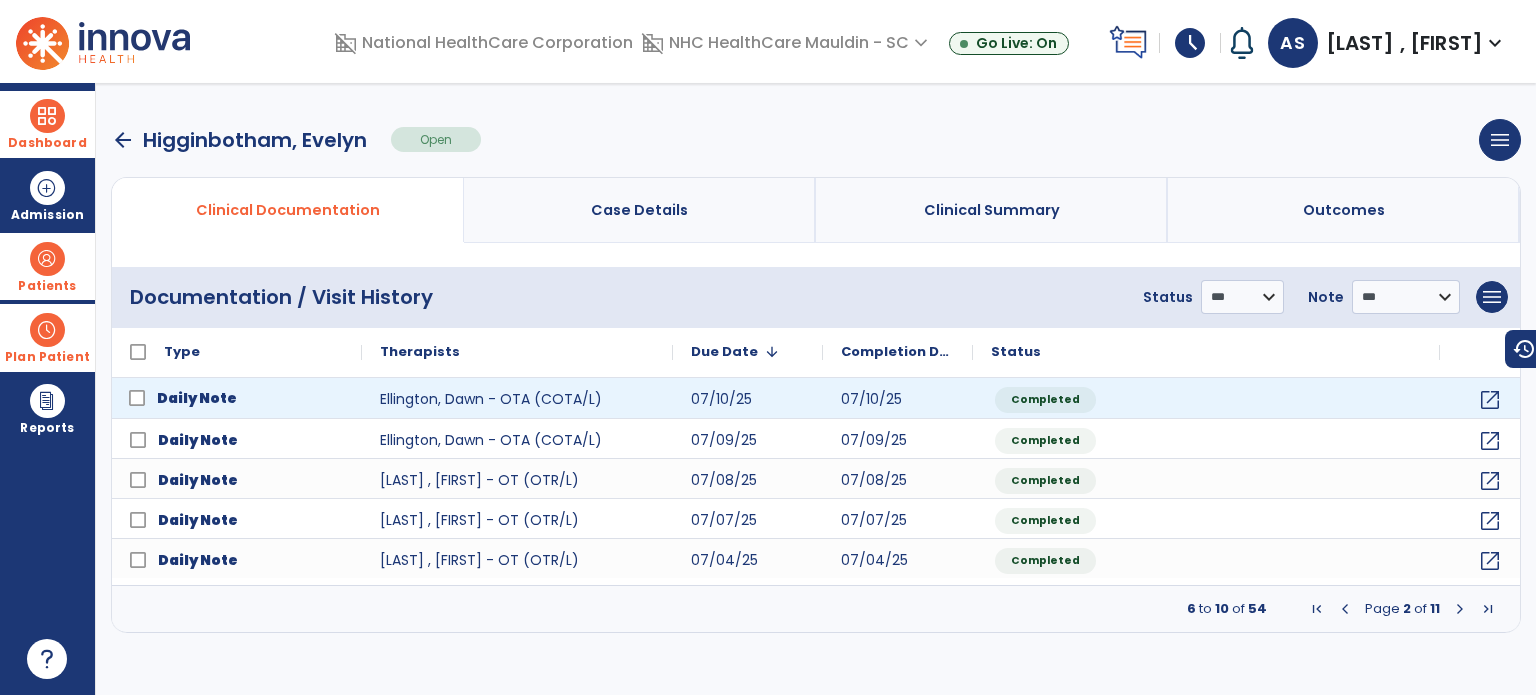 click on "Daily Note" 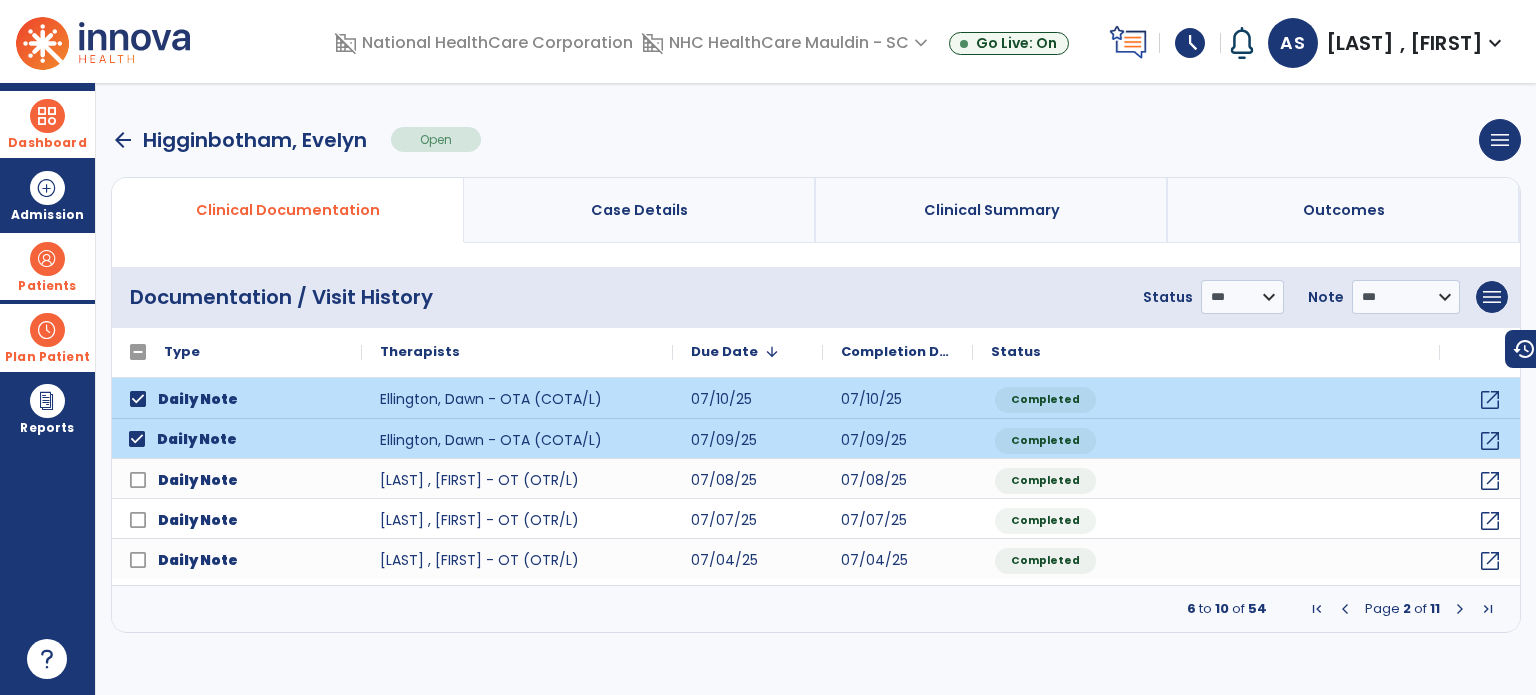 click at bounding box center [1460, 609] 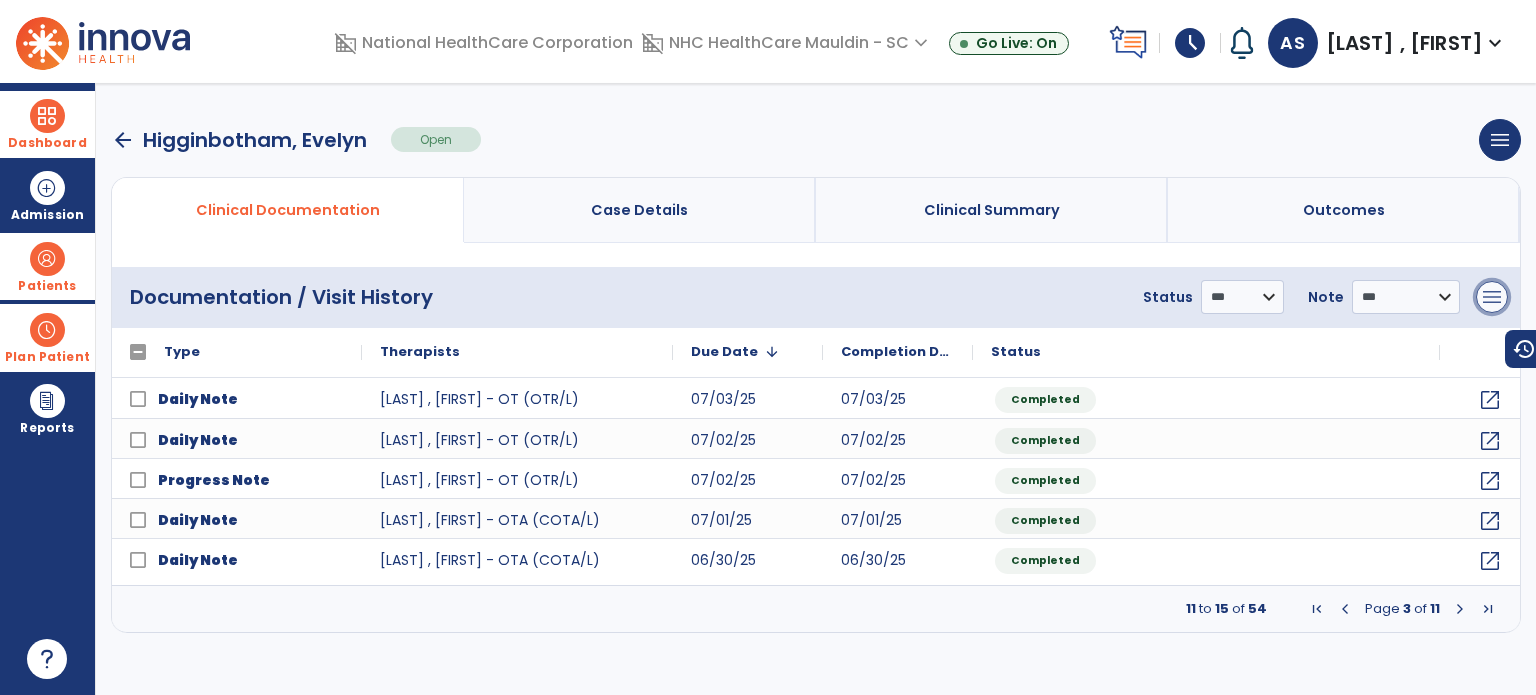click on "menu" at bounding box center [1492, 297] 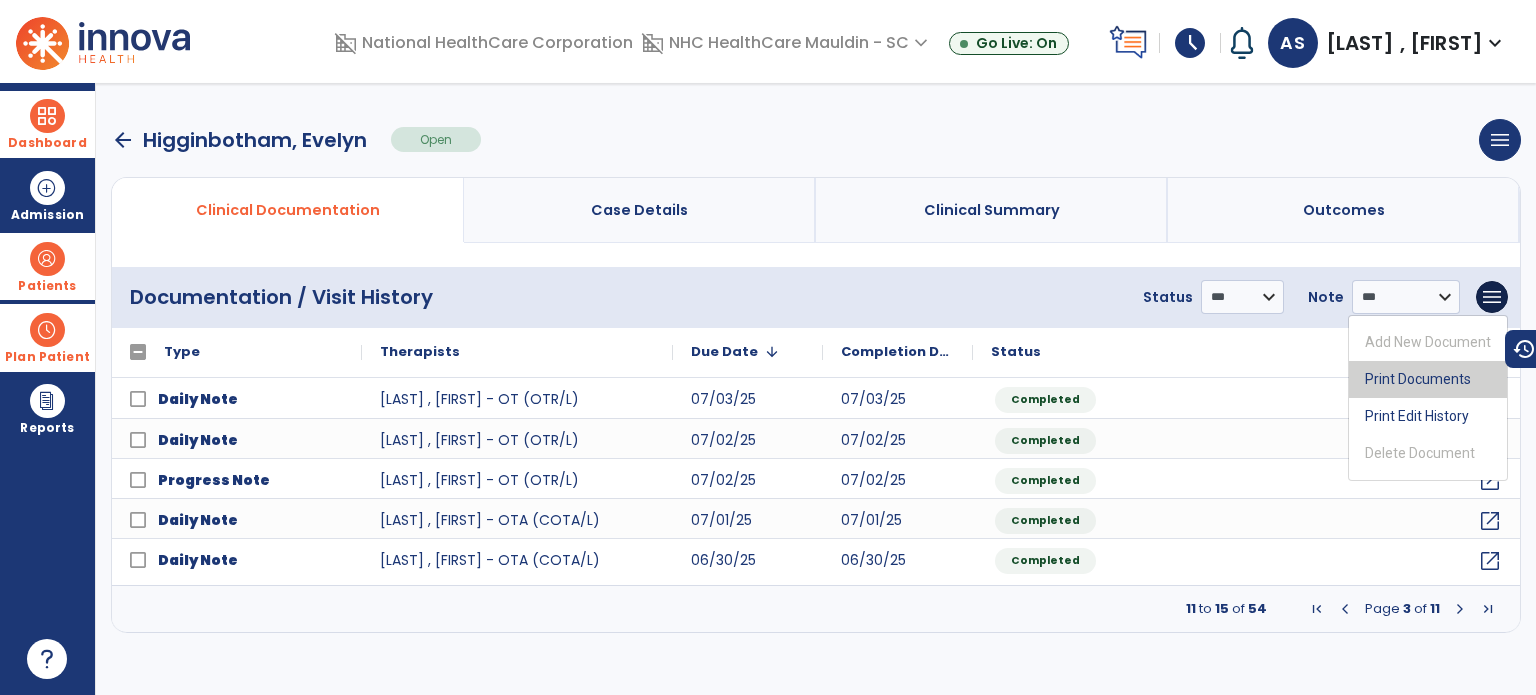 click on "Print Documents" at bounding box center (1428, 379) 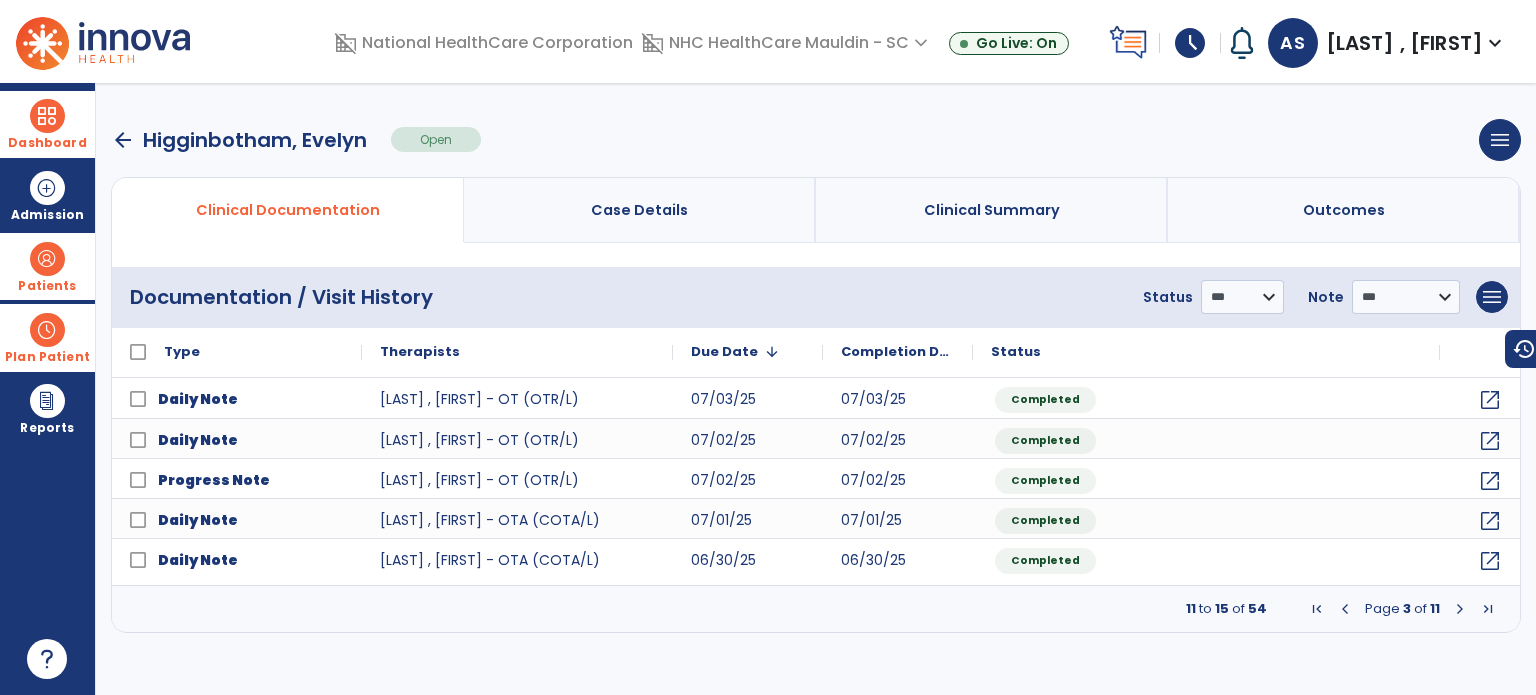 click at bounding box center [47, 116] 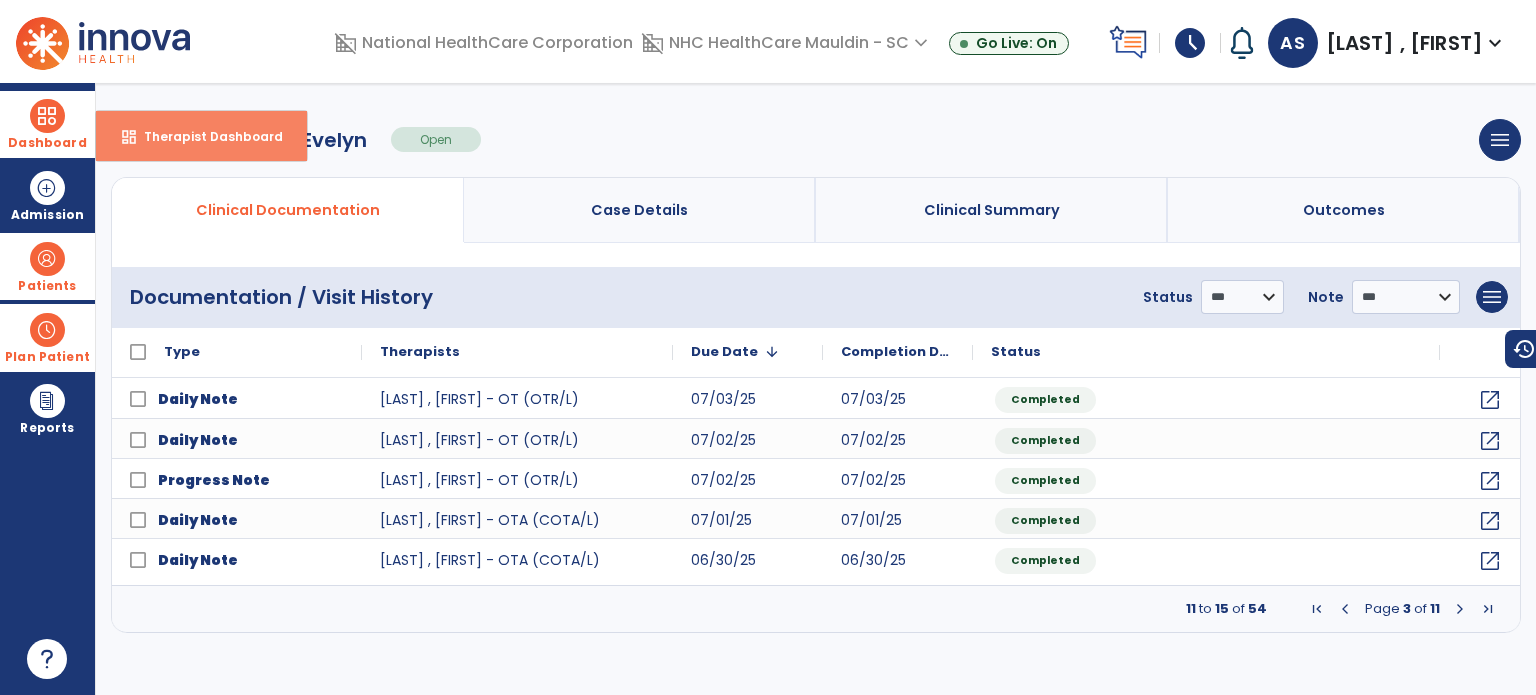 click on "dashboard" at bounding box center (129, 137) 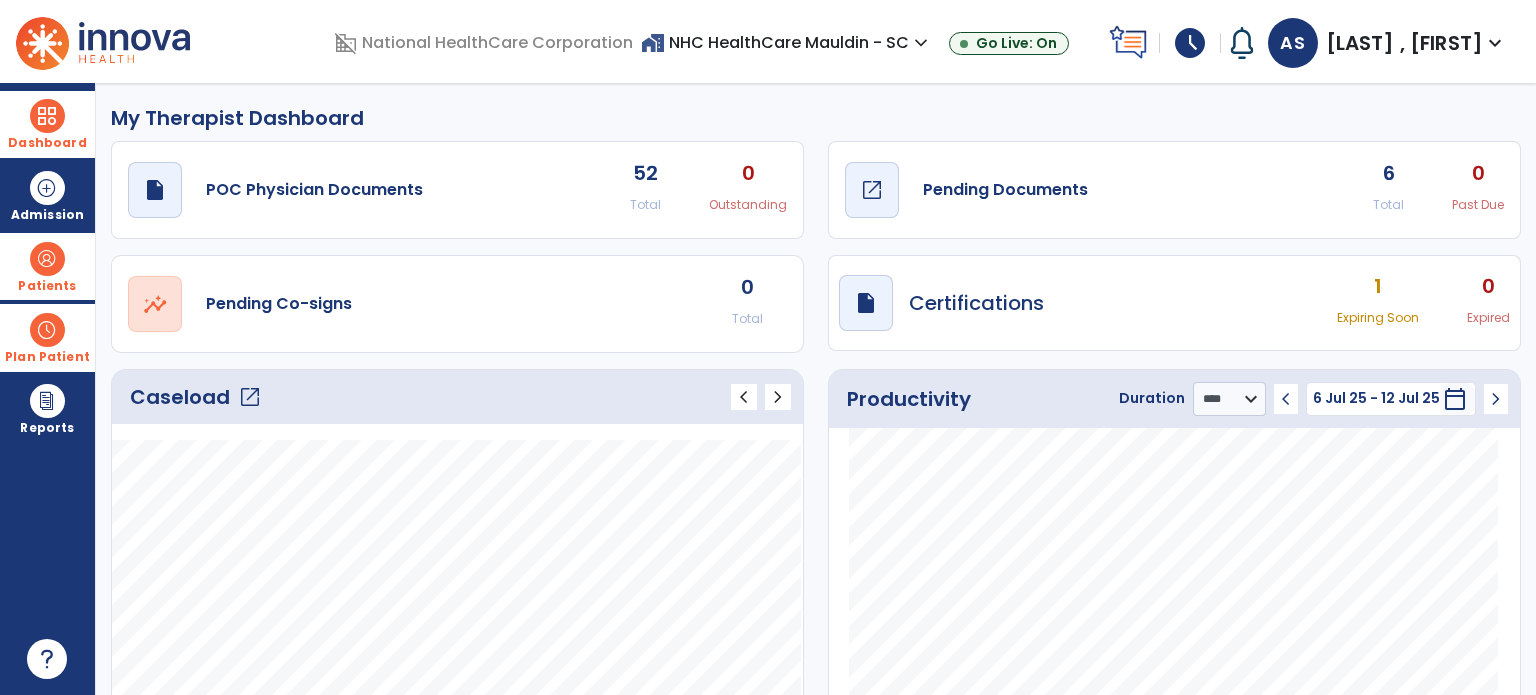click on "open_in_new" 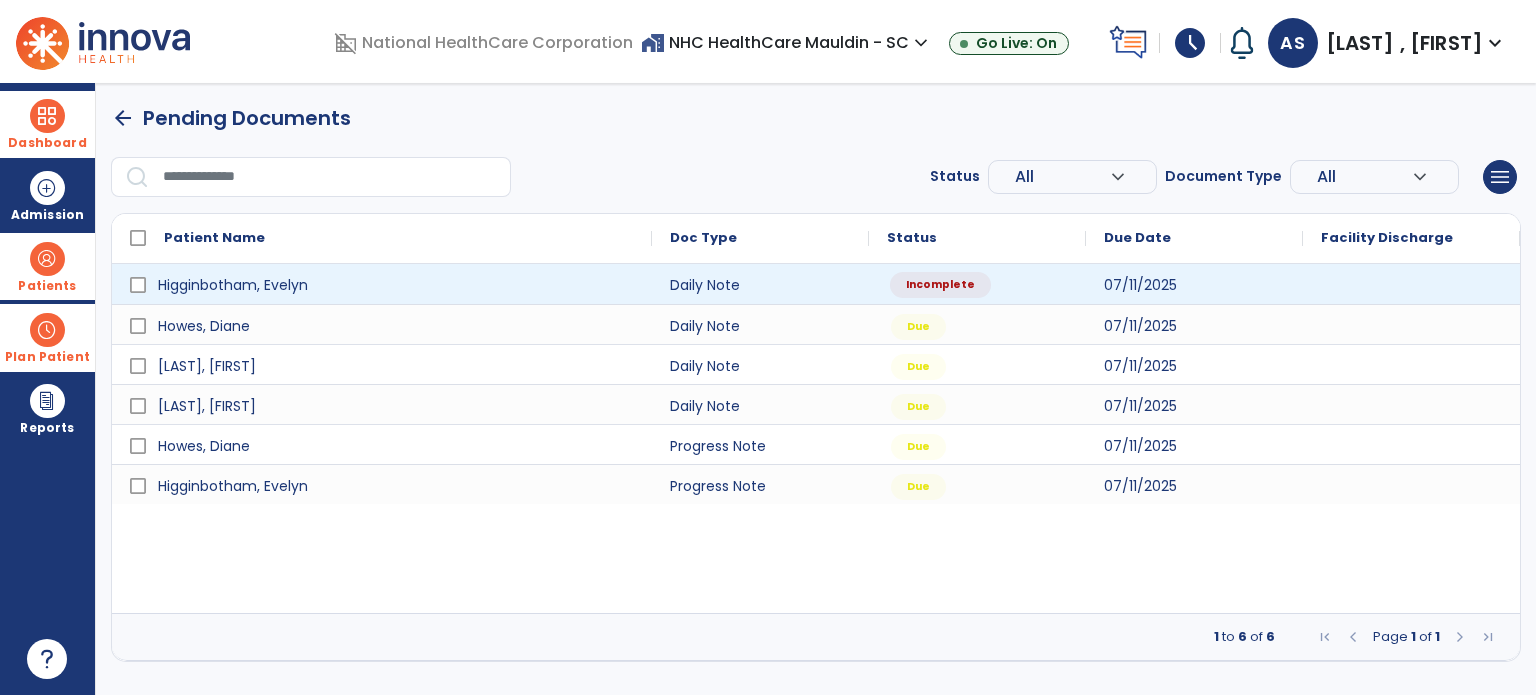 click on "Incomplete" at bounding box center [940, 285] 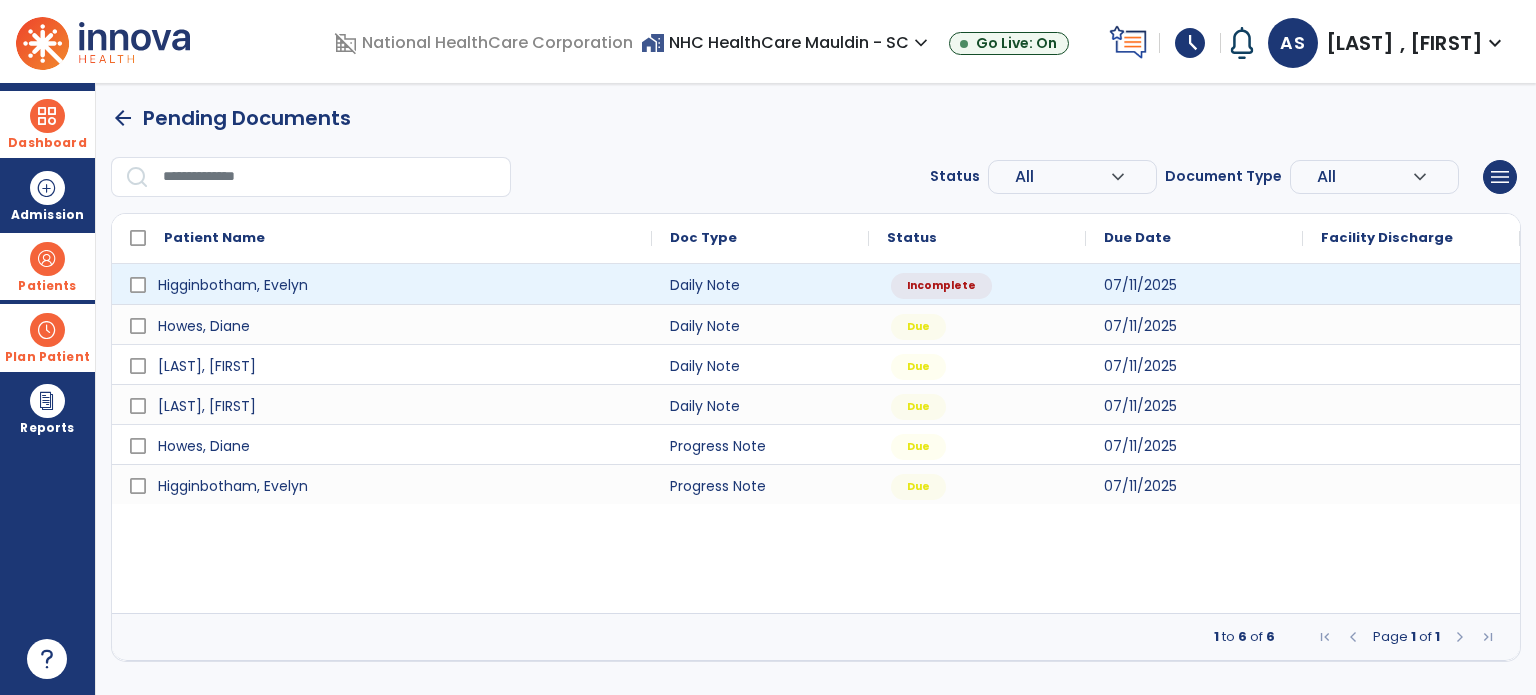 select on "*" 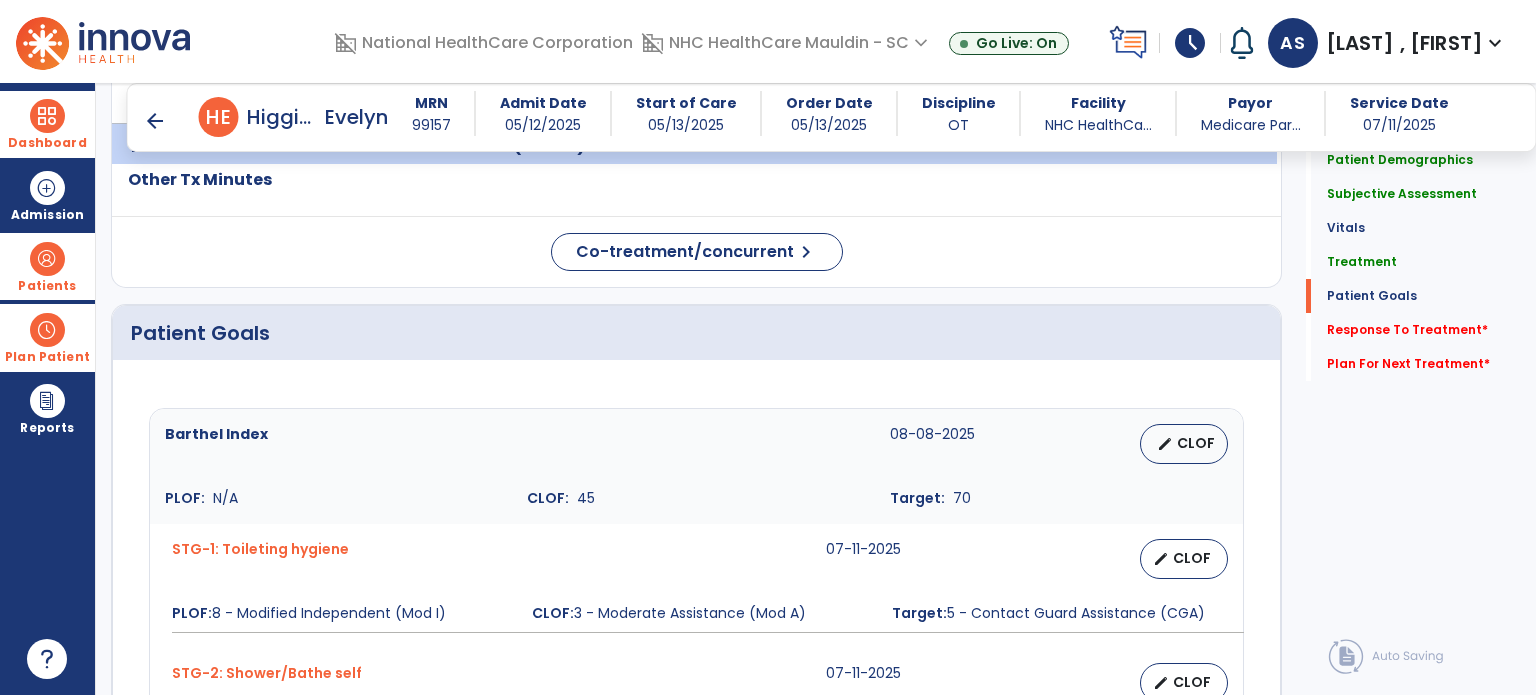 scroll, scrollTop: 1506, scrollLeft: 0, axis: vertical 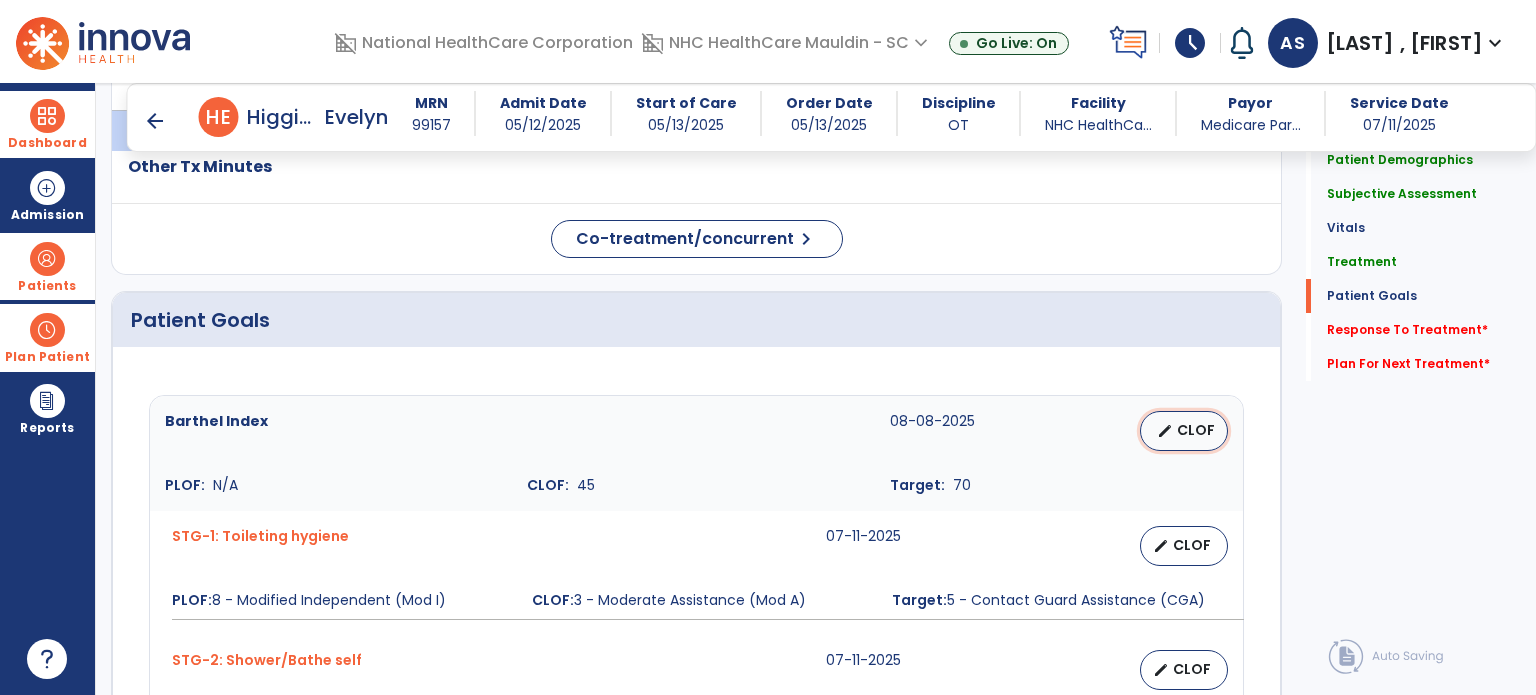 click on "CLOF" at bounding box center [1196, 430] 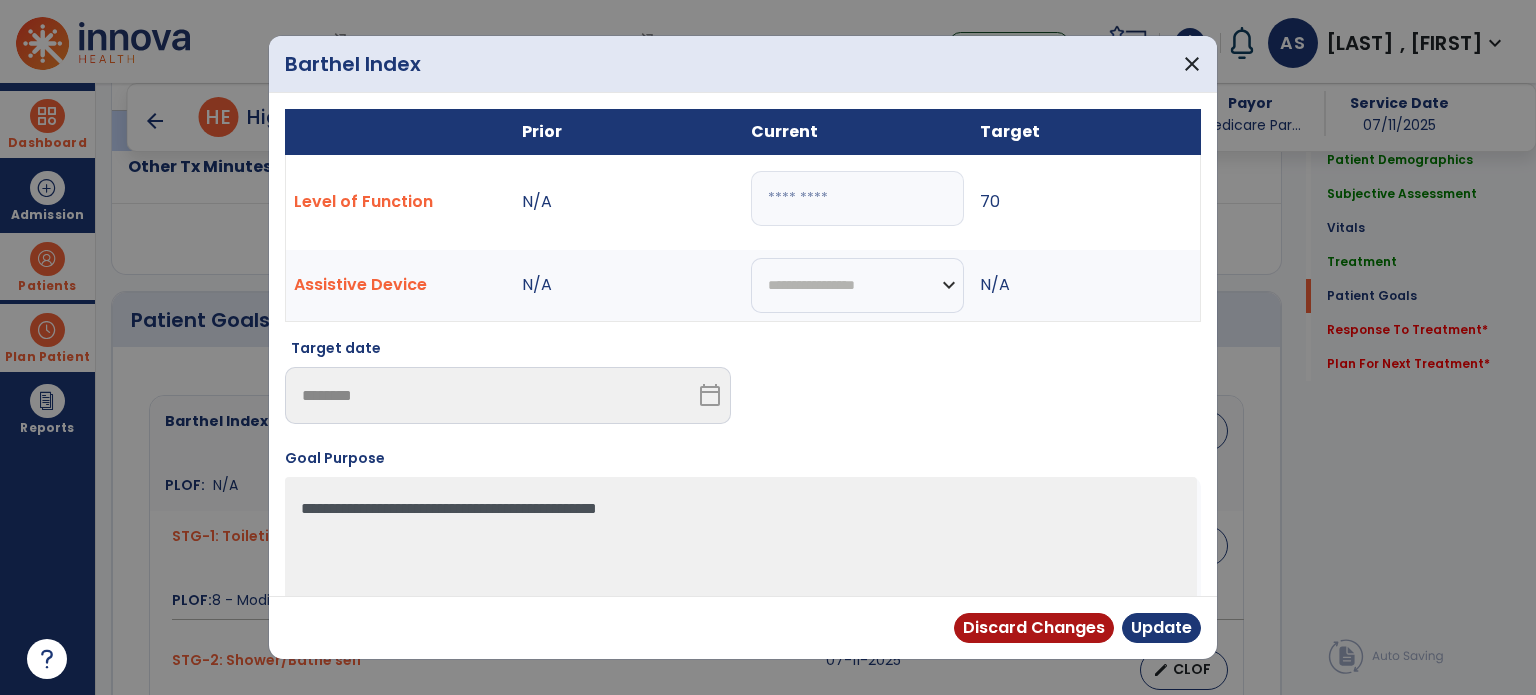 drag, startPoint x: 714, startPoint y: 211, endPoint x: 636, endPoint y: 244, distance: 84.693565 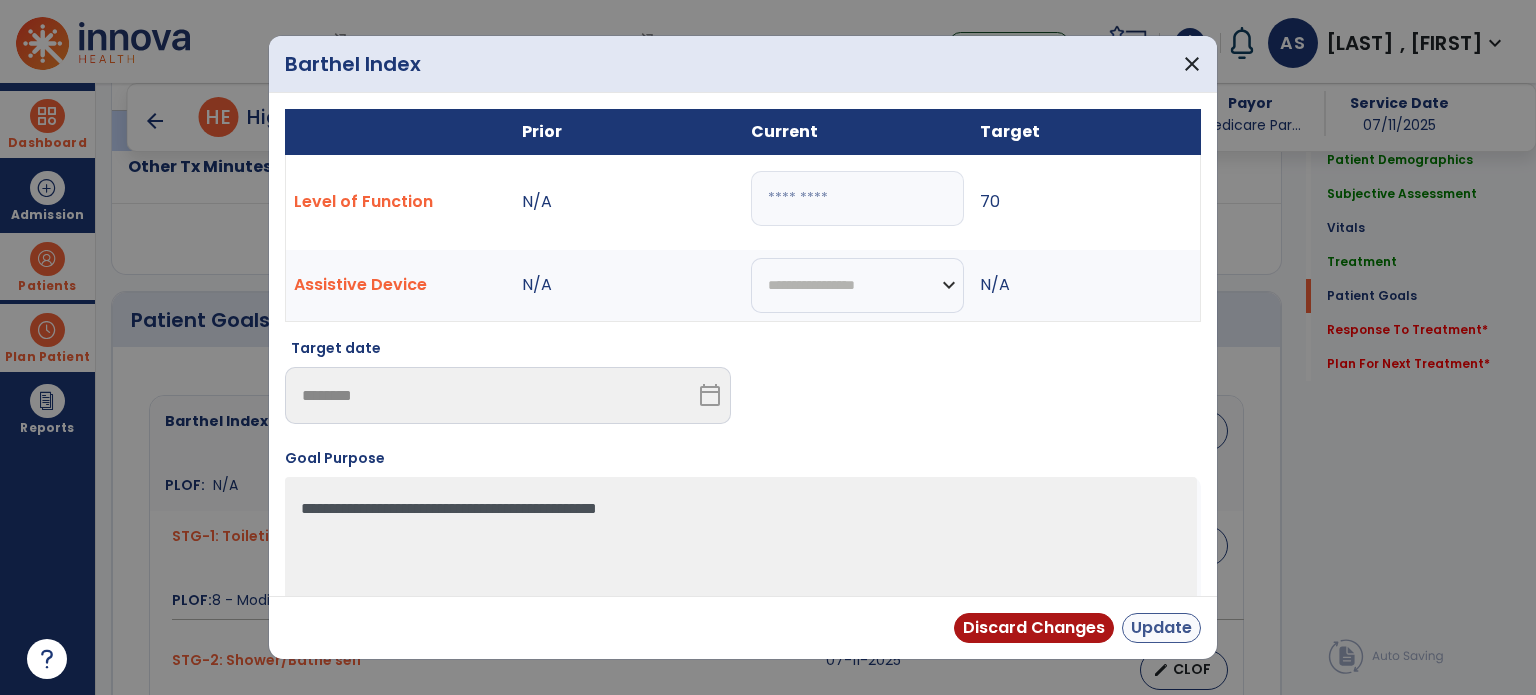 type on "**" 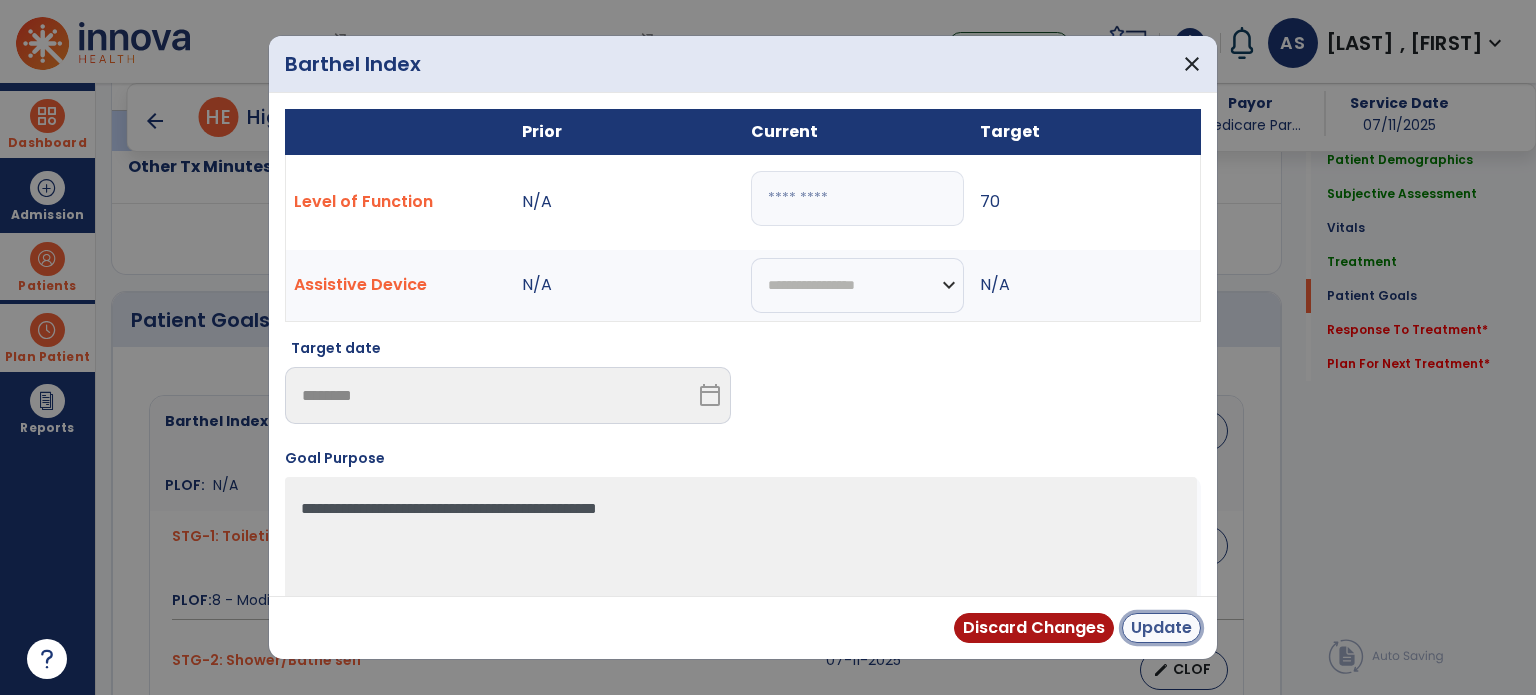 click on "Update" at bounding box center [1161, 628] 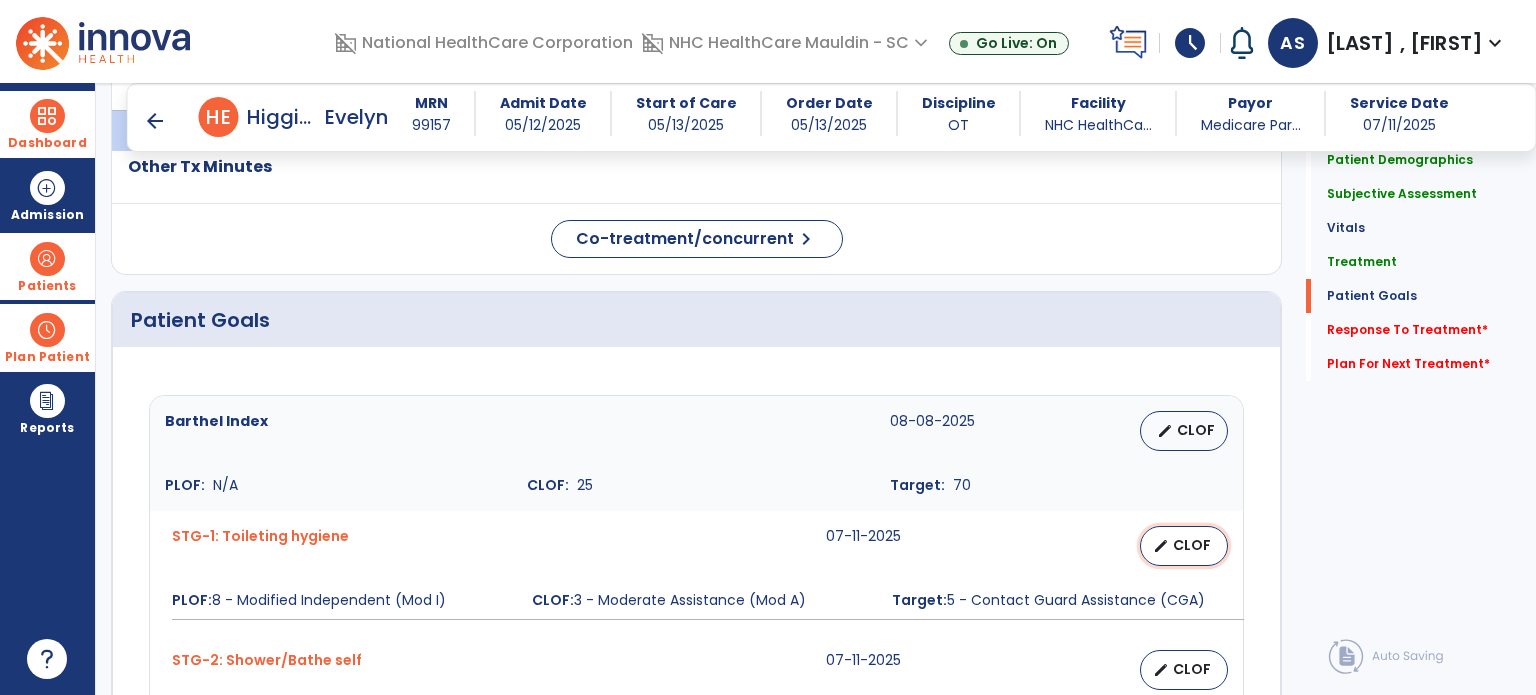 click on "CLOF" at bounding box center (1192, 545) 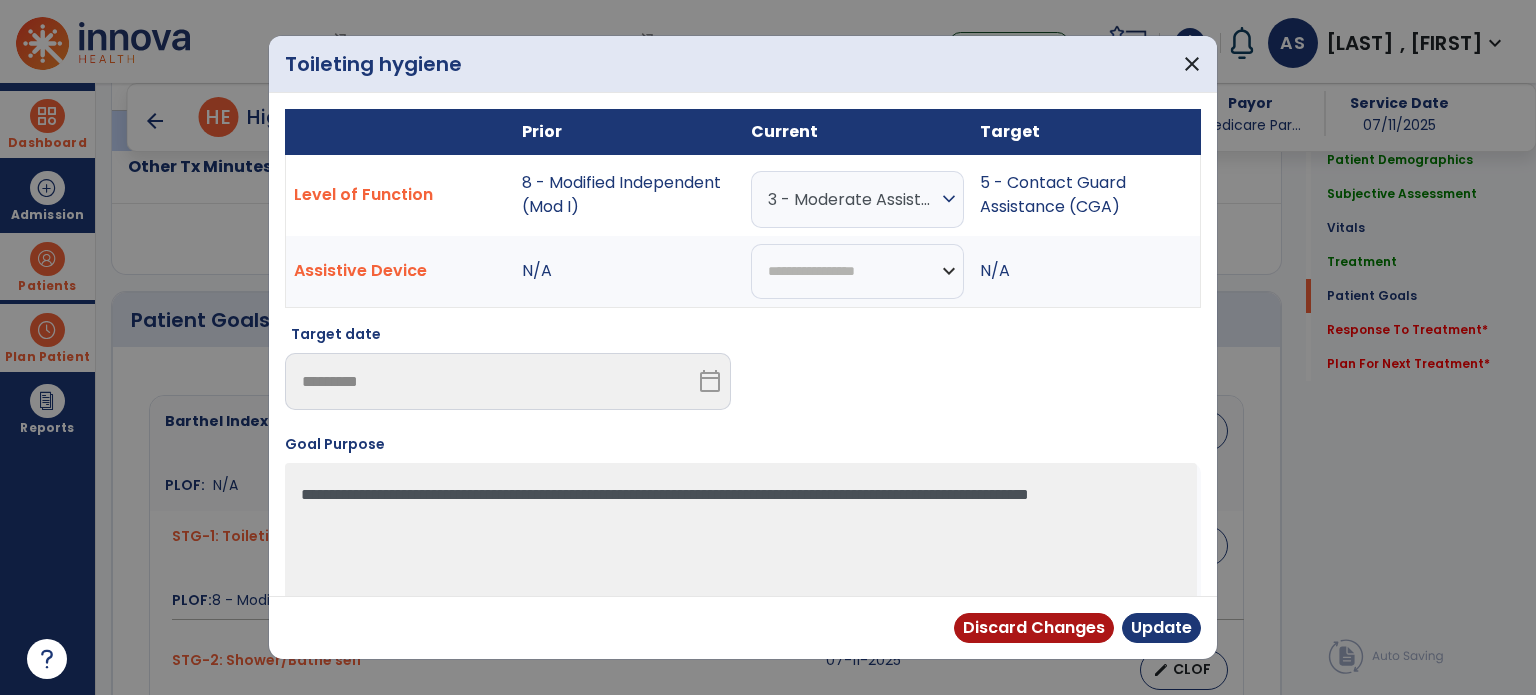 click on "3 - Moderate Assistance (Mod A)" at bounding box center (852, 199) 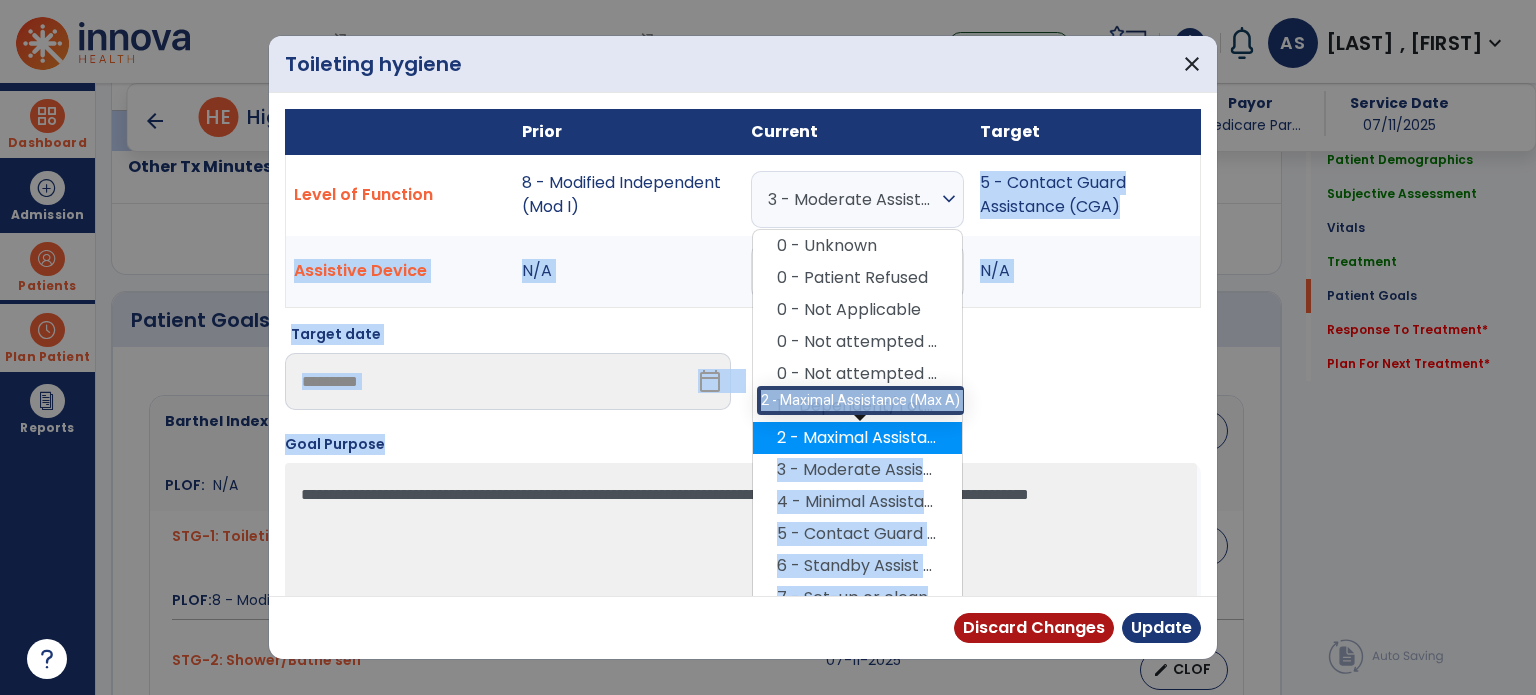 drag, startPoint x: 958, startPoint y: 432, endPoint x: 935, endPoint y: 439, distance: 24.04163 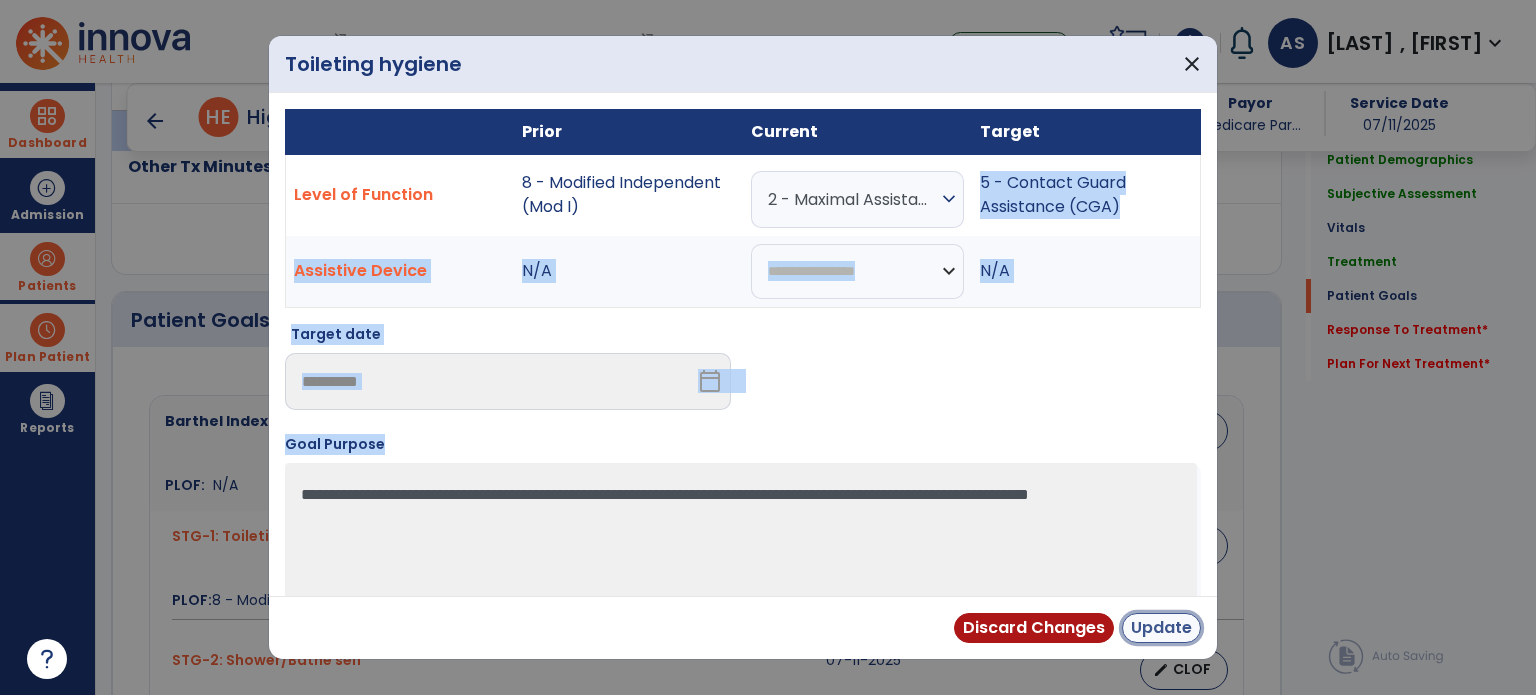 click on "Update" at bounding box center (1161, 628) 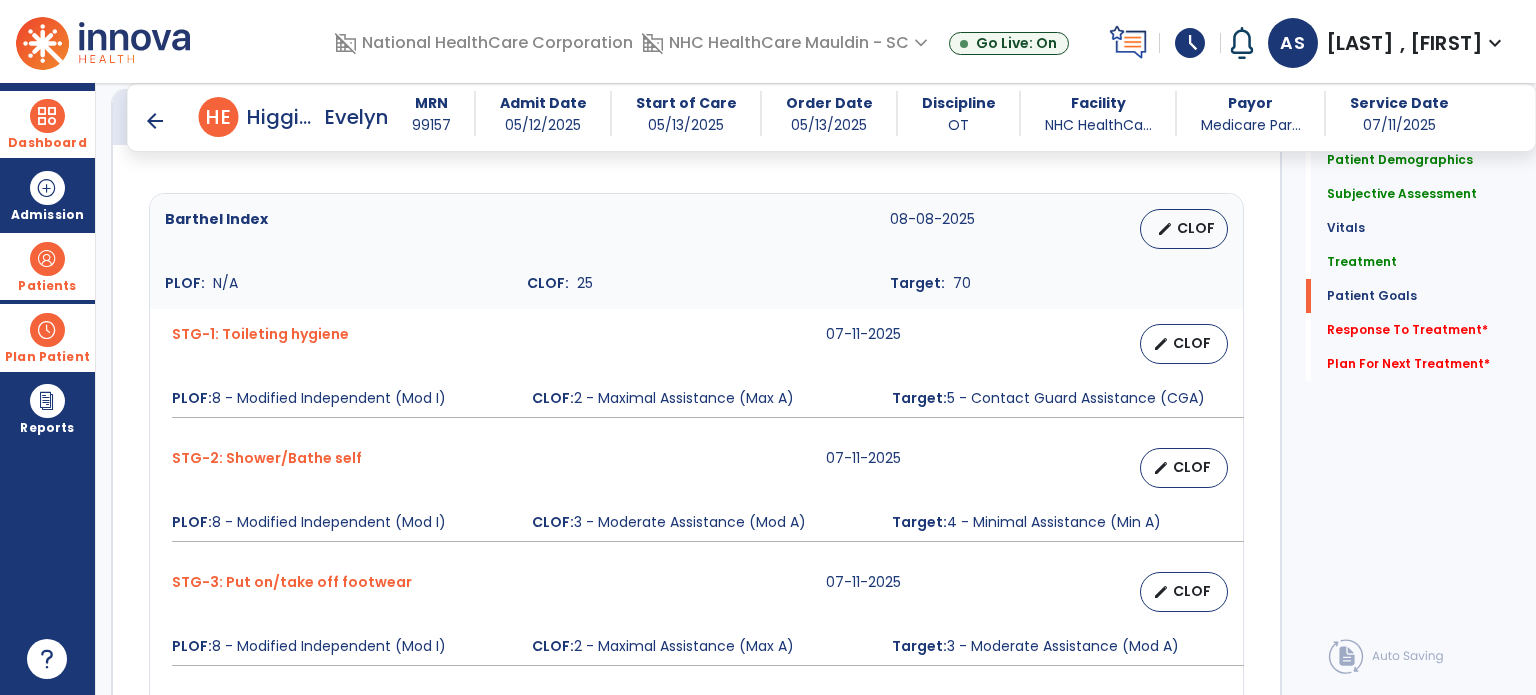 scroll, scrollTop: 1799, scrollLeft: 0, axis: vertical 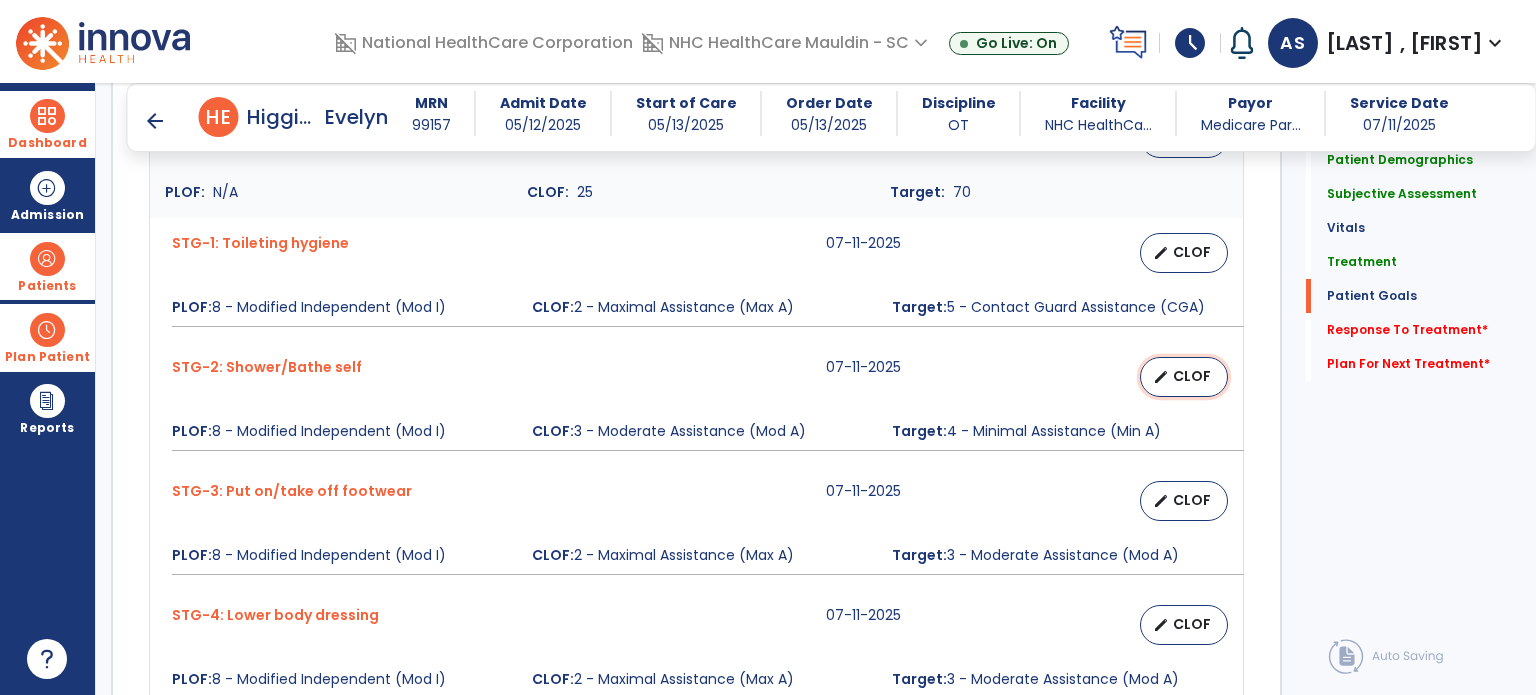 click on "edit   CLOF" at bounding box center (1184, 377) 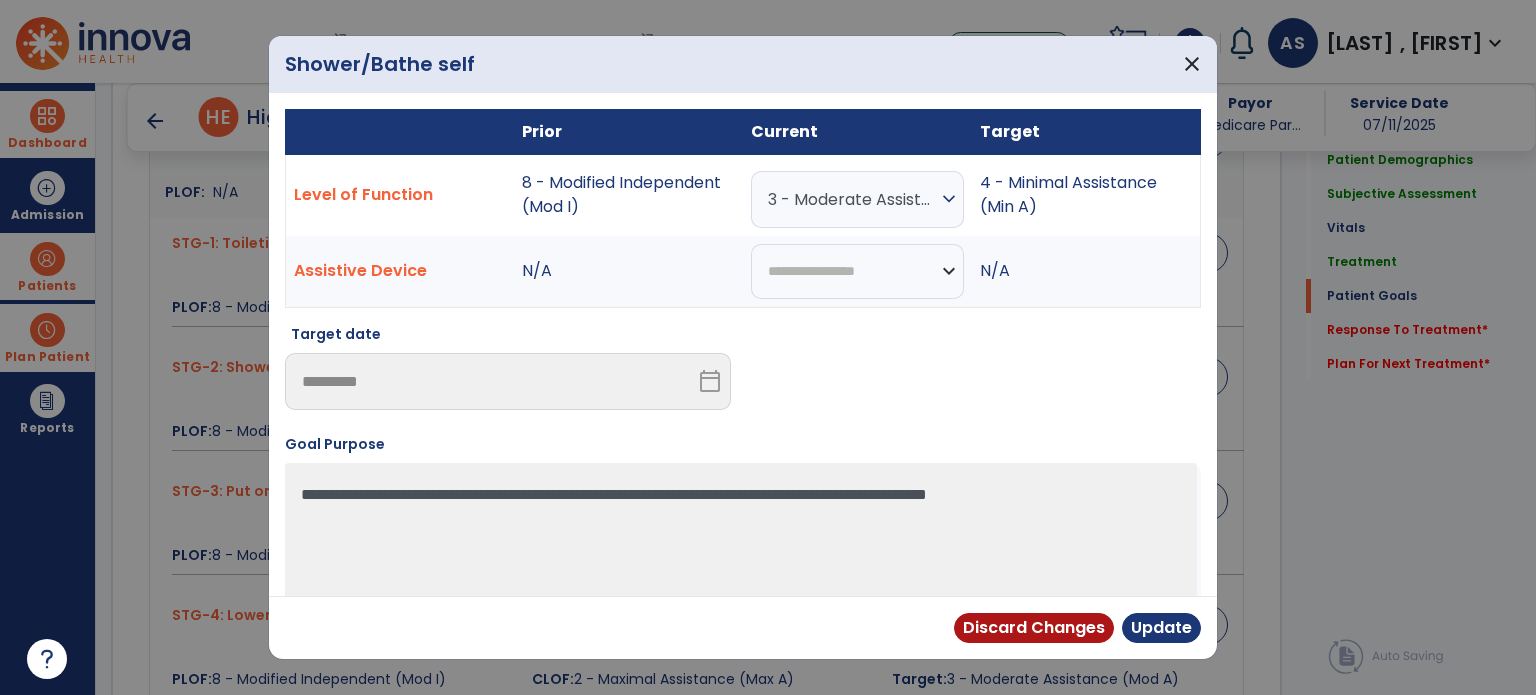 click on "3 - Moderate Assistance (Mod A)" at bounding box center [852, 199] 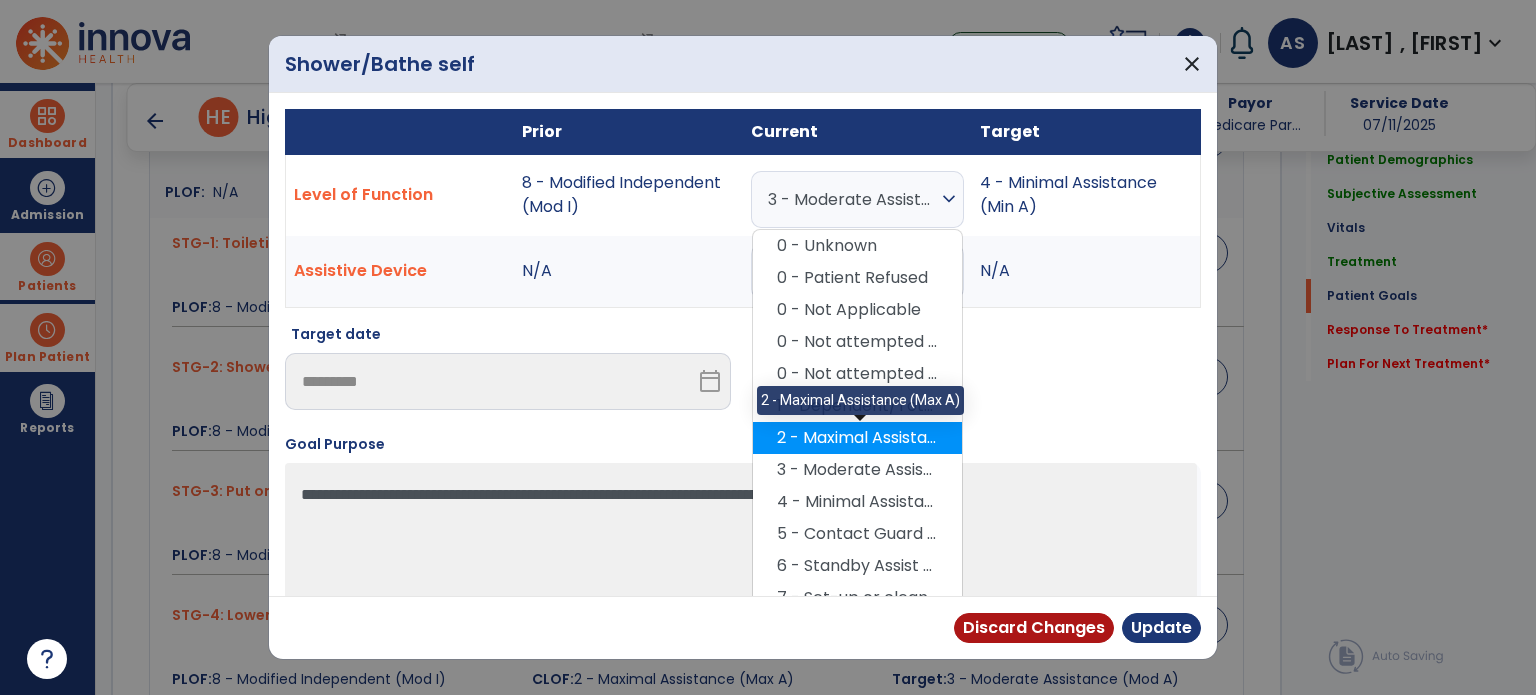 click on "2 - Maximal Assistance (Max A)" at bounding box center (857, 438) 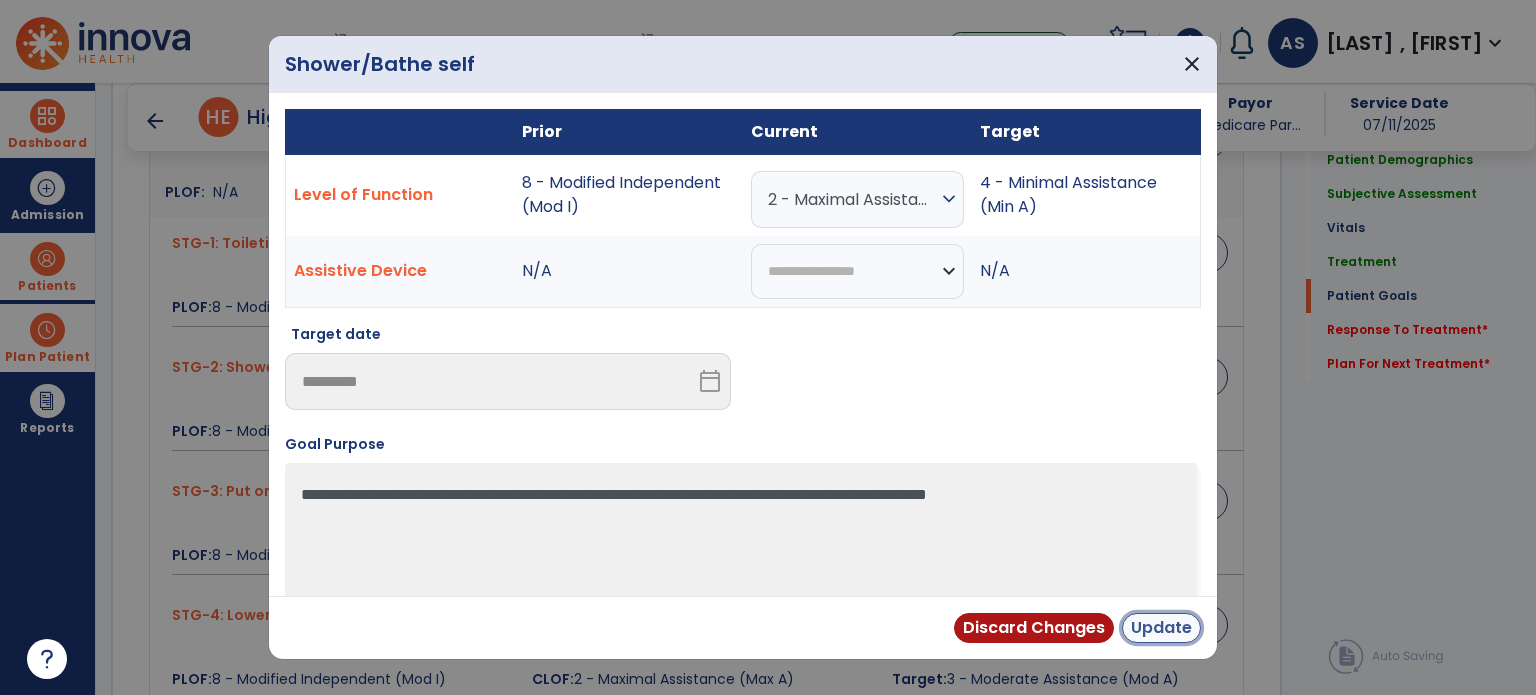 click on "Update" at bounding box center (1161, 628) 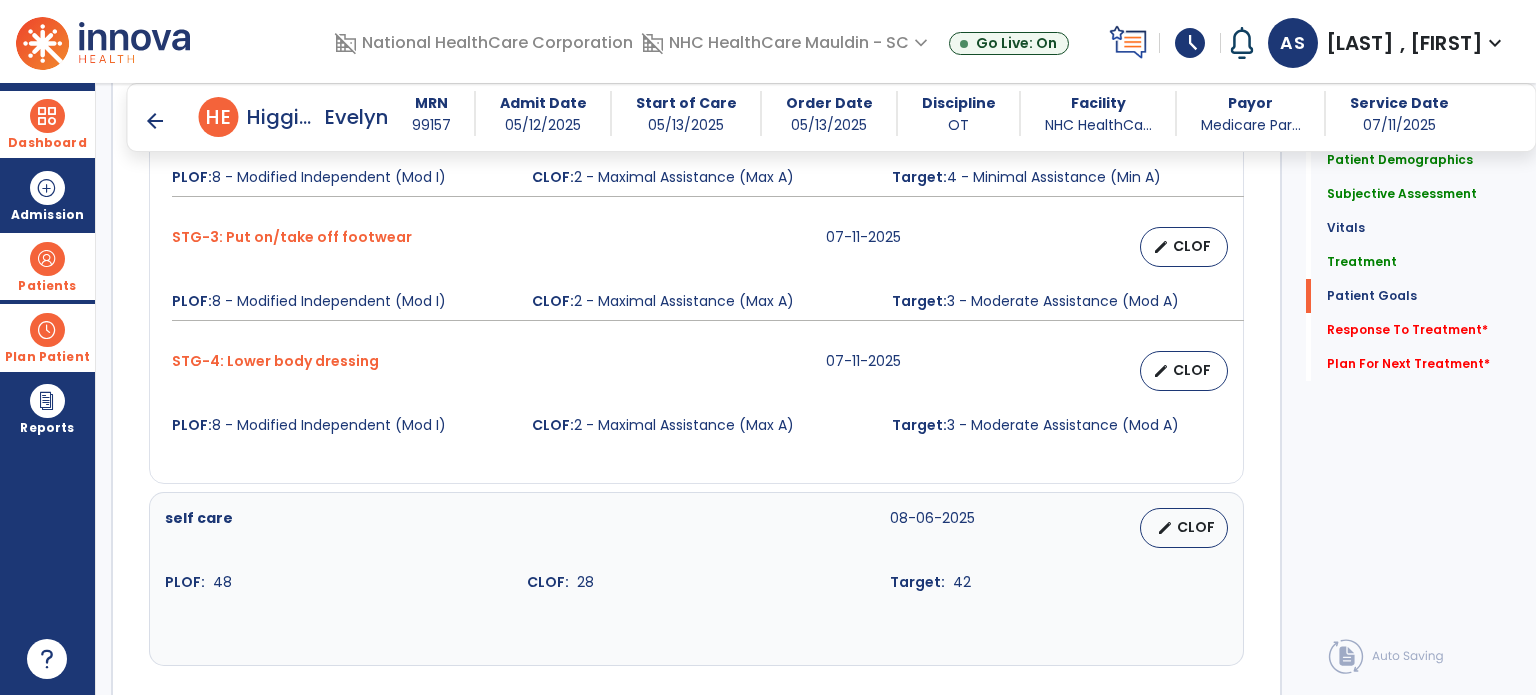 scroll, scrollTop: 2061, scrollLeft: 0, axis: vertical 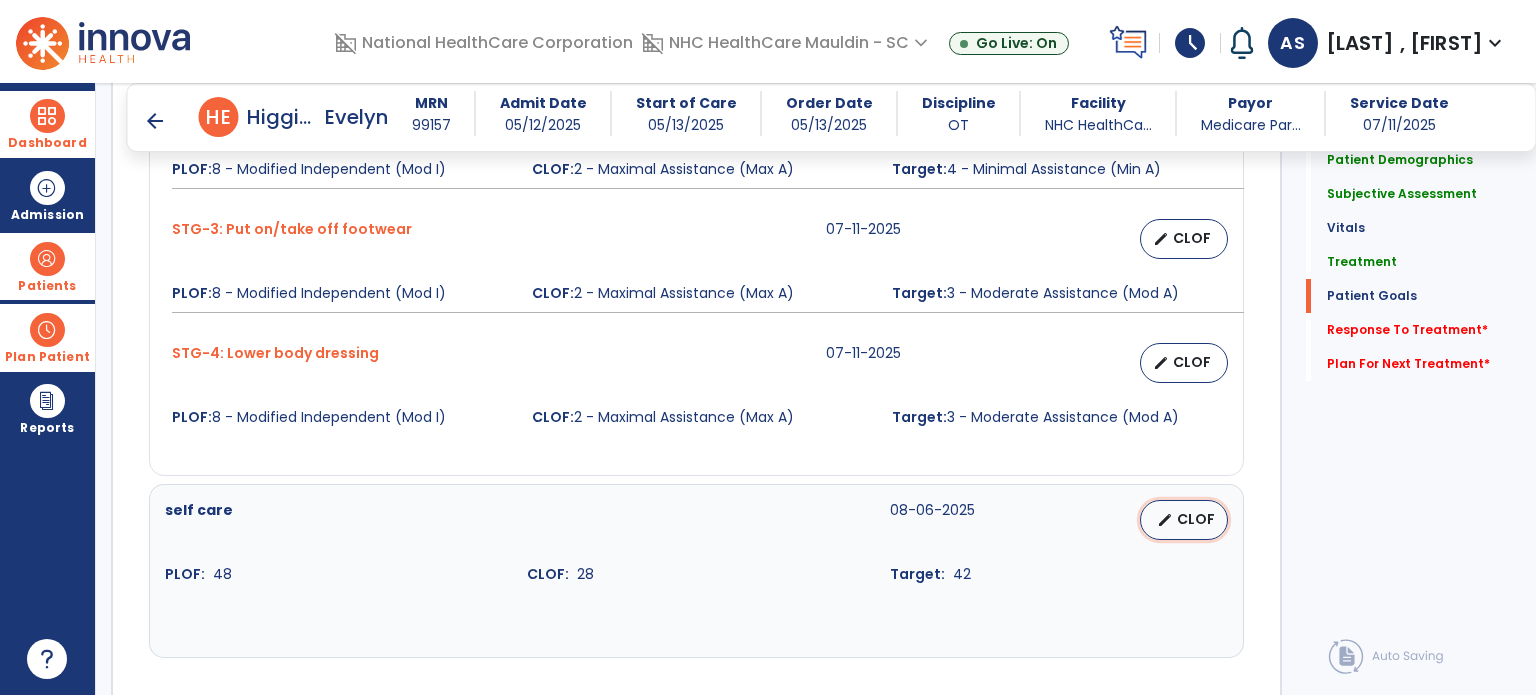 click on "CLOF" at bounding box center [1196, 519] 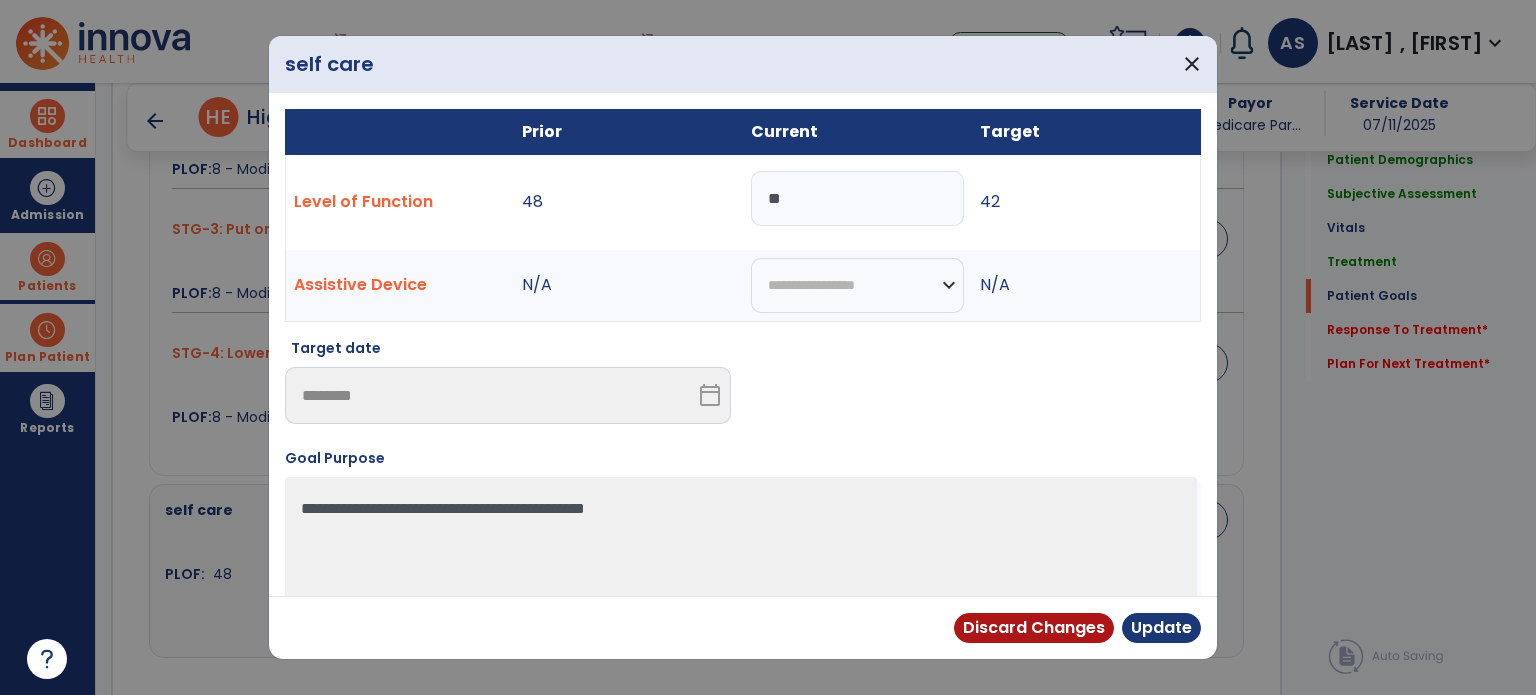 drag, startPoint x: 804, startPoint y: 206, endPoint x: 754, endPoint y: 217, distance: 51.1957 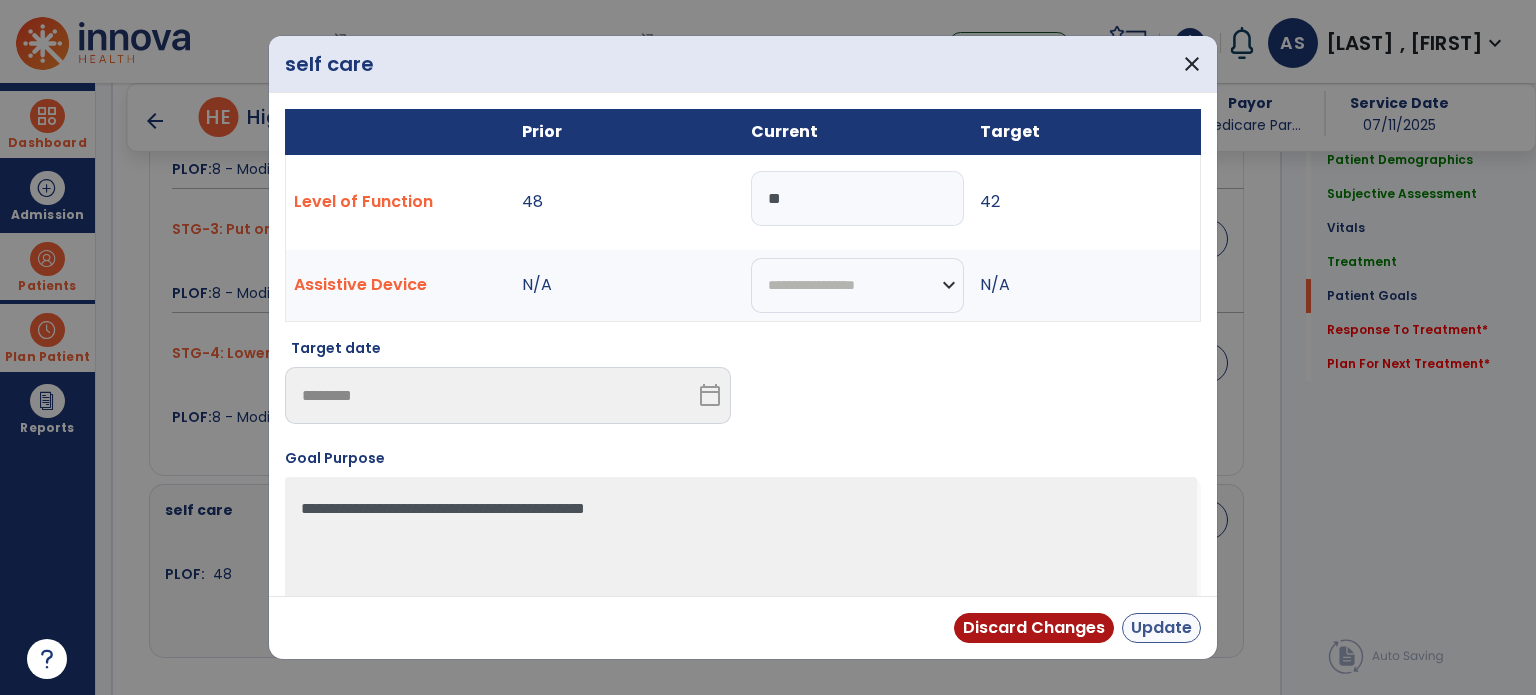 type on "**" 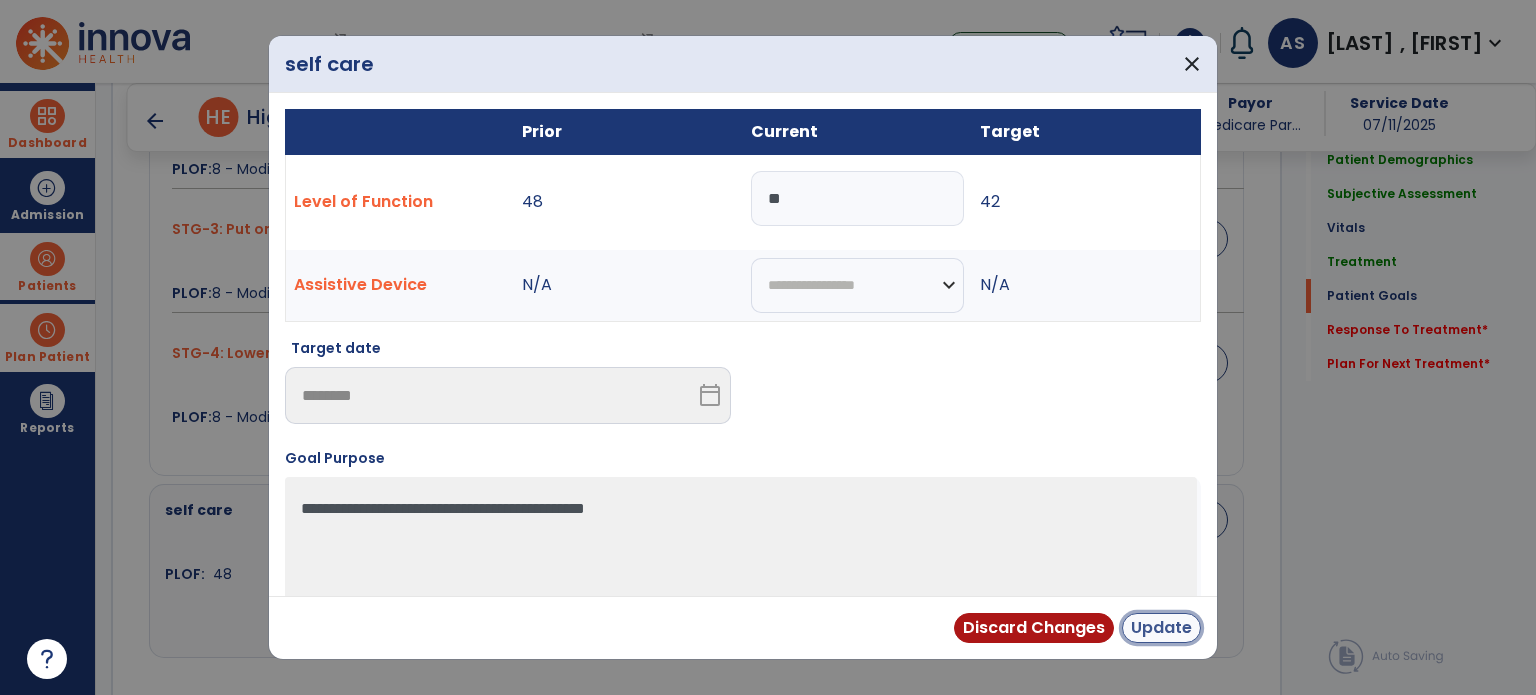 click on "Update" at bounding box center (1161, 628) 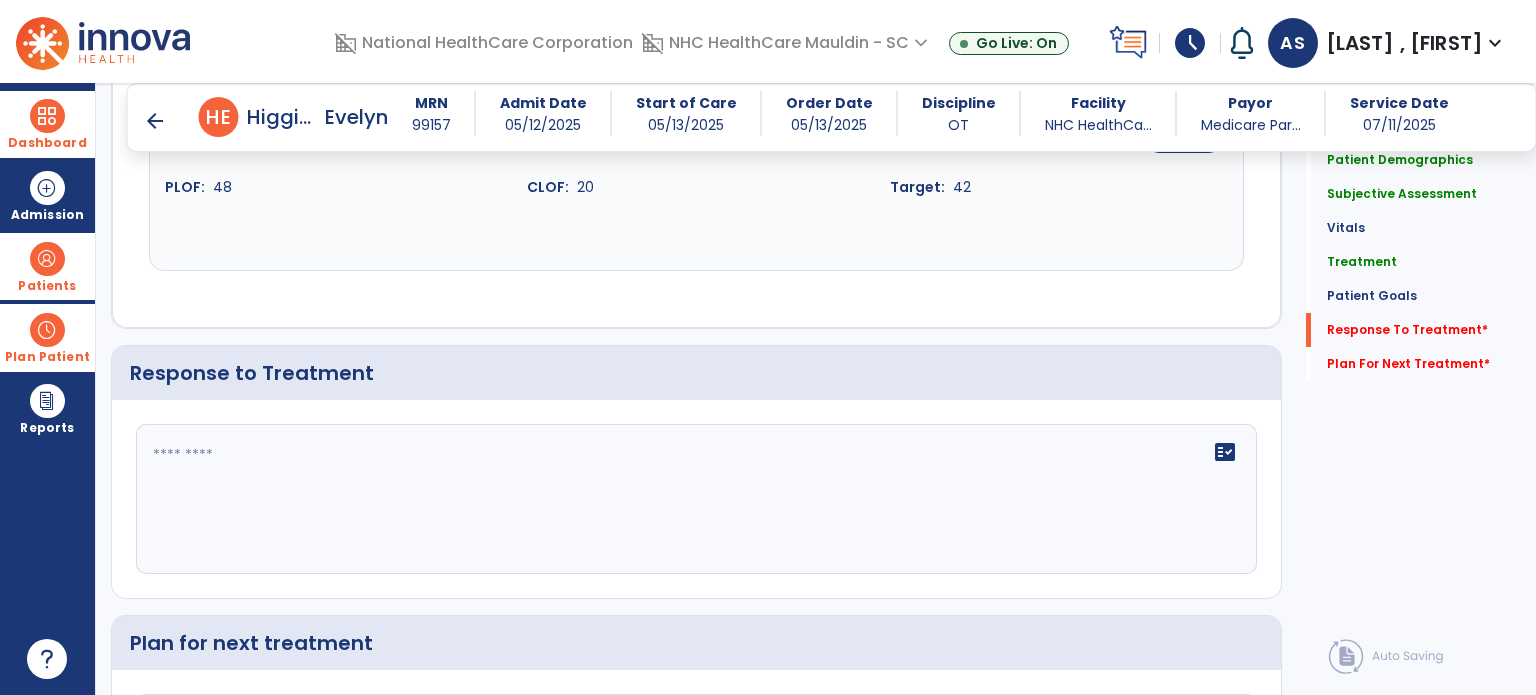 scroll, scrollTop: 2453, scrollLeft: 0, axis: vertical 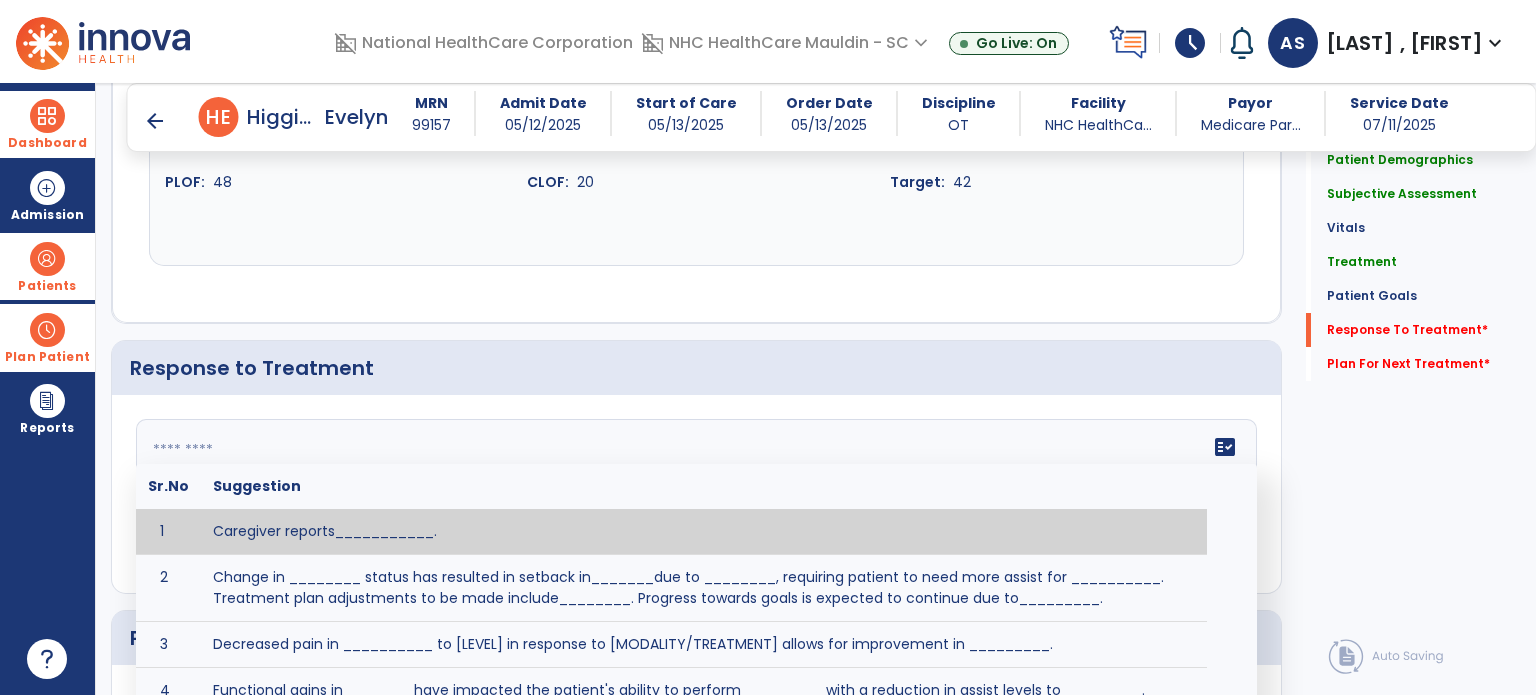 click on "fact_check  Sr.No Suggestion 1 Caregiver reports___________. 2 Change in ________ status has resulted in setback in_______due to ________, requiring patient to need more assist for __________.   Treatment plan adjustments to be made include________.  Progress towards goals is expected to continue due to_________. 3 Decreased pain in __________ to [LEVEL] in response to [MODALITY/TREATMENT] allows for improvement in _________. 4 Functional gains in _______ have impacted the patient's ability to perform_________ with a reduction in assist levels to_________. 5 Functional progress this week has been significant due to__________. 6 Gains in ________ have improved the patient's ability to perform ______with decreased levels of assist to___________. 7 Improvement in ________allows patient to tolerate higher levels of challenges in_________. 8 Pain in [AREA] has decreased to [LEVEL] in response to [TREATMENT/MODALITY], allowing fore ease in completing__________. 9 10 11 12 13 14 15 16 17 18 19 20 21" 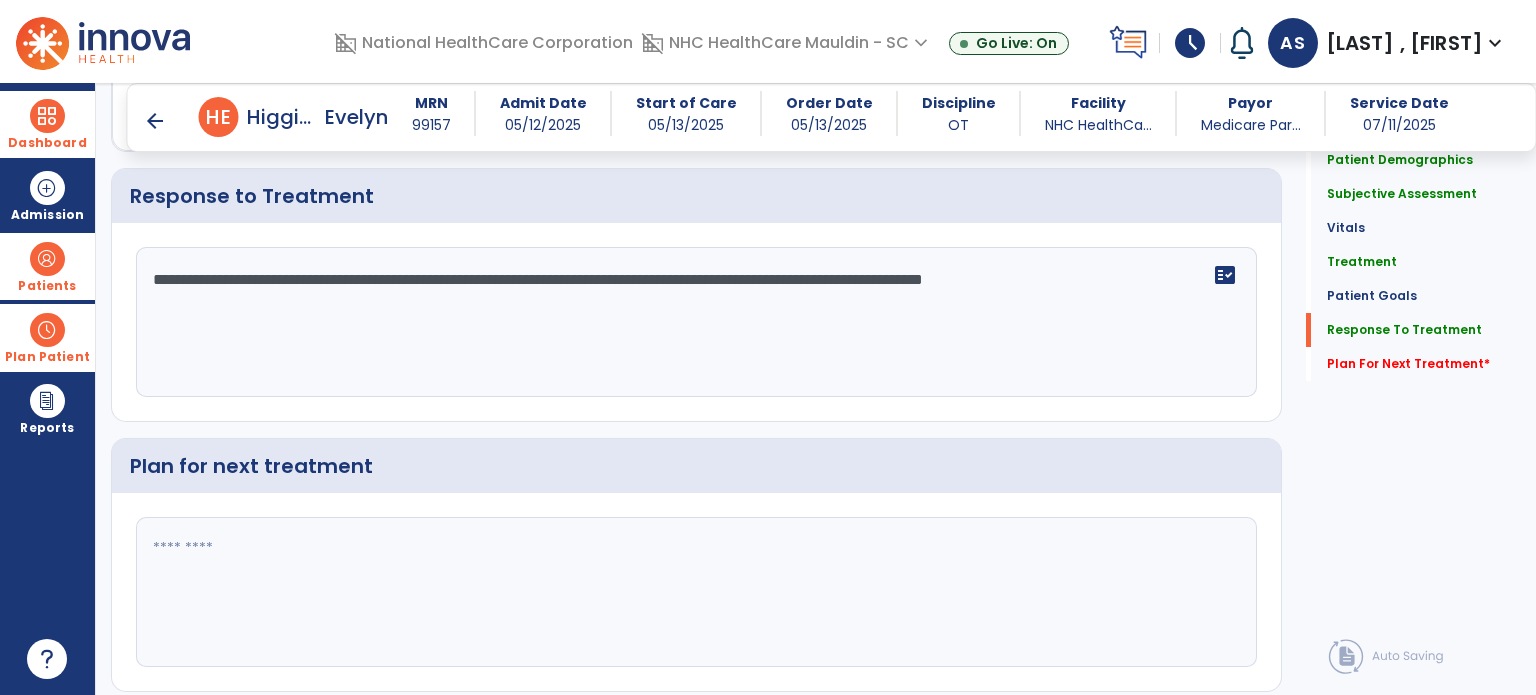 scroll, scrollTop: 2664, scrollLeft: 0, axis: vertical 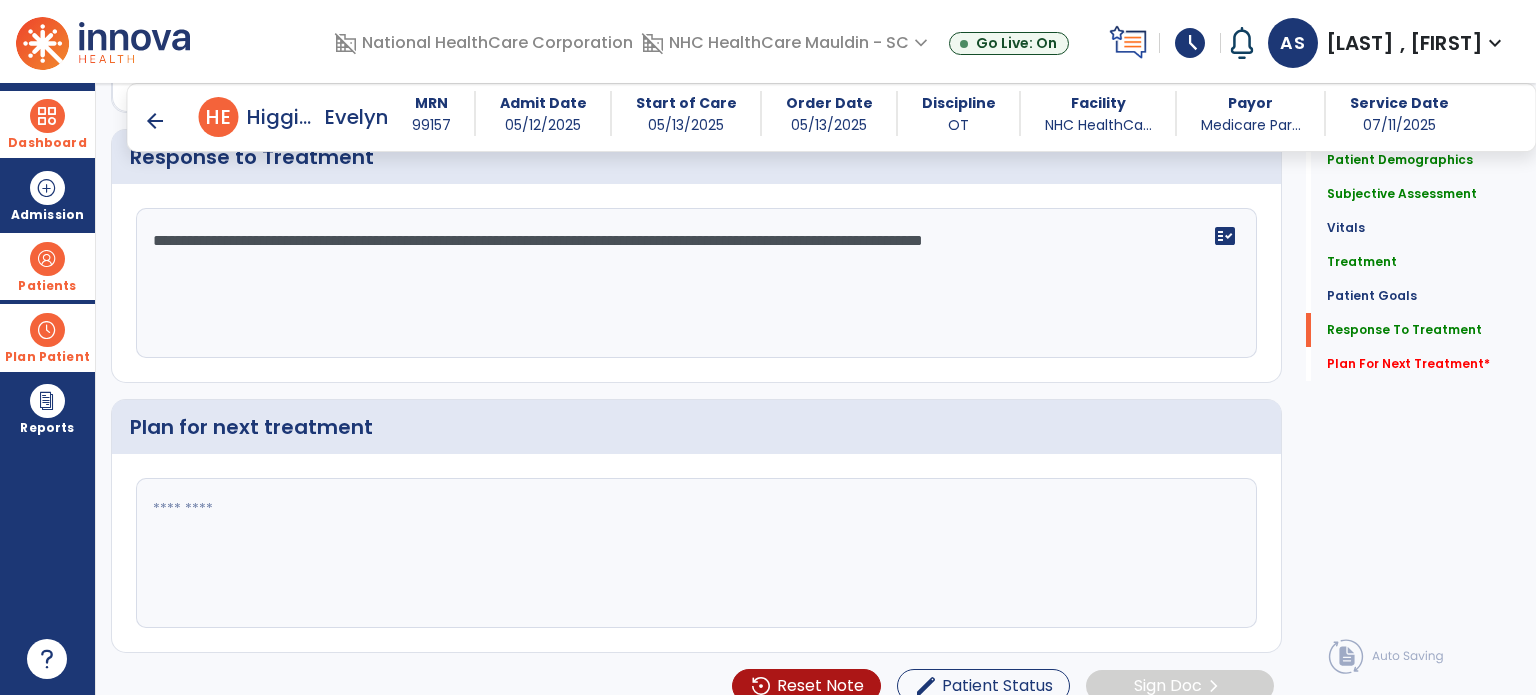drag, startPoint x: 1127, startPoint y: 232, endPoint x: 0, endPoint y: 310, distance: 1129.6959 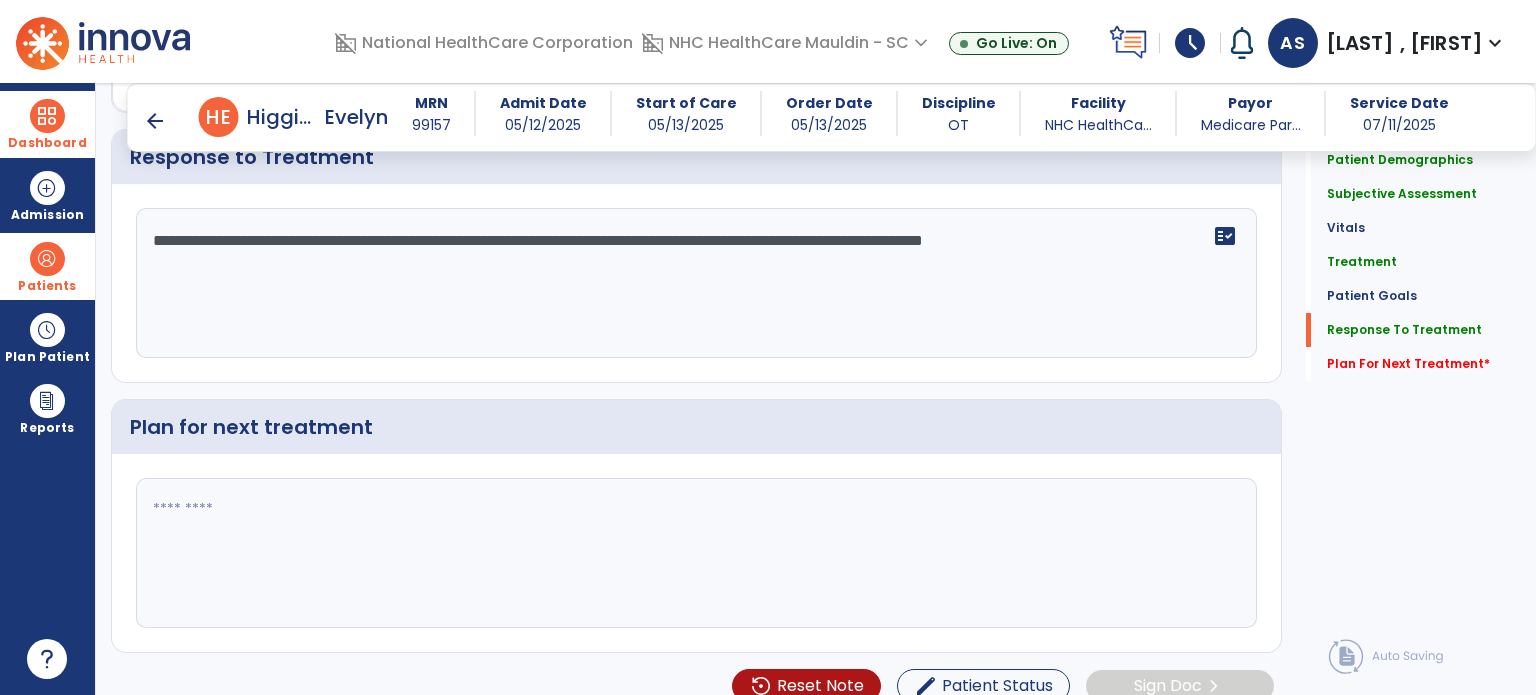 type on "**********" 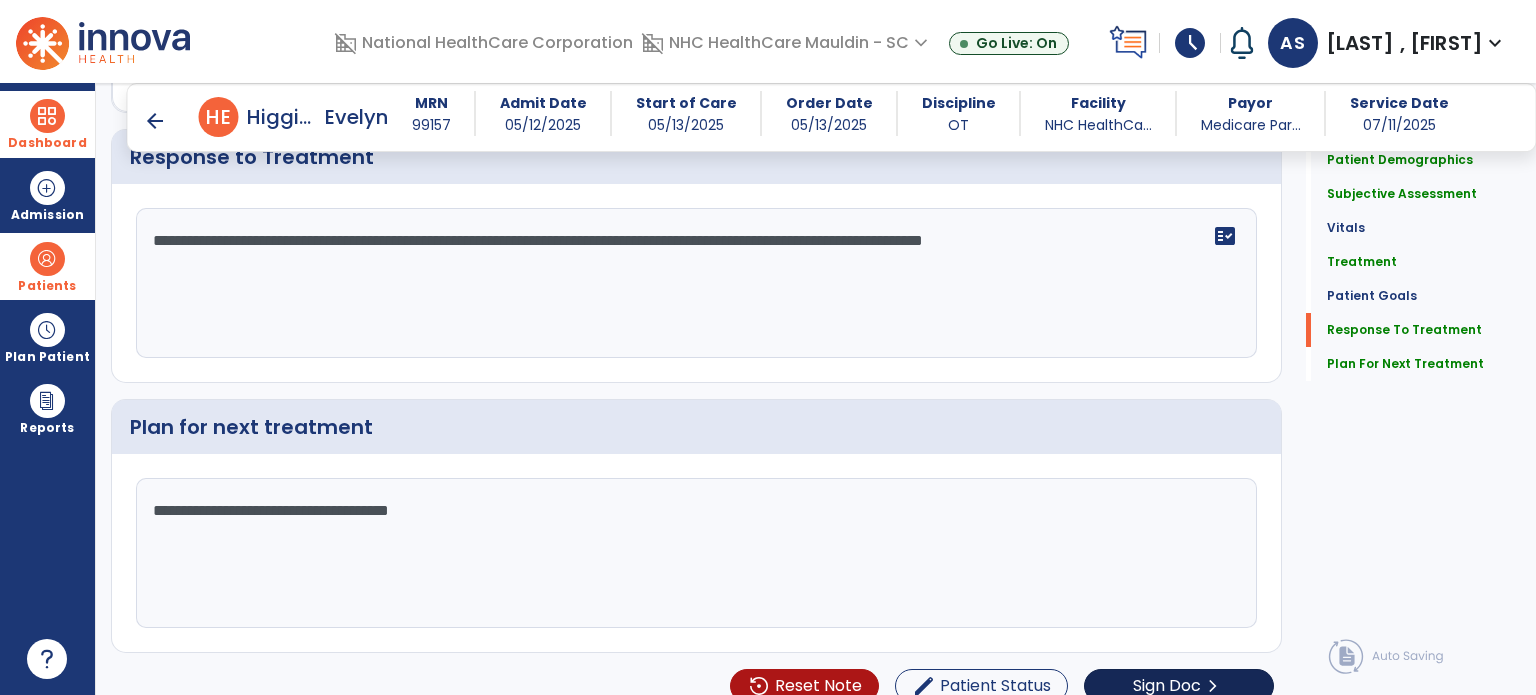 type on "**********" 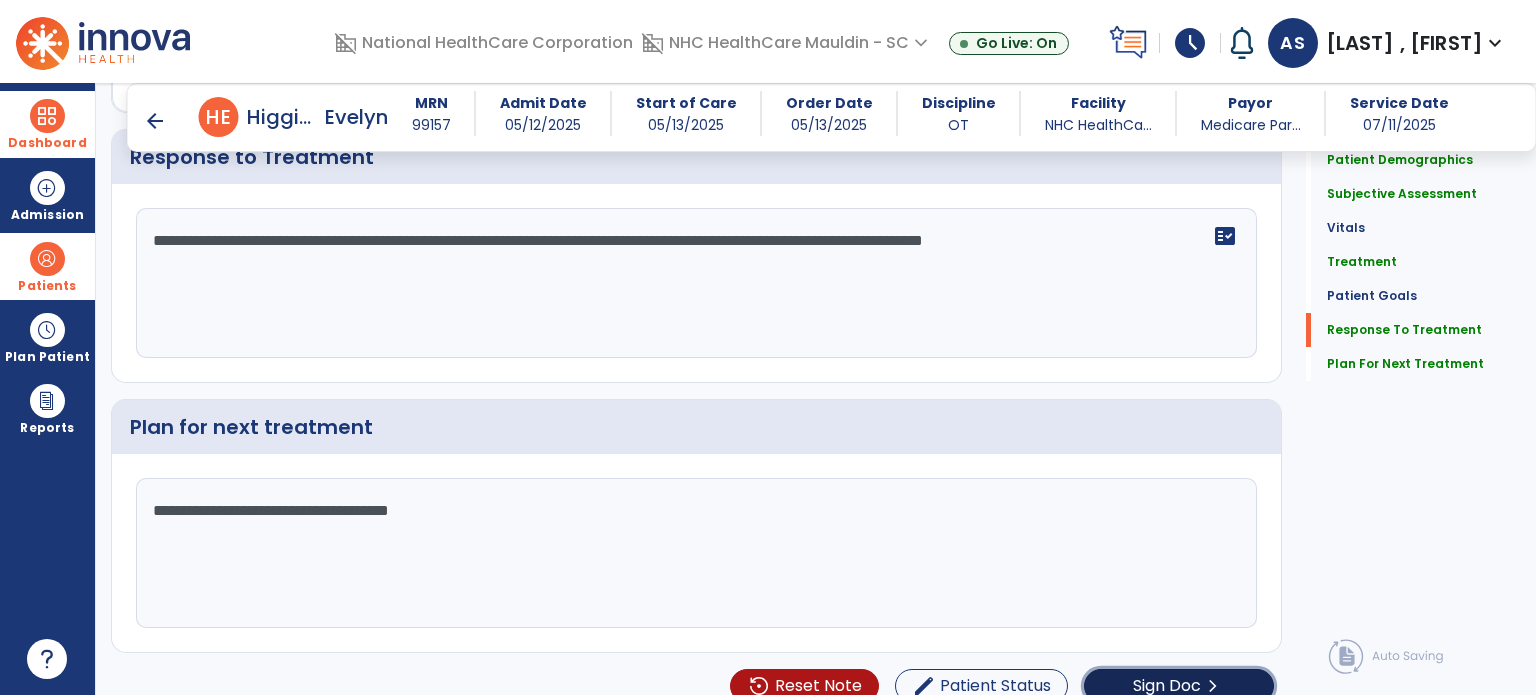 click on "Sign Doc" 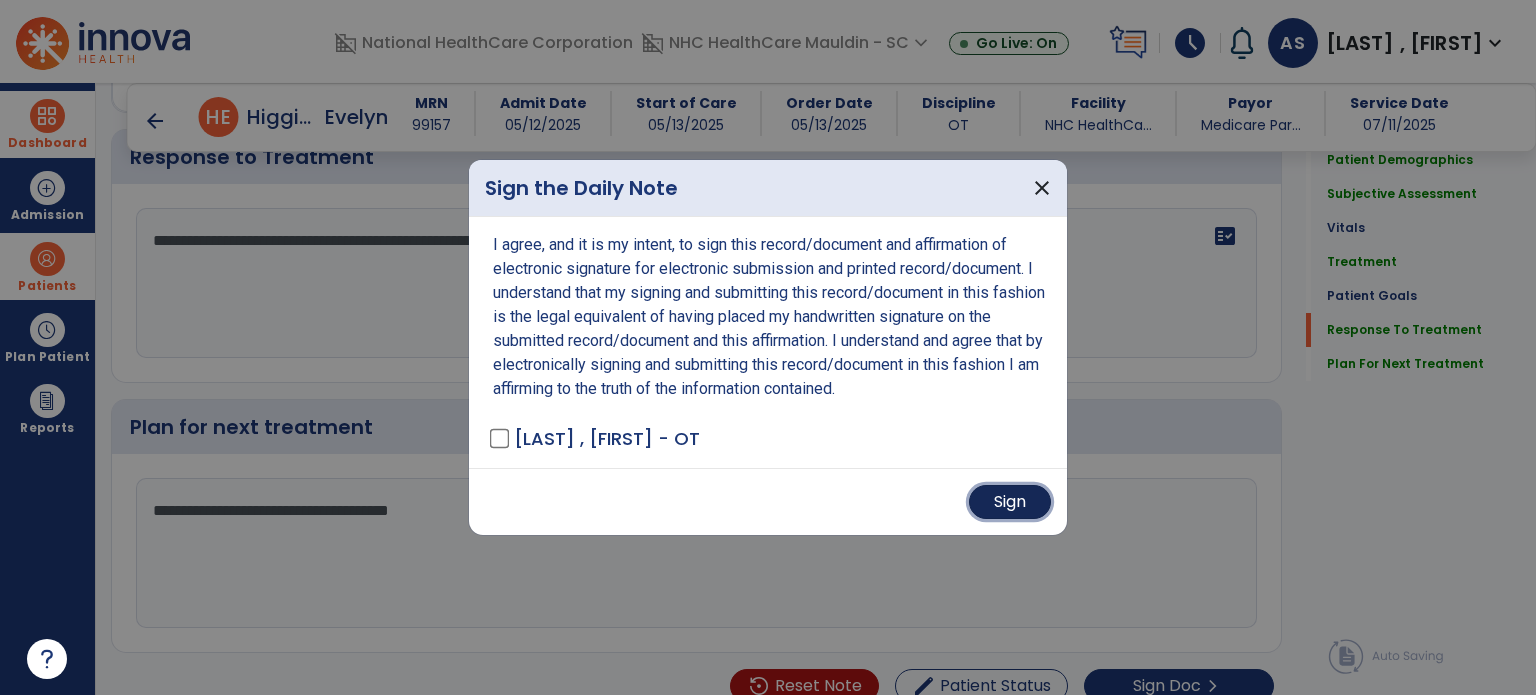click on "Sign" at bounding box center [1010, 502] 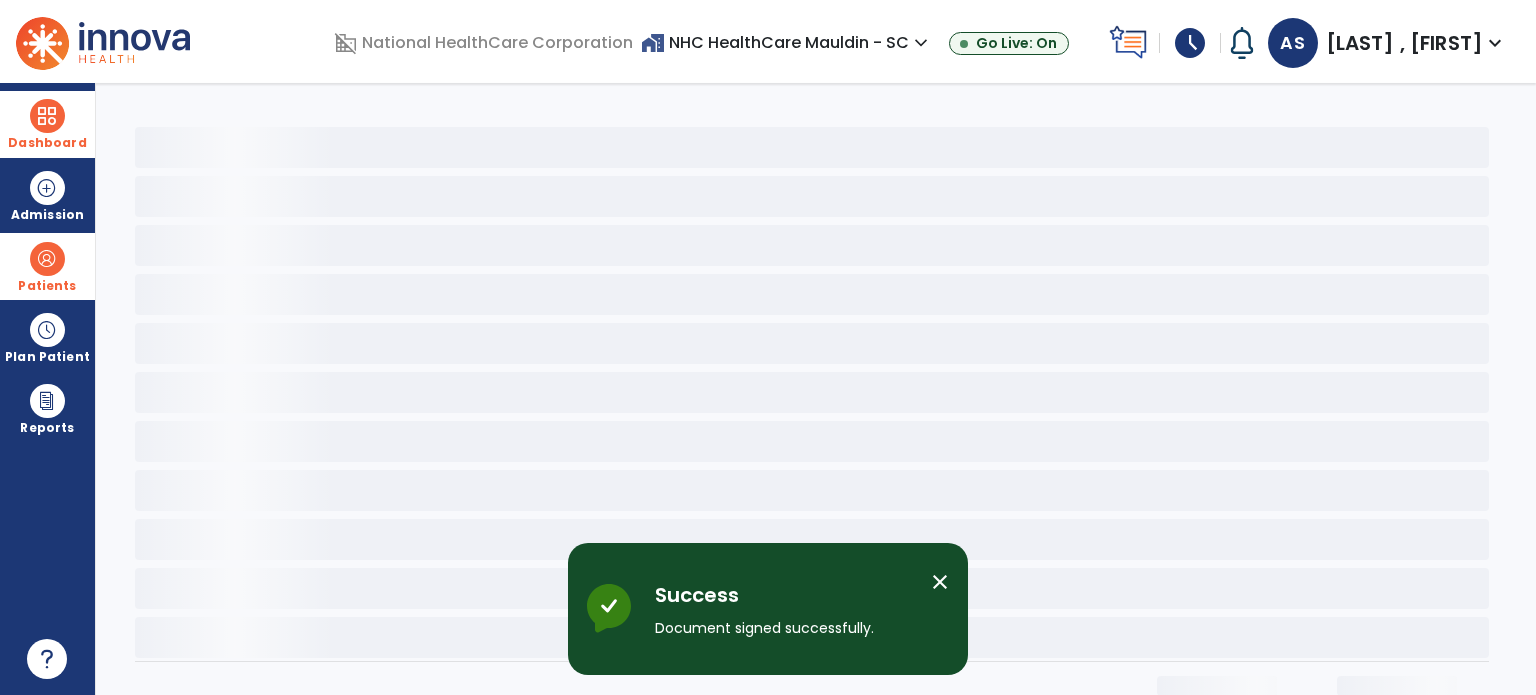 scroll, scrollTop: 0, scrollLeft: 0, axis: both 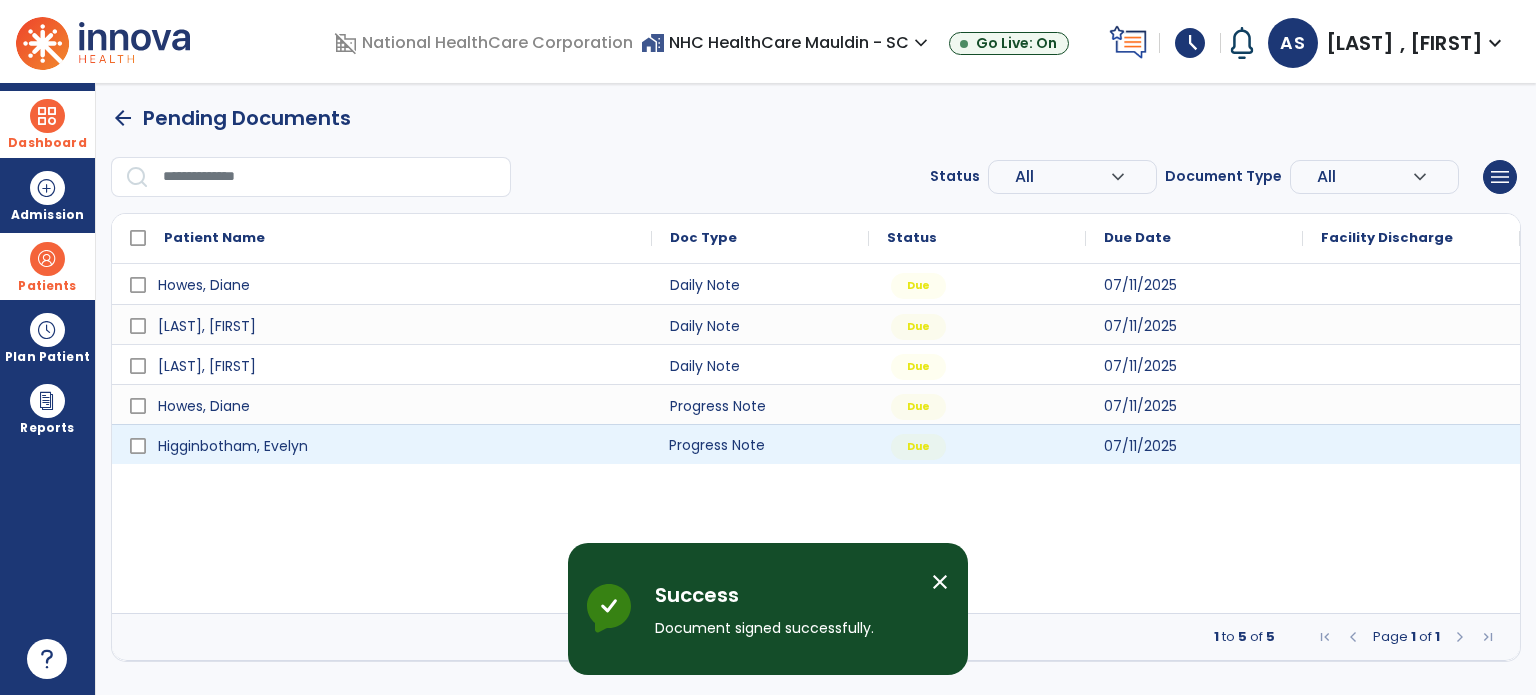 click on "Progress Note" at bounding box center [760, 444] 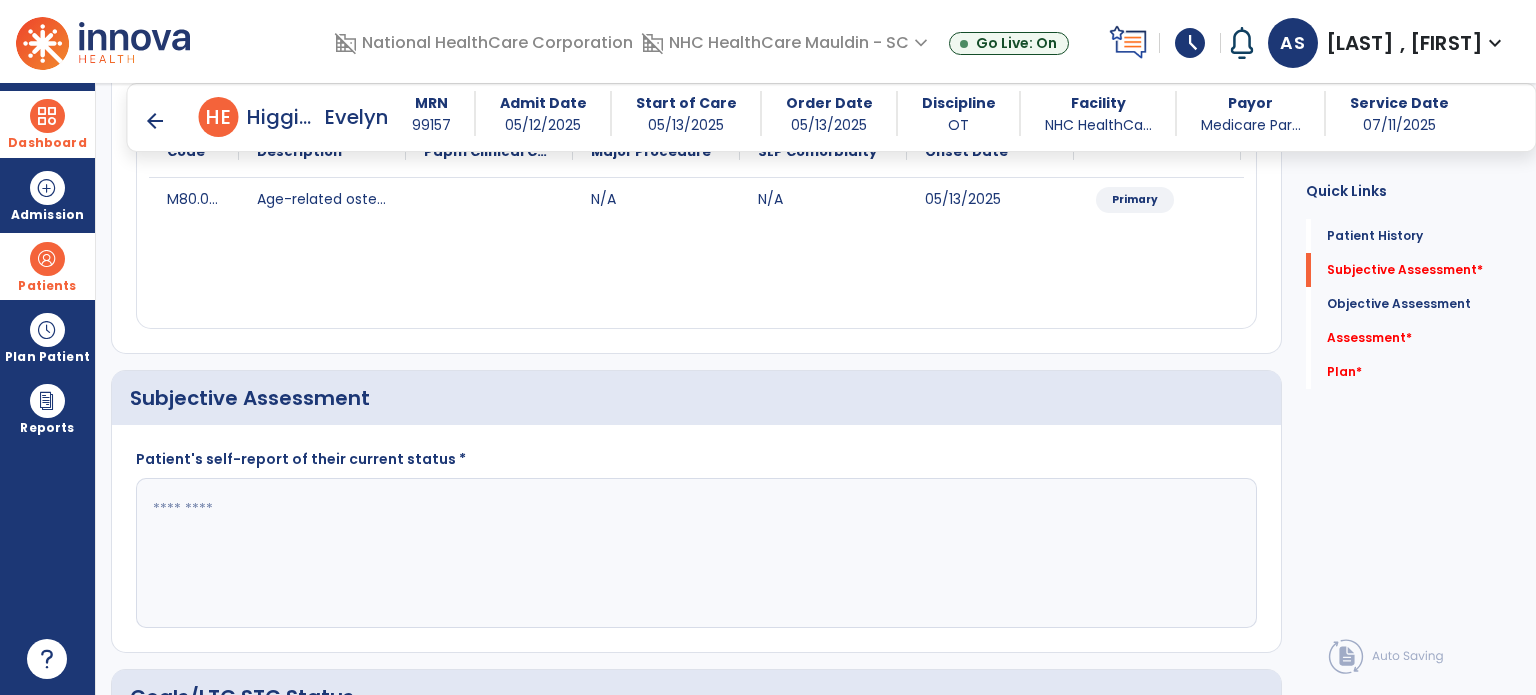 scroll, scrollTop: 346, scrollLeft: 0, axis: vertical 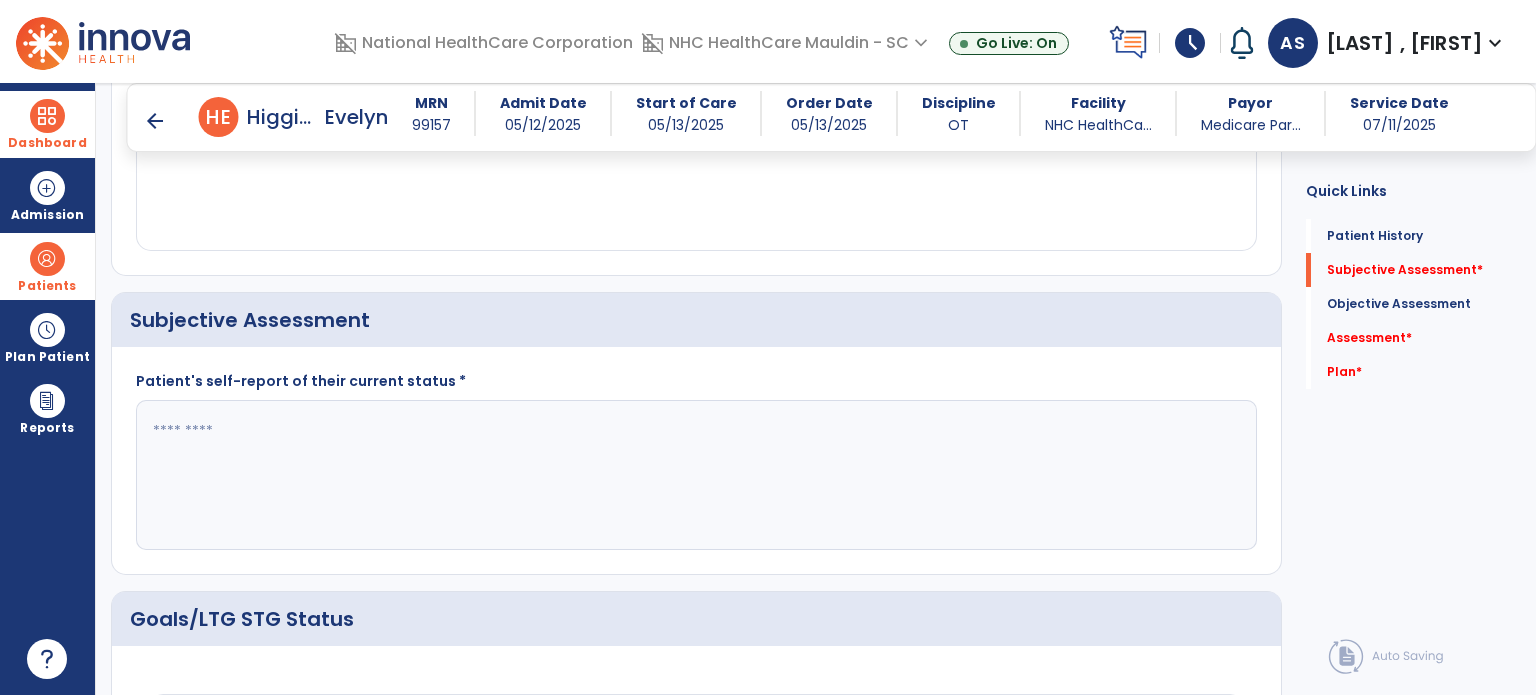 click 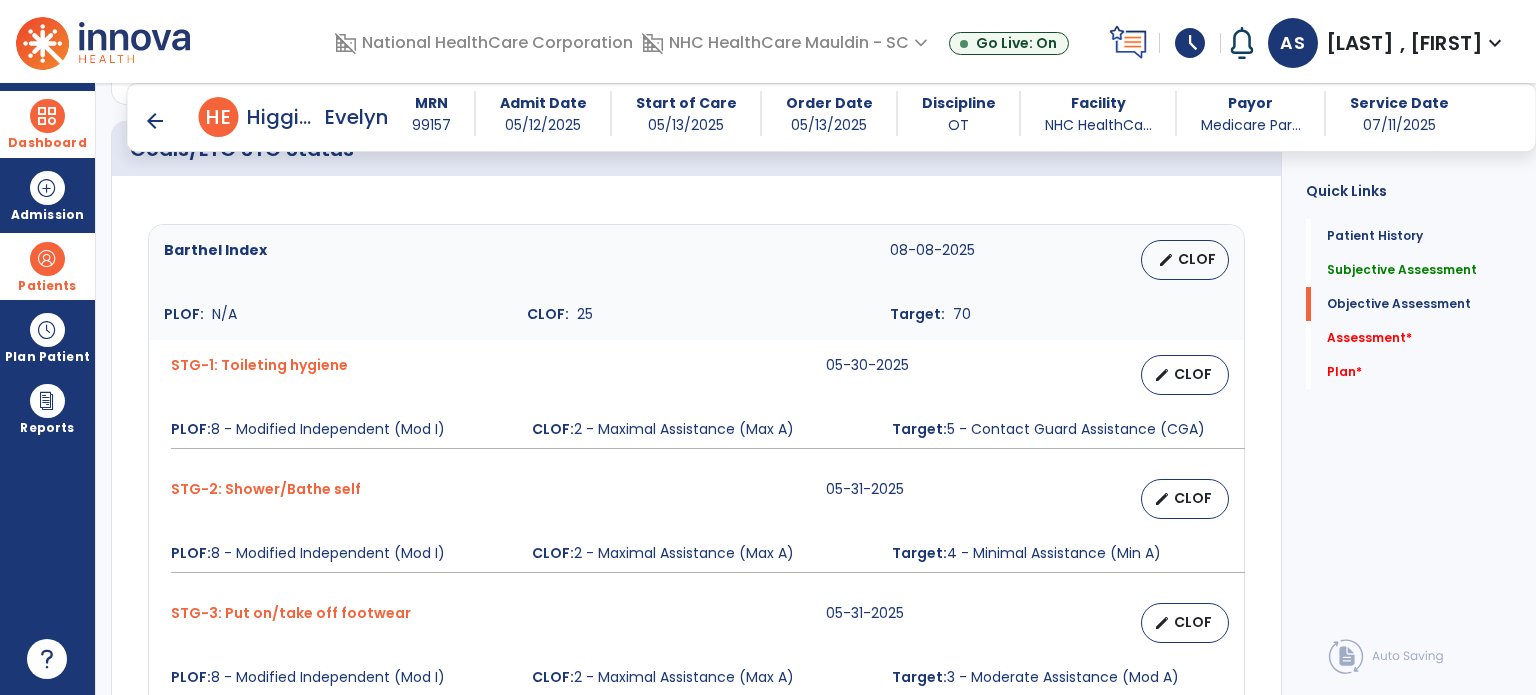 scroll, scrollTop: 850, scrollLeft: 0, axis: vertical 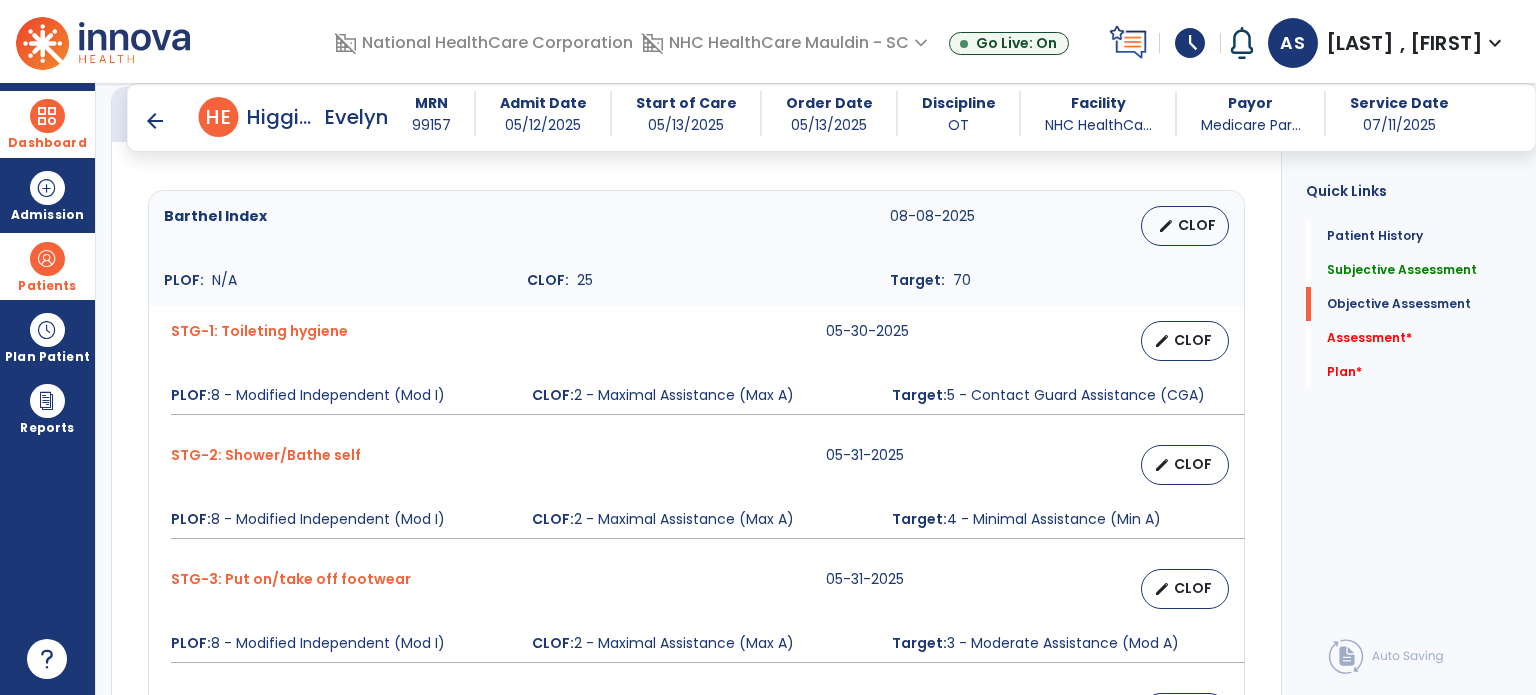 type on "*********" 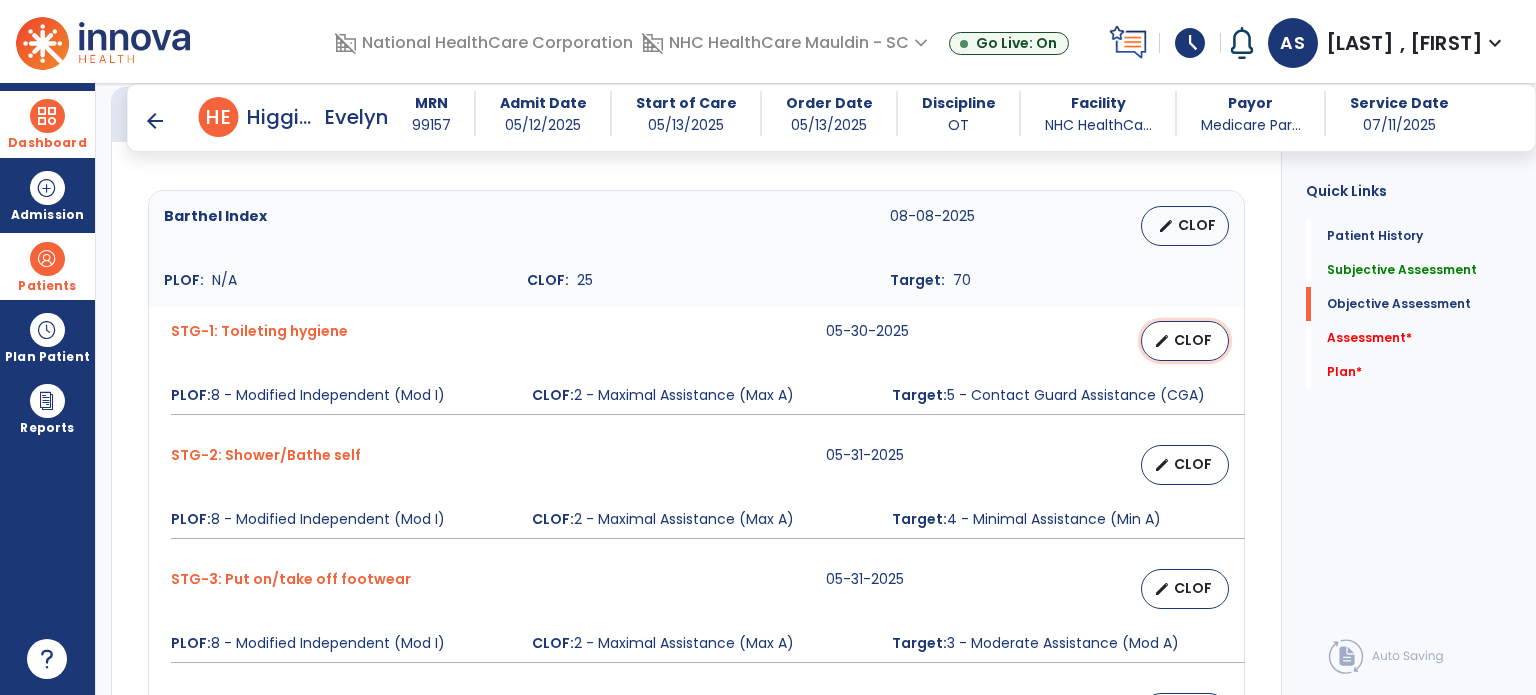 click on "CLOF" at bounding box center [1193, 340] 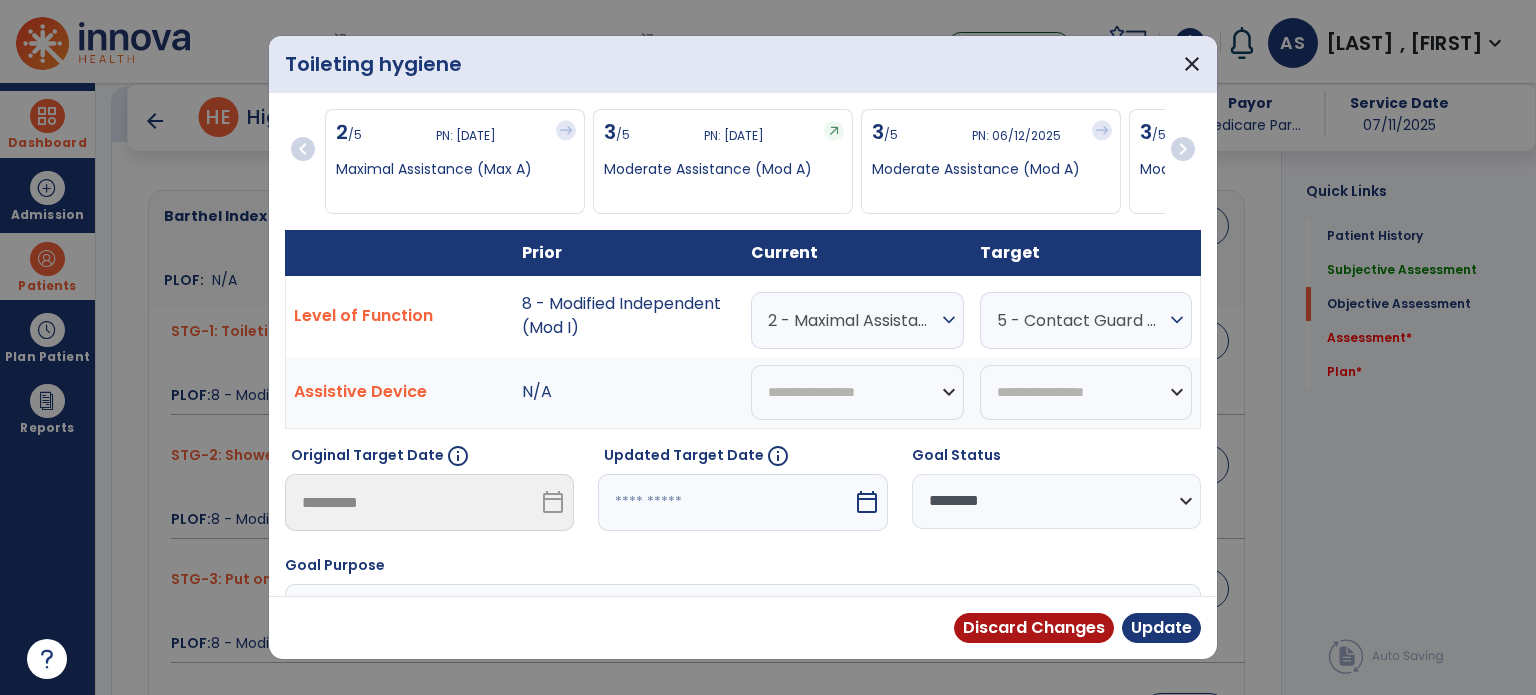 click on "calendar_today" at bounding box center [867, 502] 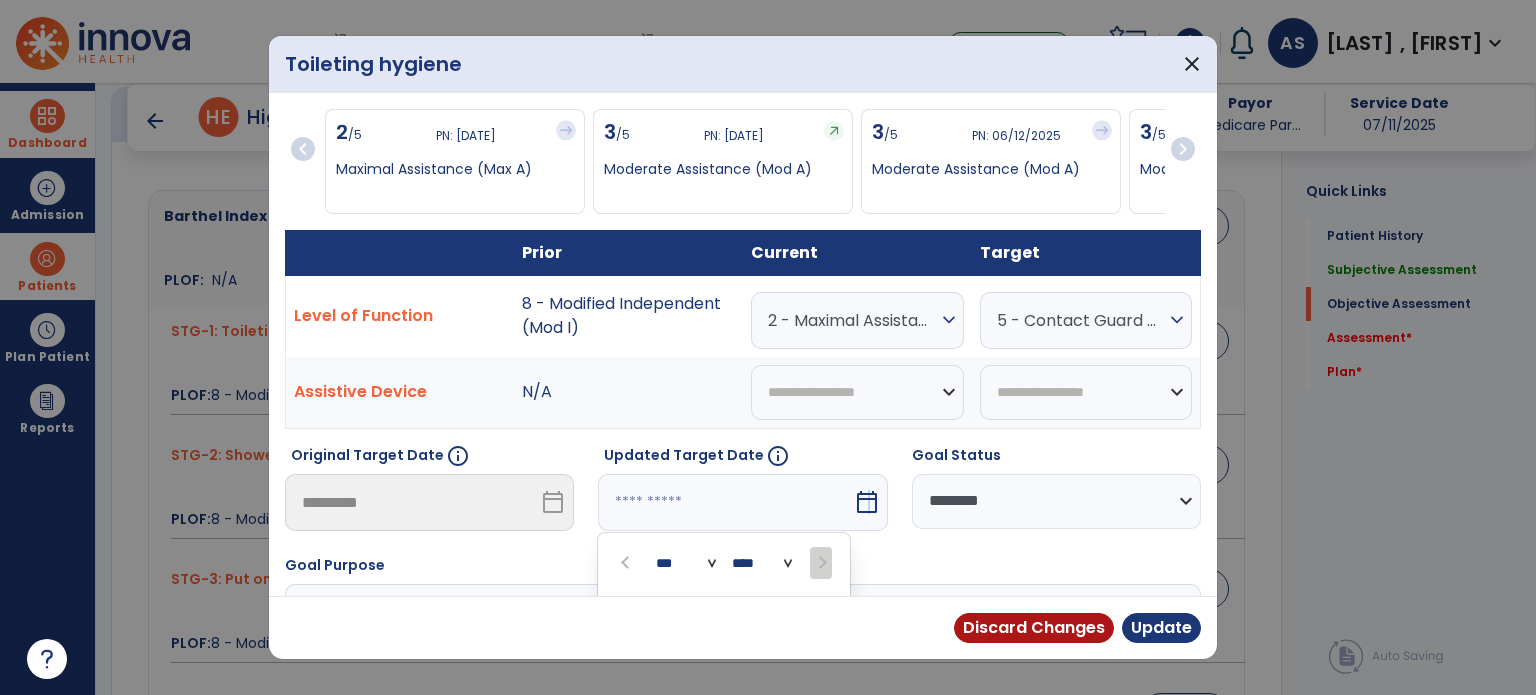 scroll, scrollTop: 228, scrollLeft: 0, axis: vertical 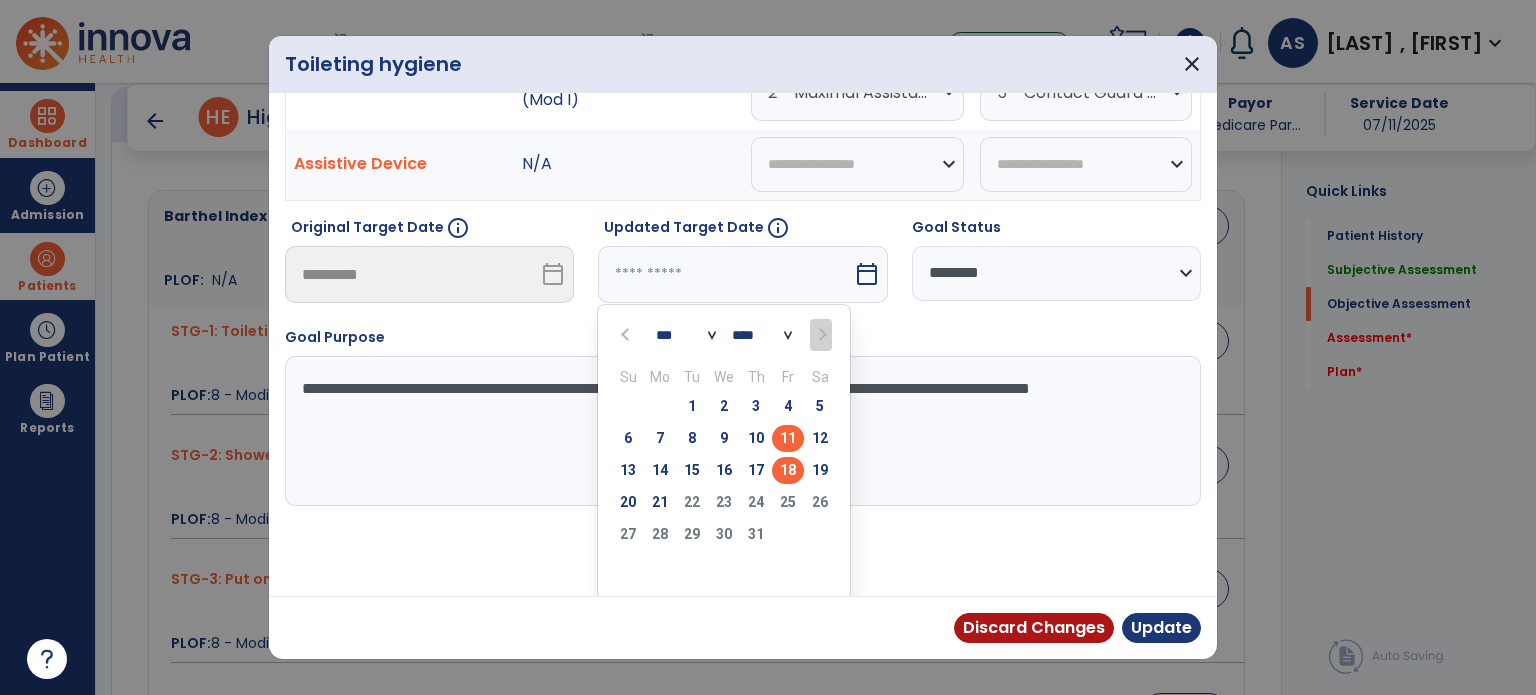 click on "18" at bounding box center (788, 470) 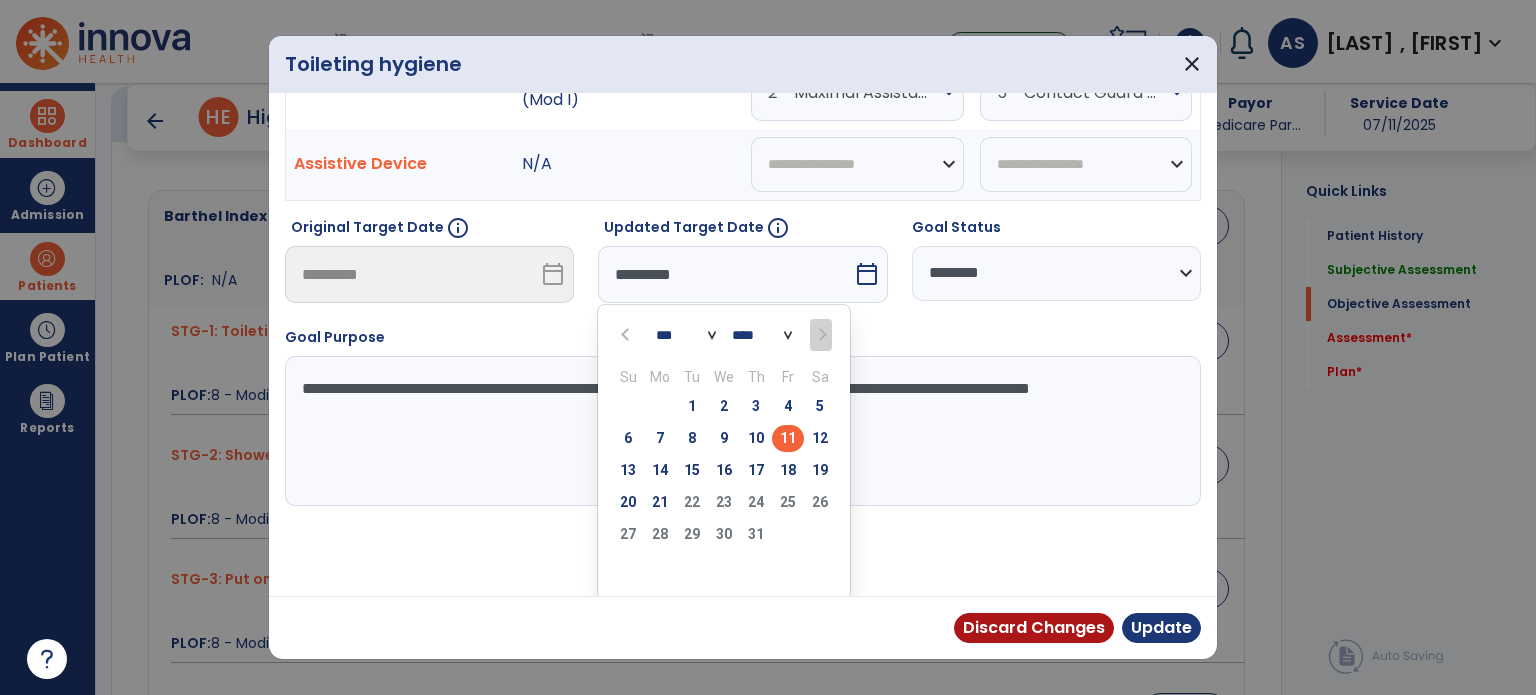 scroll, scrollTop: 150, scrollLeft: 0, axis: vertical 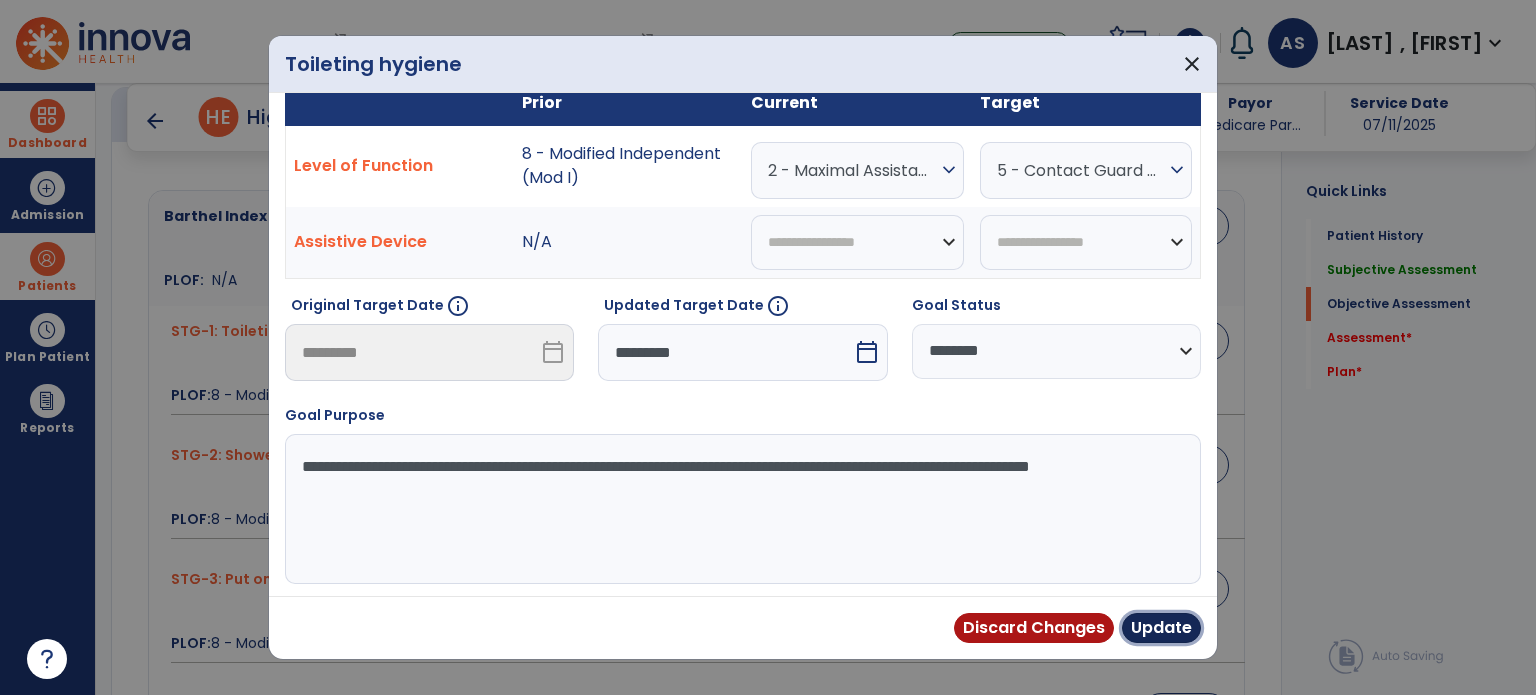 click on "Update" at bounding box center [1161, 628] 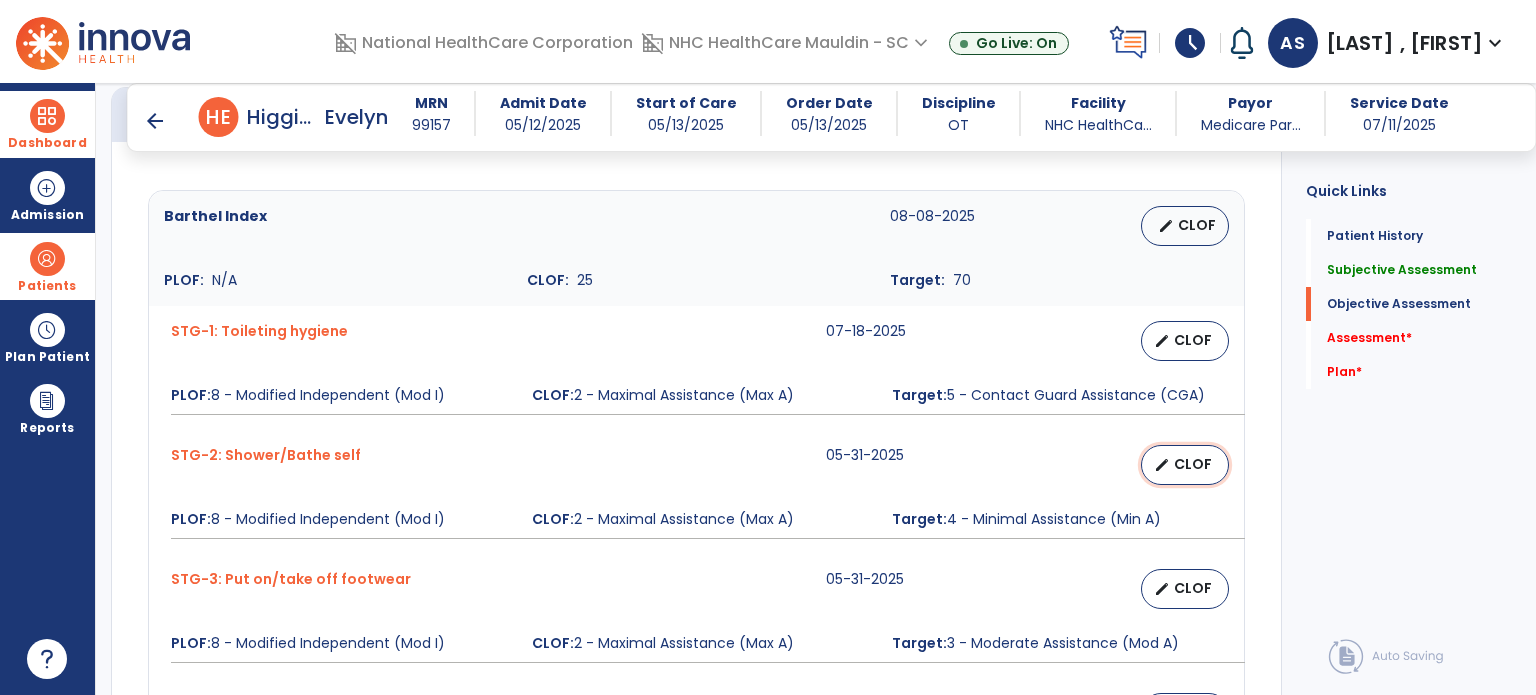 click on "CLOF" at bounding box center (1193, 464) 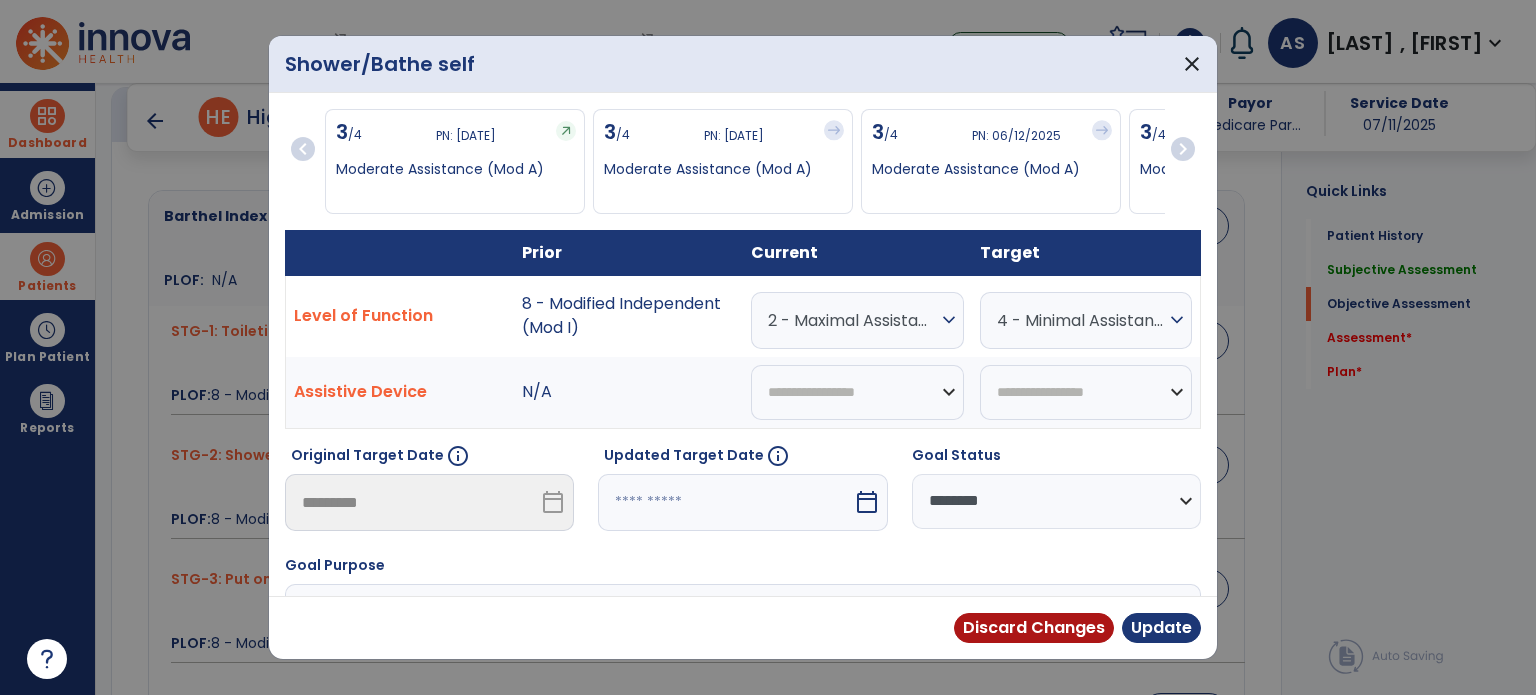click on "calendar_today" at bounding box center (867, 502) 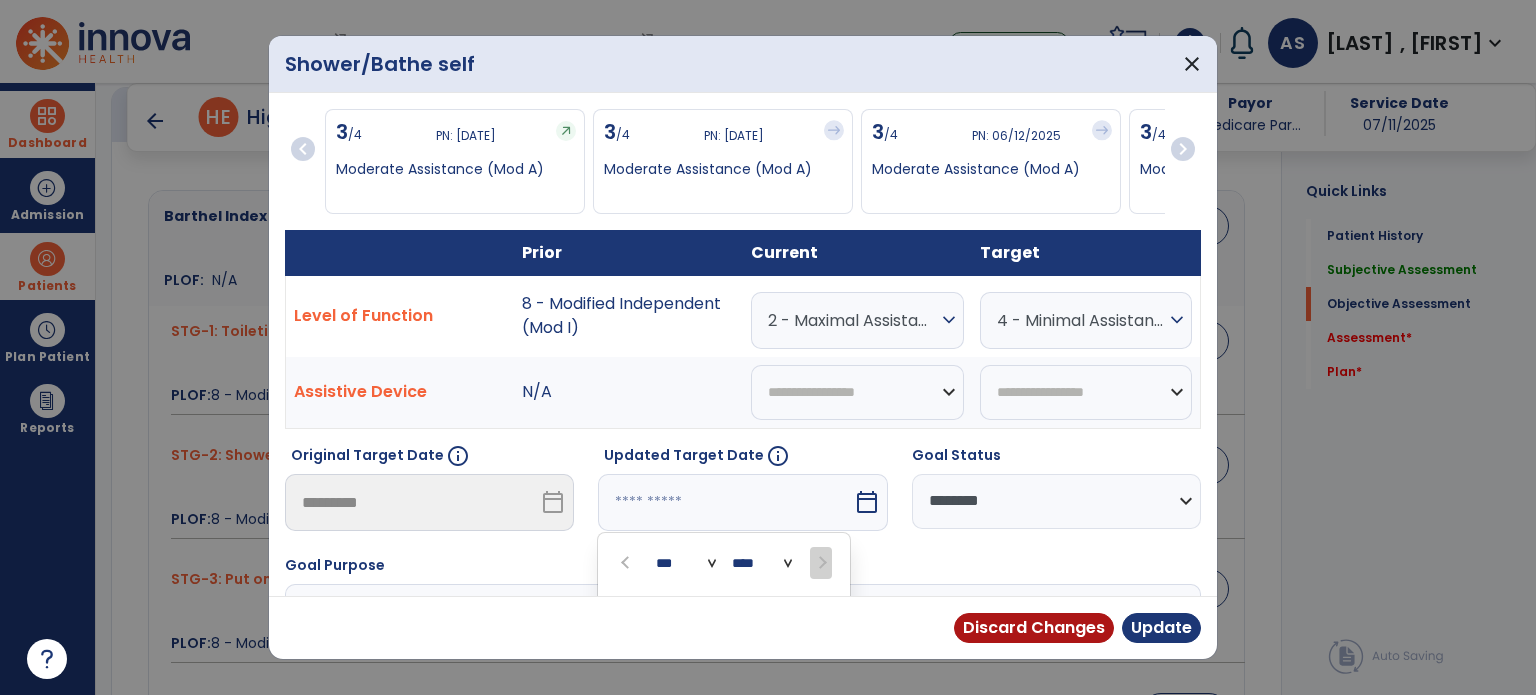 scroll, scrollTop: 228, scrollLeft: 0, axis: vertical 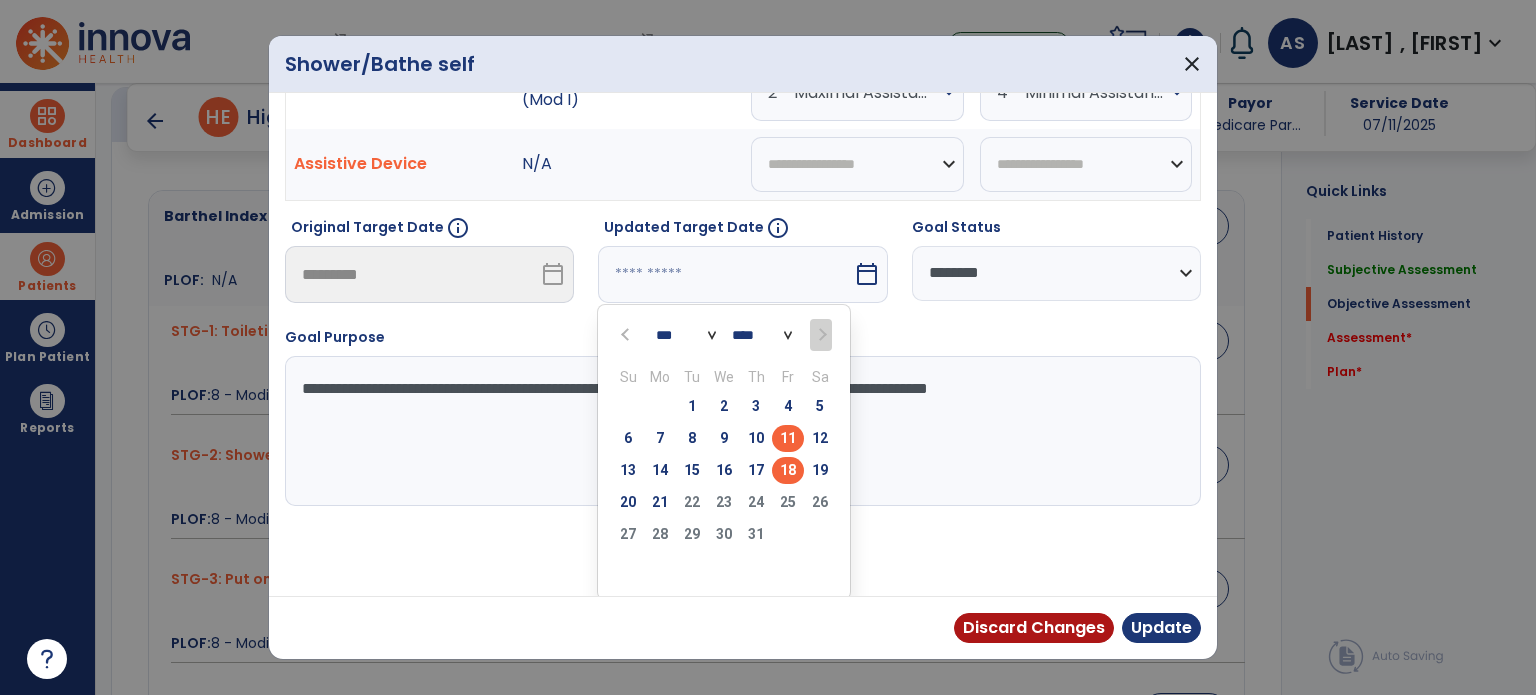 click on "18" at bounding box center (788, 470) 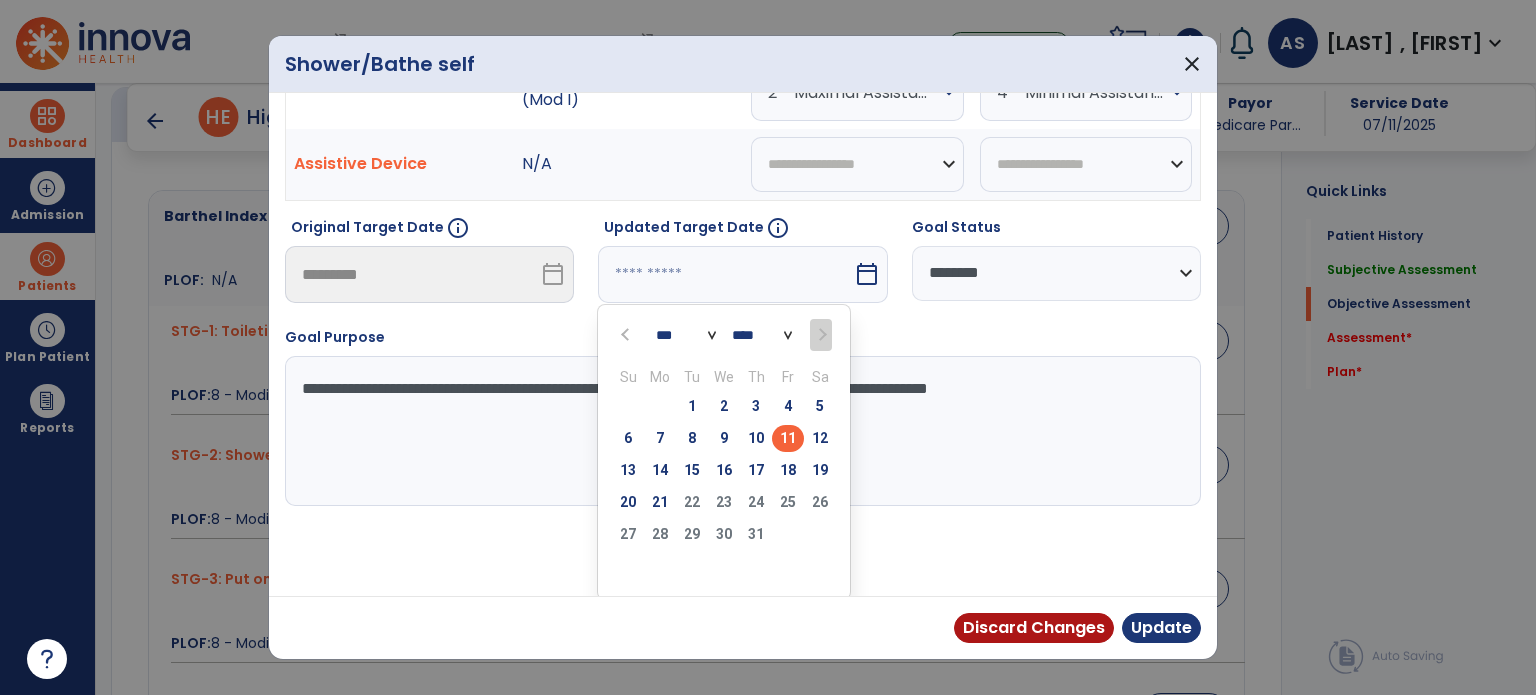 type on "*********" 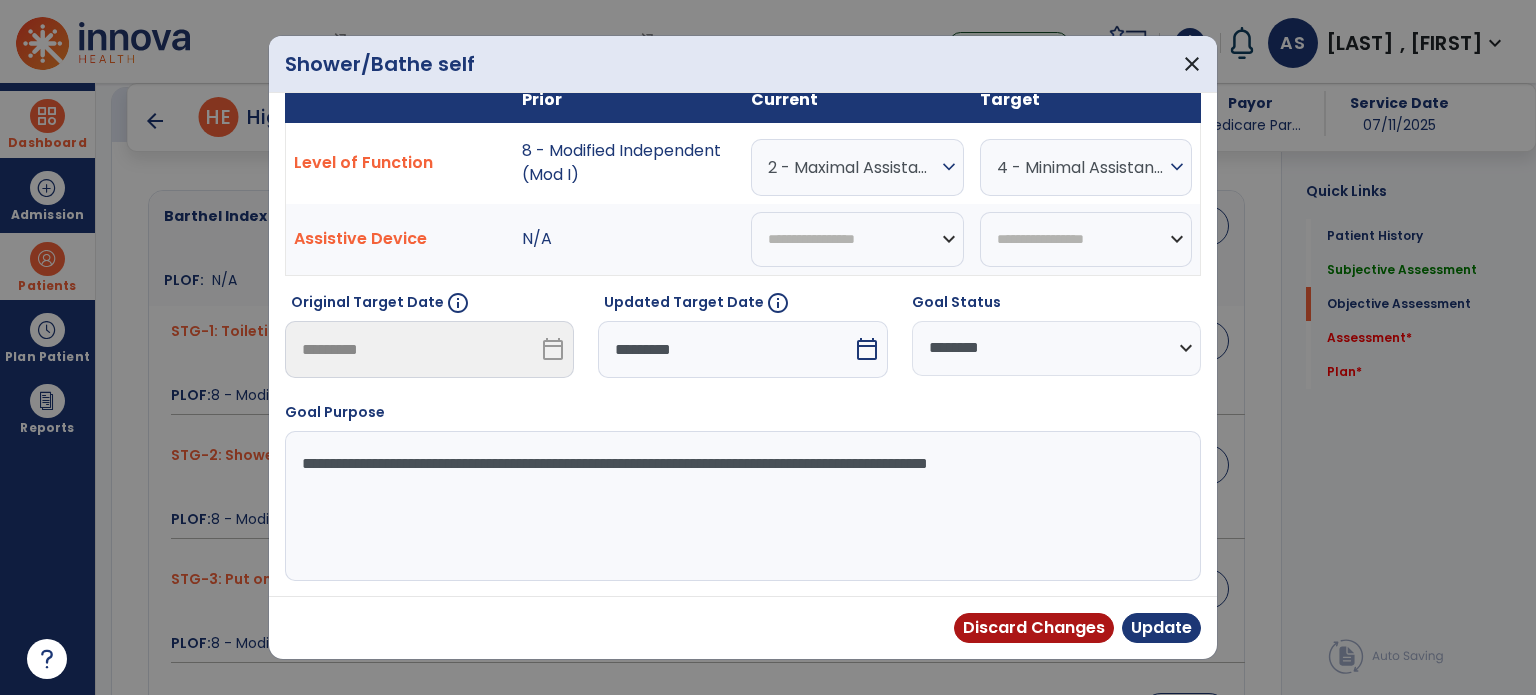 scroll, scrollTop: 150, scrollLeft: 0, axis: vertical 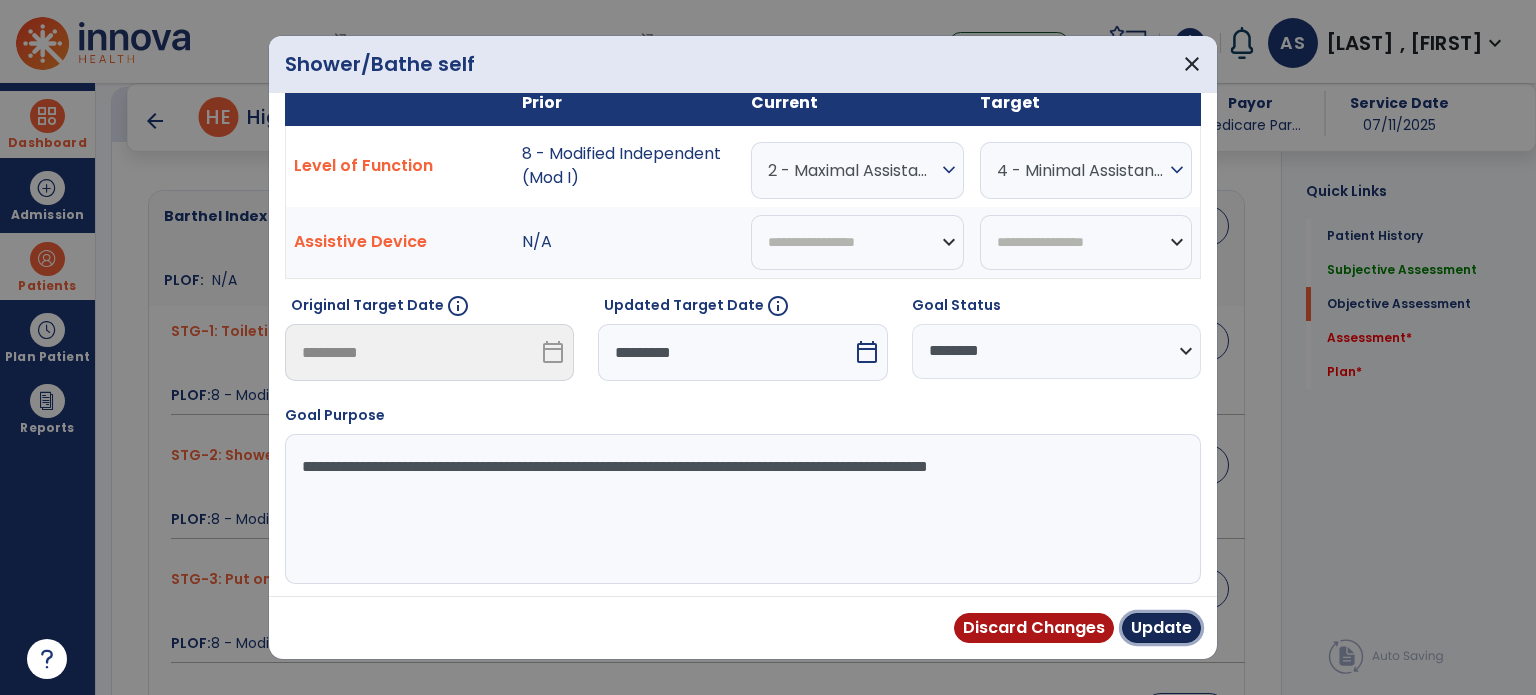 click on "Update" at bounding box center [1161, 628] 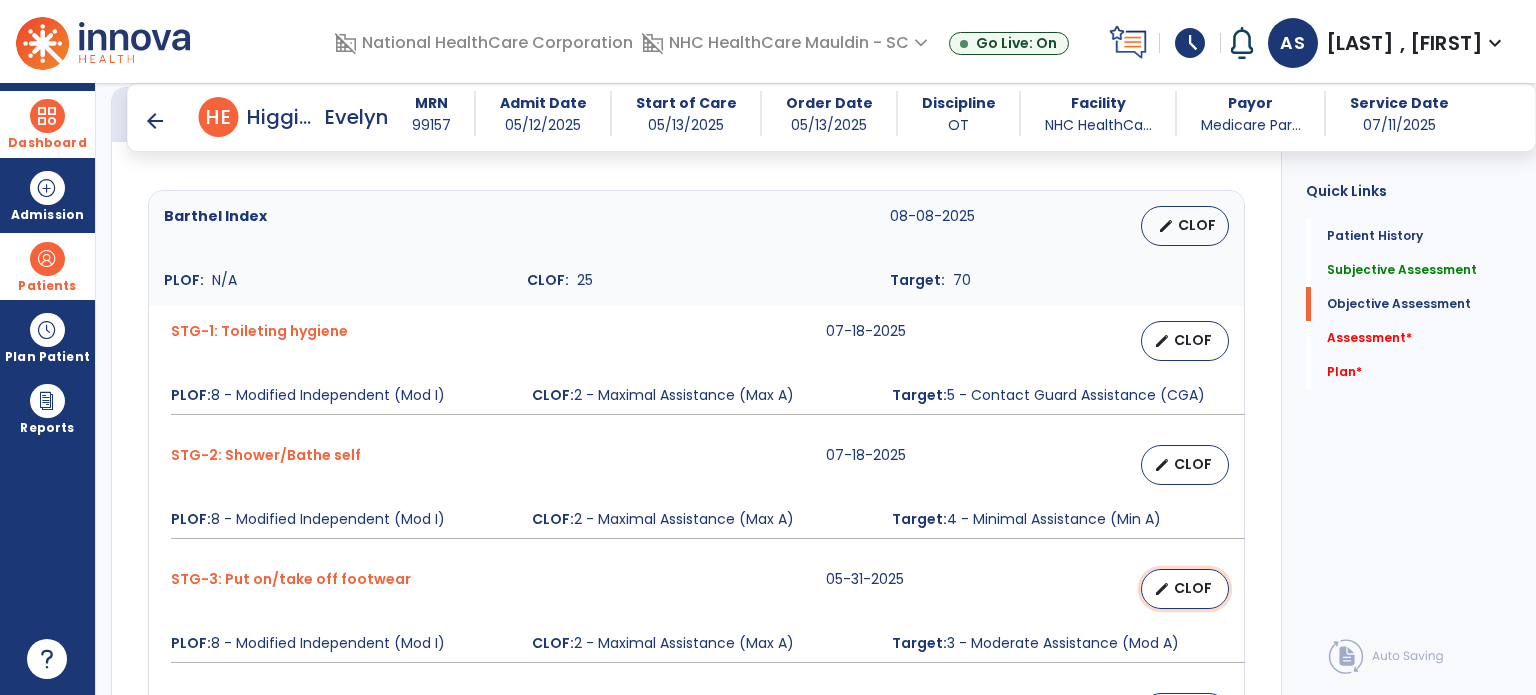 click on "CLOF" at bounding box center [1193, 588] 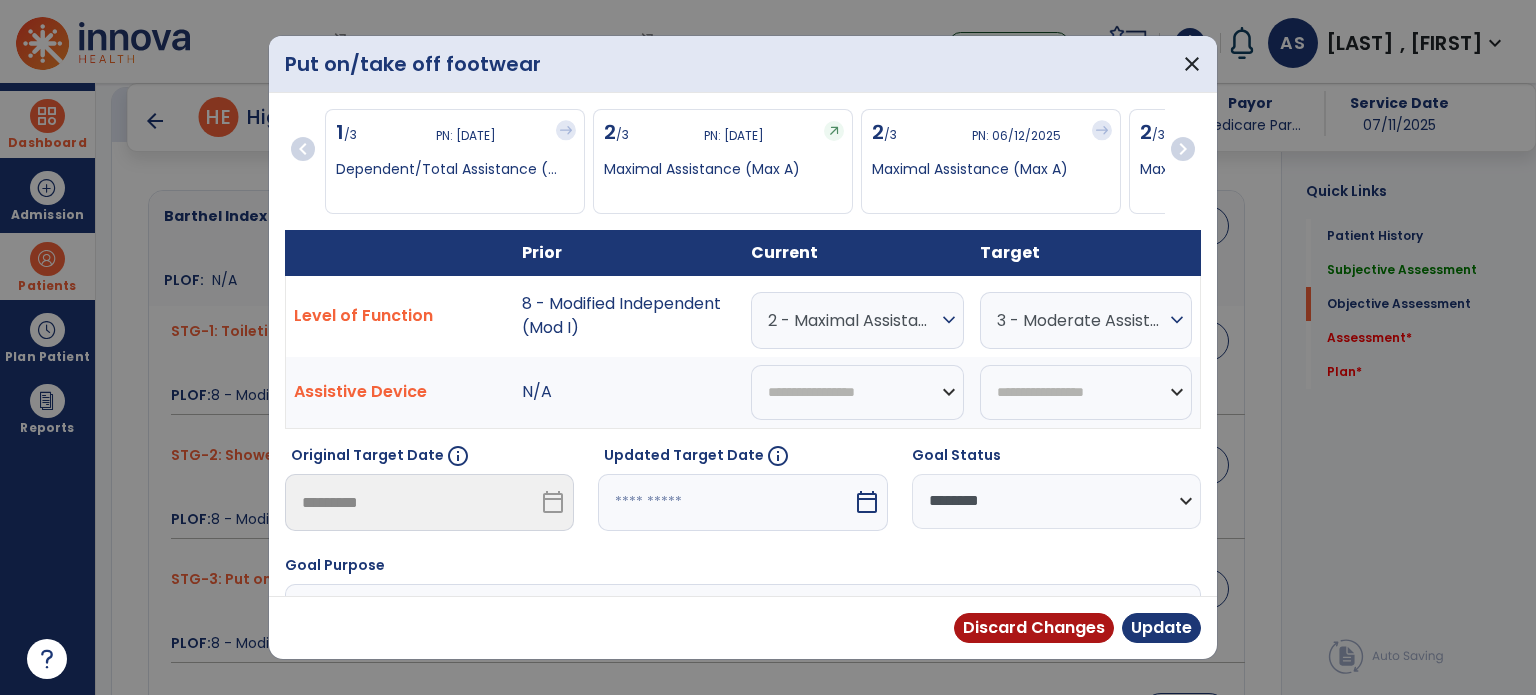click on "calendar_today" at bounding box center [867, 502] 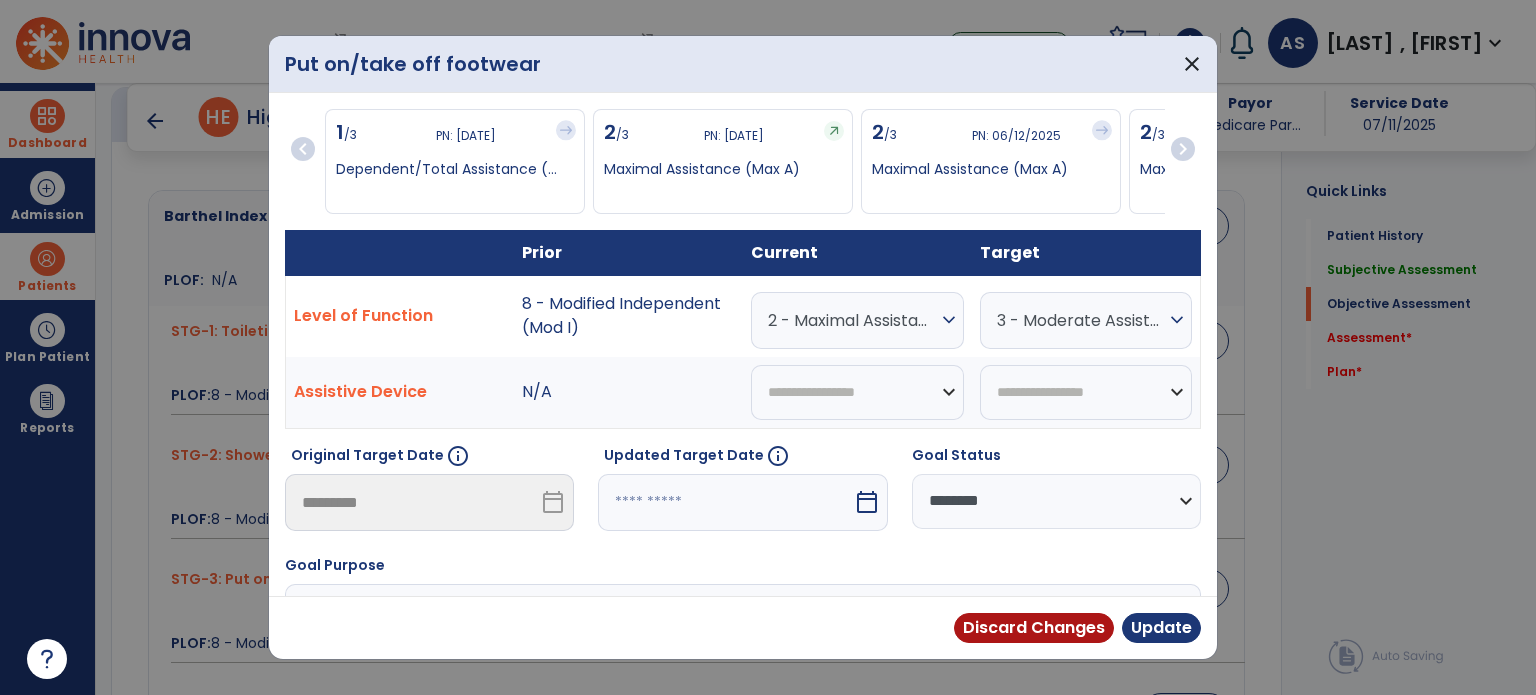 scroll, scrollTop: 228, scrollLeft: 0, axis: vertical 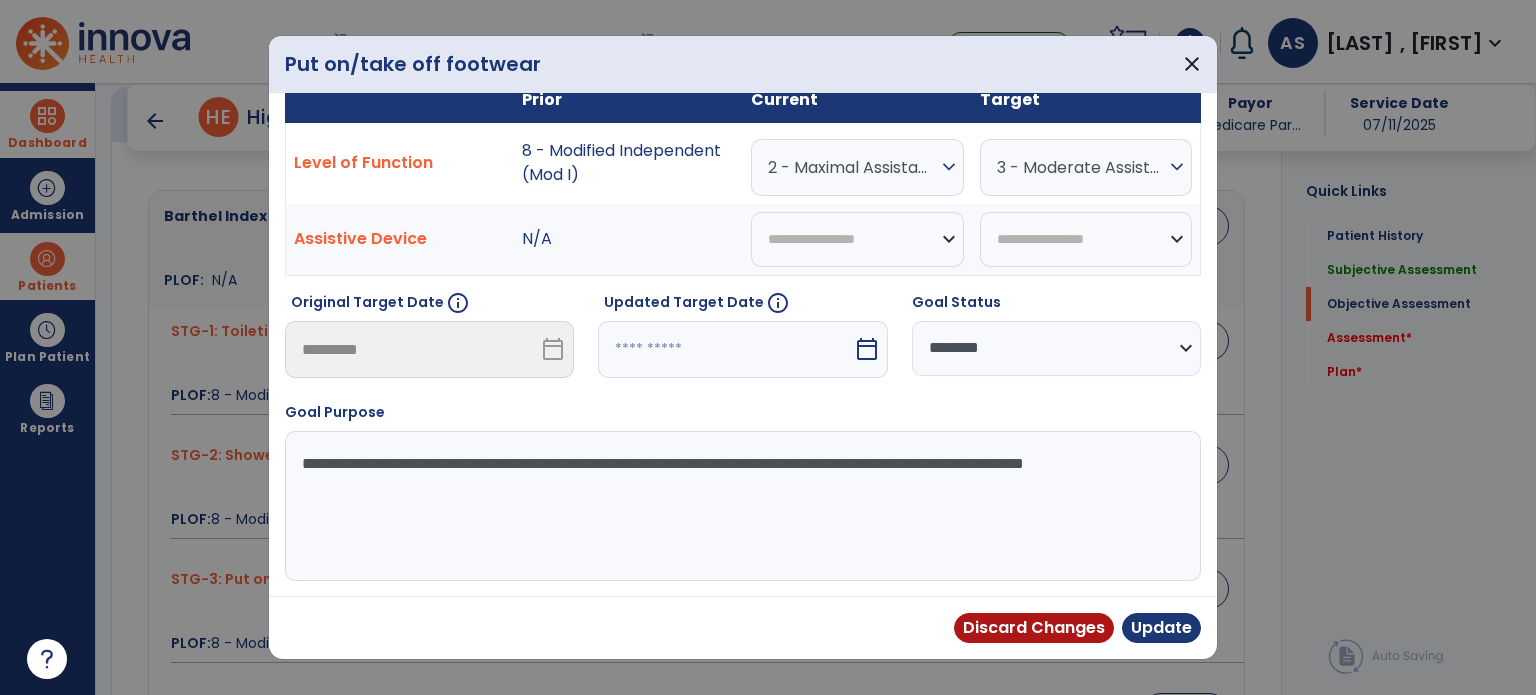 select on "*" 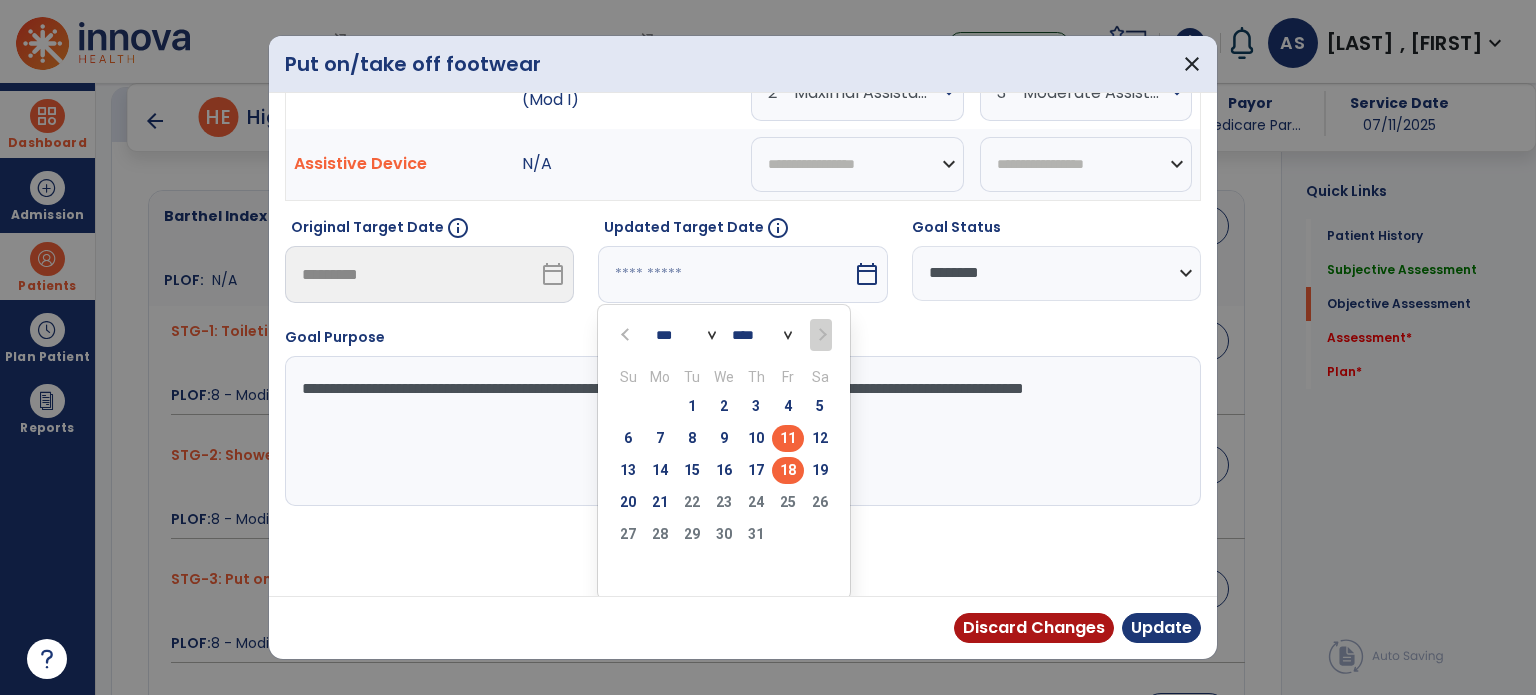 click on "18" at bounding box center [788, 470] 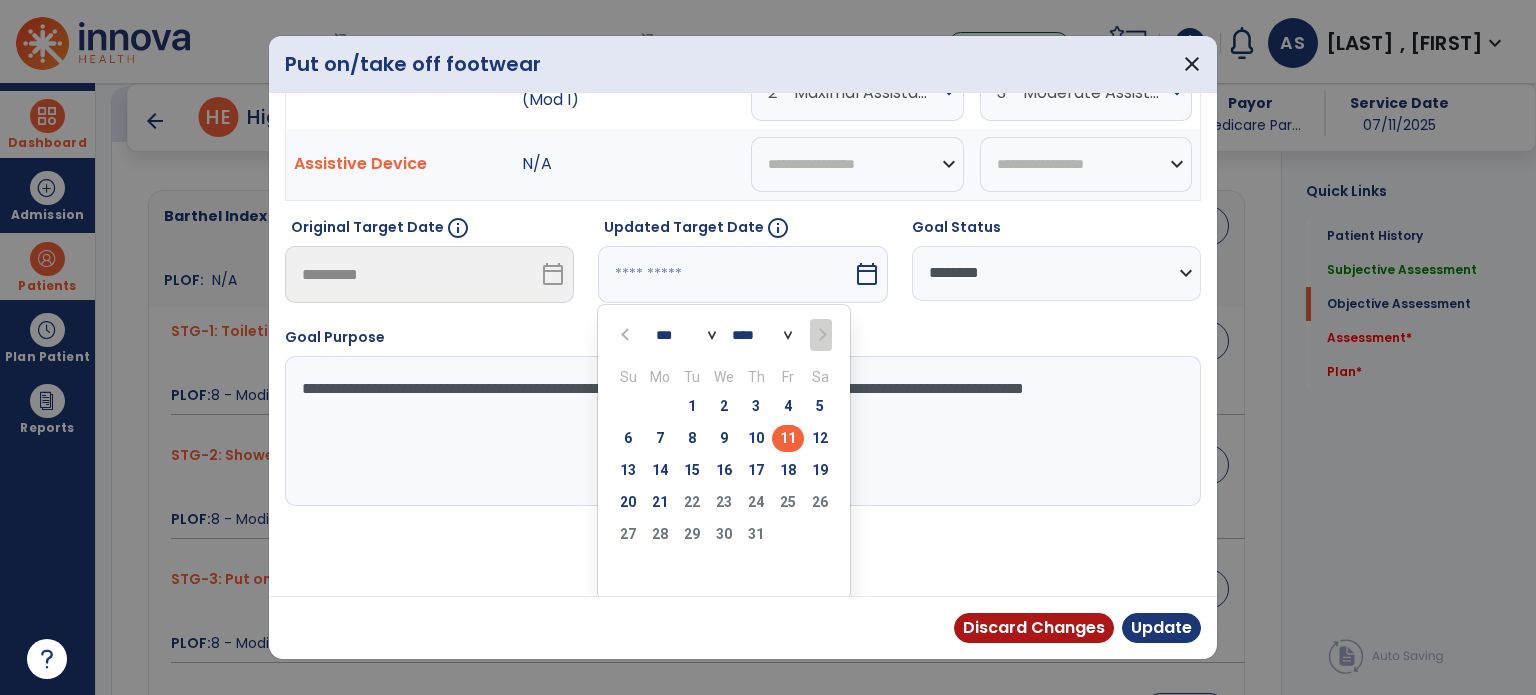 type on "*********" 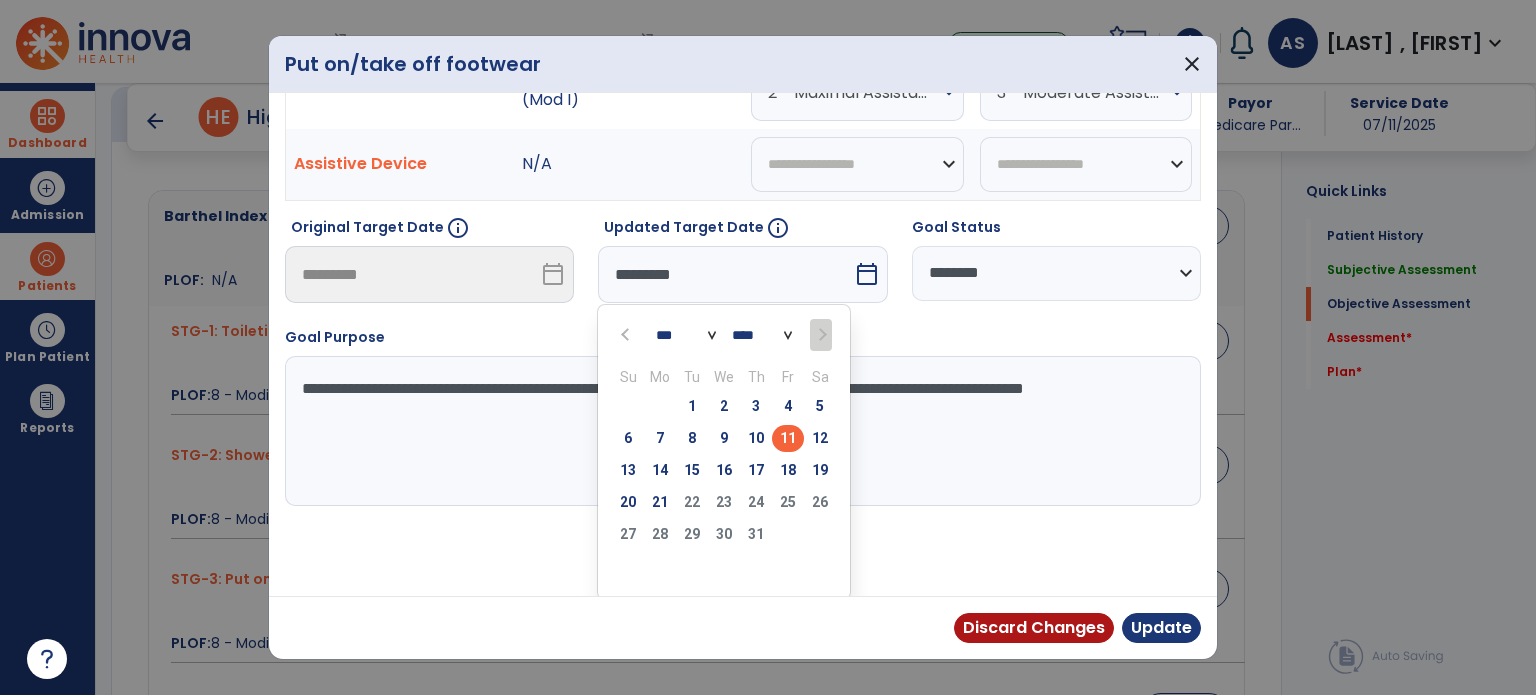 scroll, scrollTop: 150, scrollLeft: 0, axis: vertical 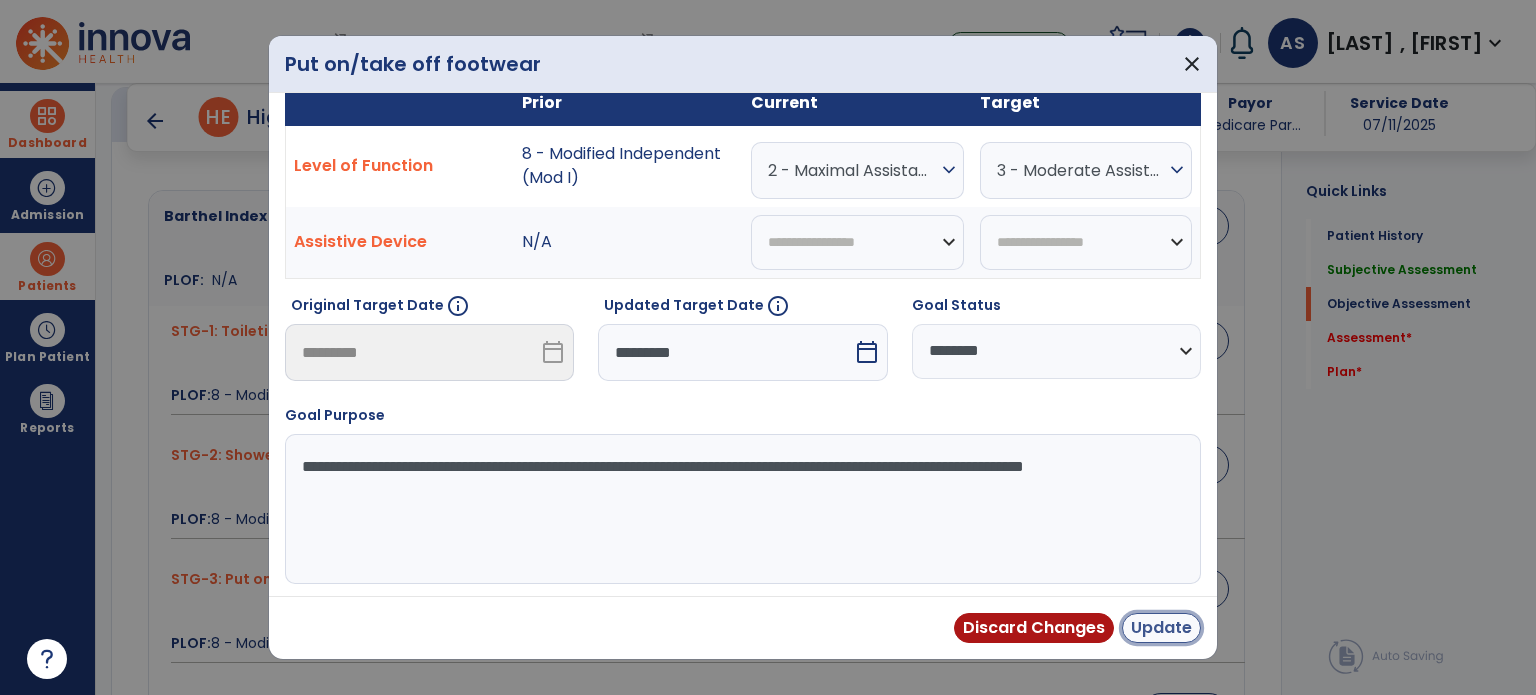 click on "Update" at bounding box center (1161, 628) 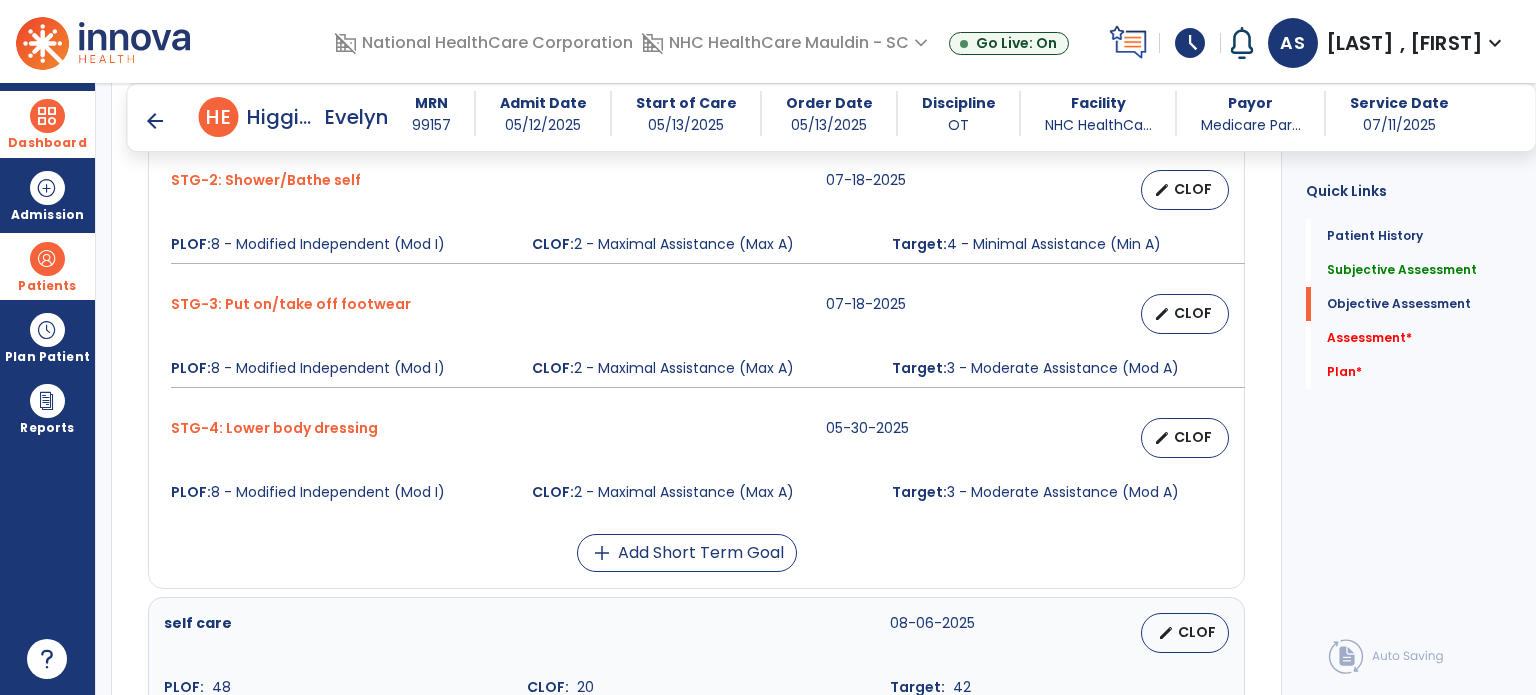 scroll, scrollTop: 1152, scrollLeft: 0, axis: vertical 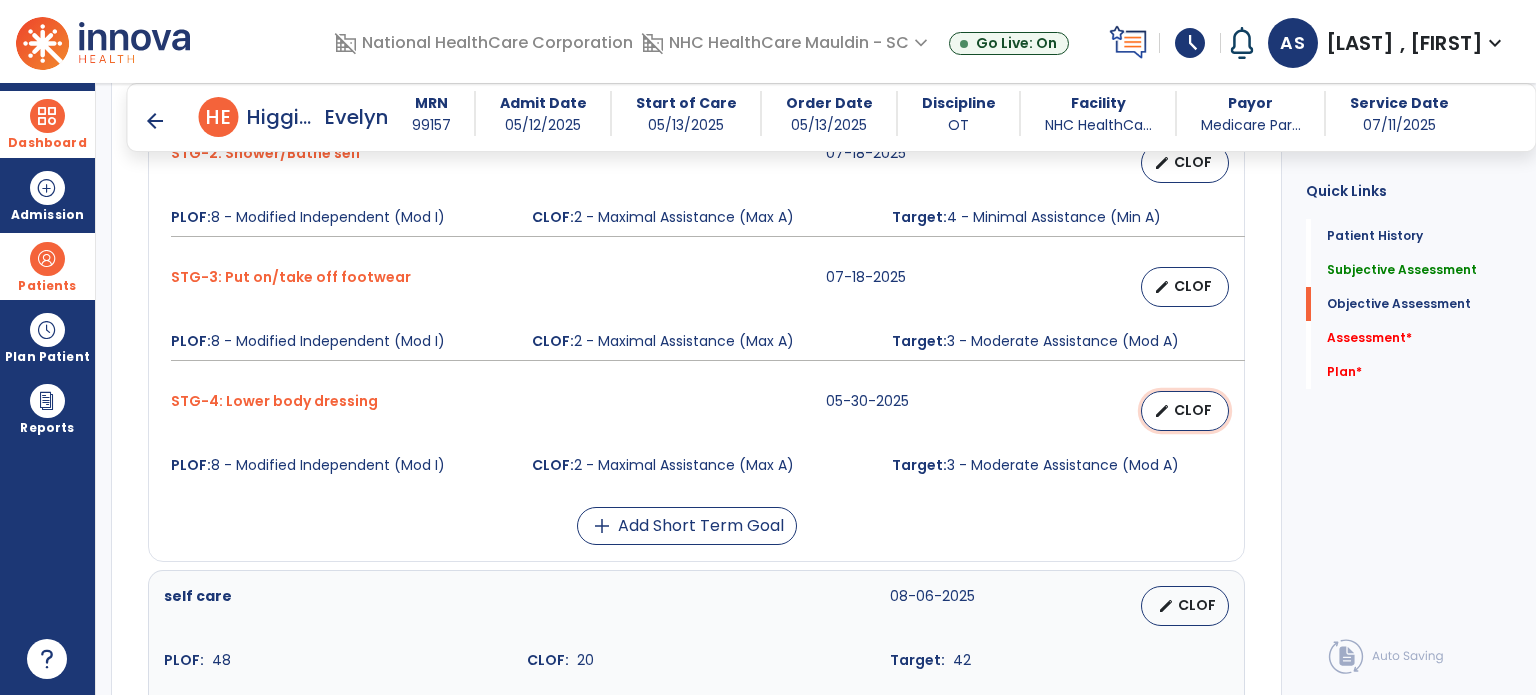 click on "CLOF" at bounding box center (1193, 410) 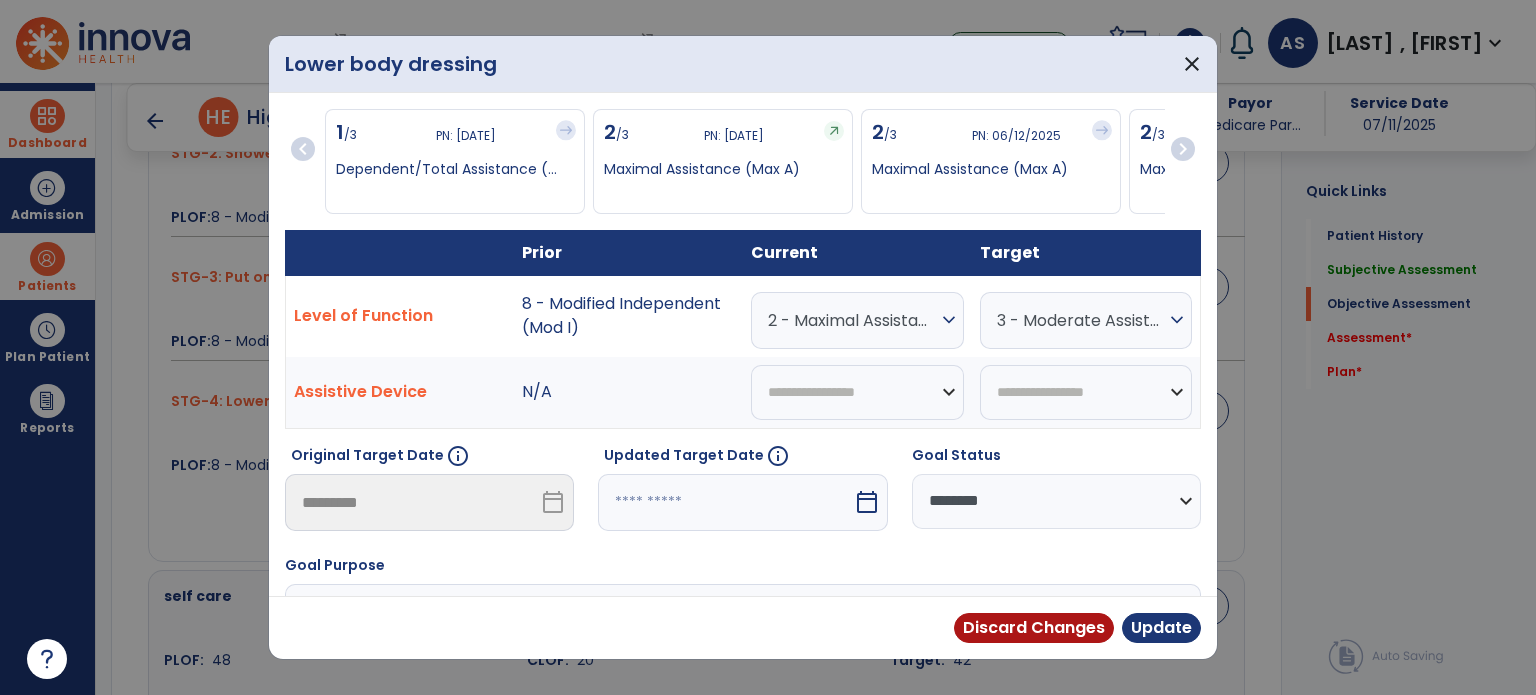 click on "calendar_today" at bounding box center [867, 502] 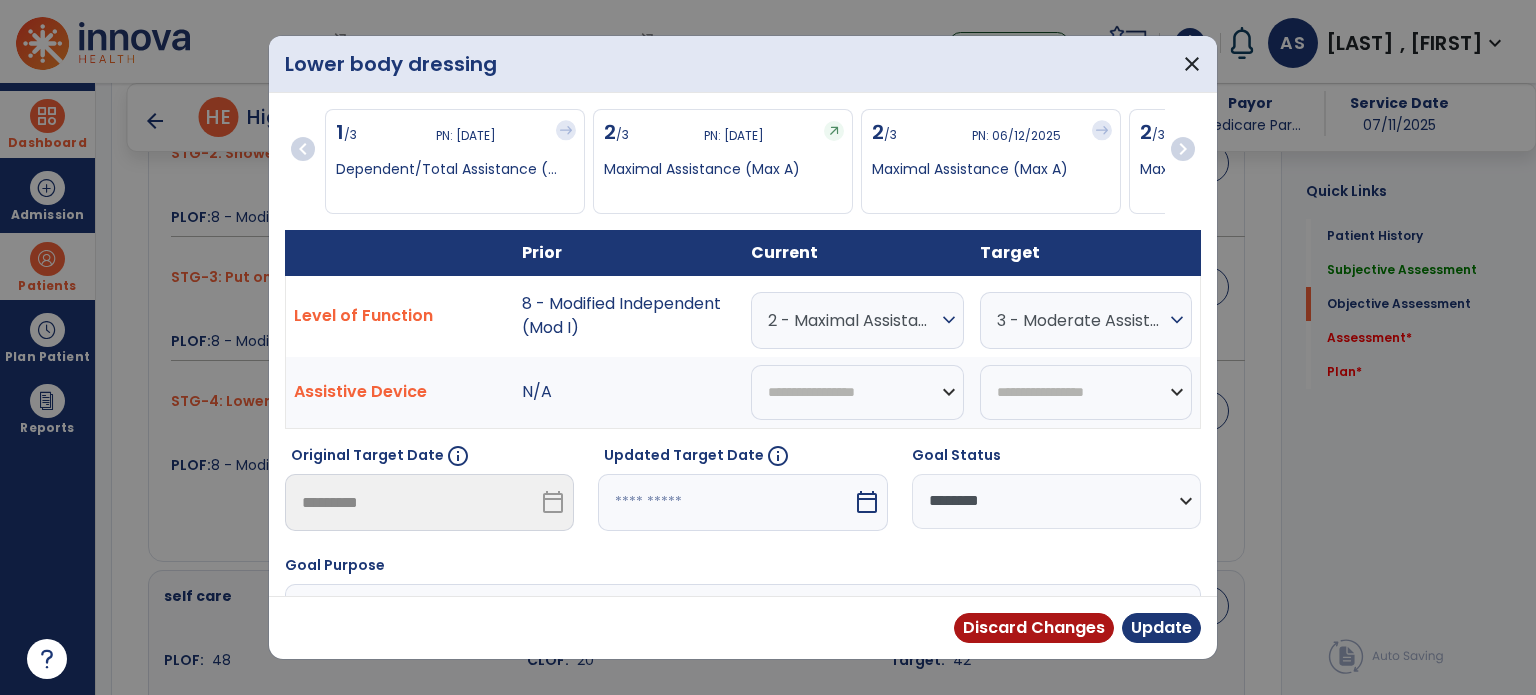 select on "*" 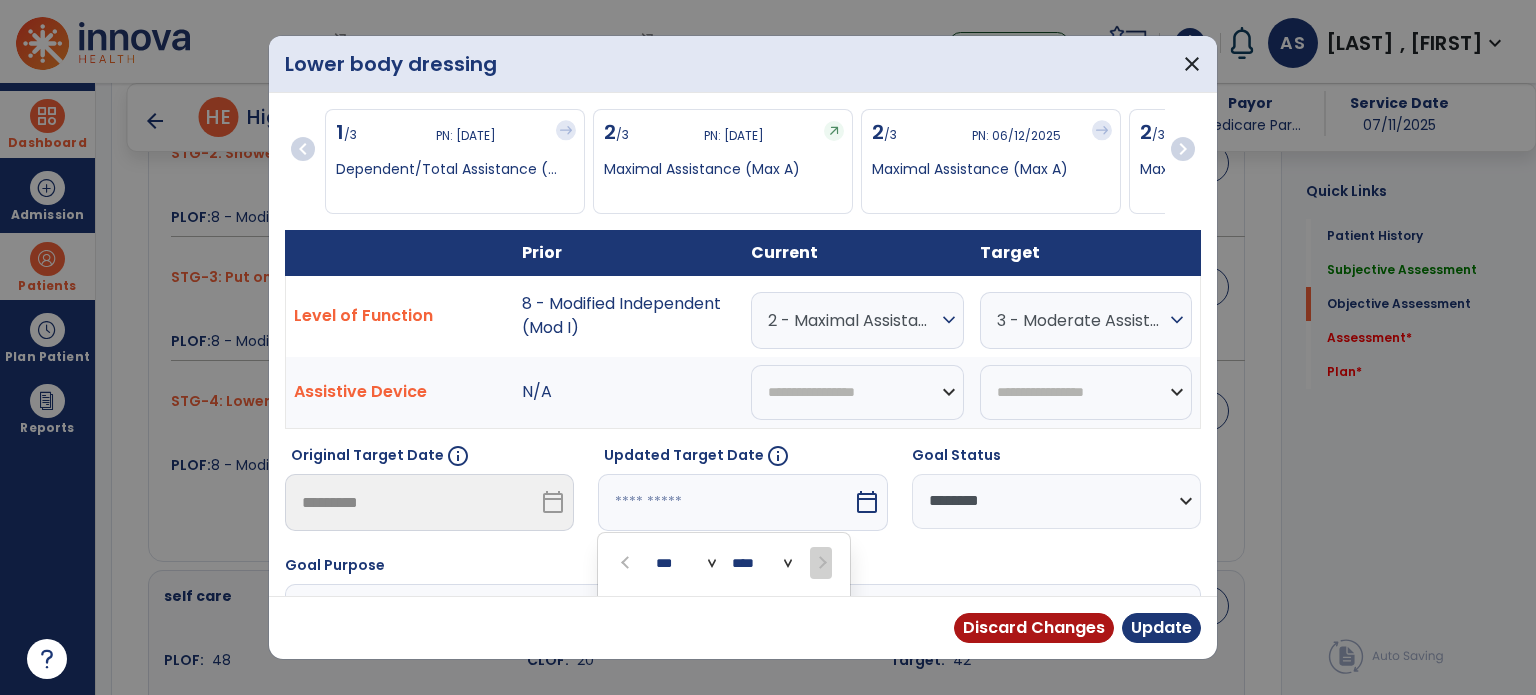 scroll, scrollTop: 228, scrollLeft: 0, axis: vertical 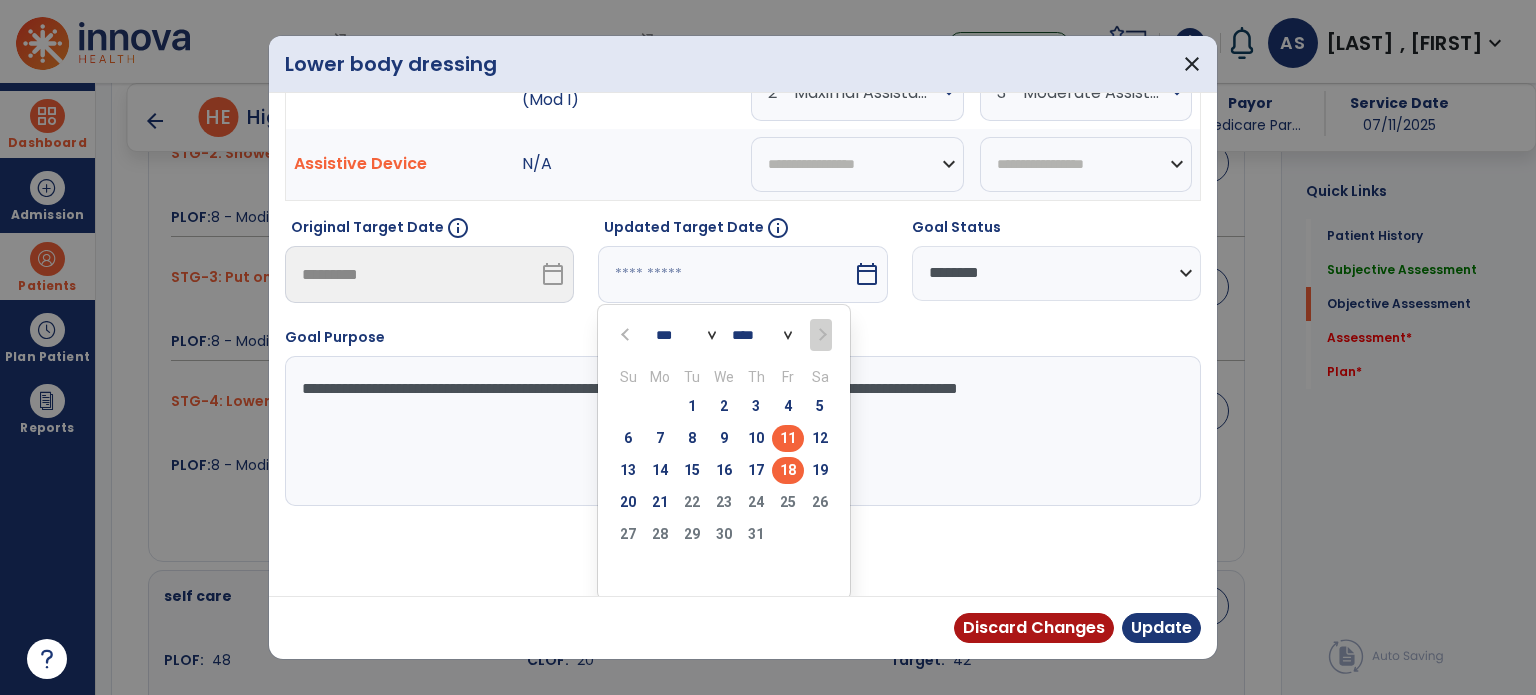 click on "18" at bounding box center (788, 470) 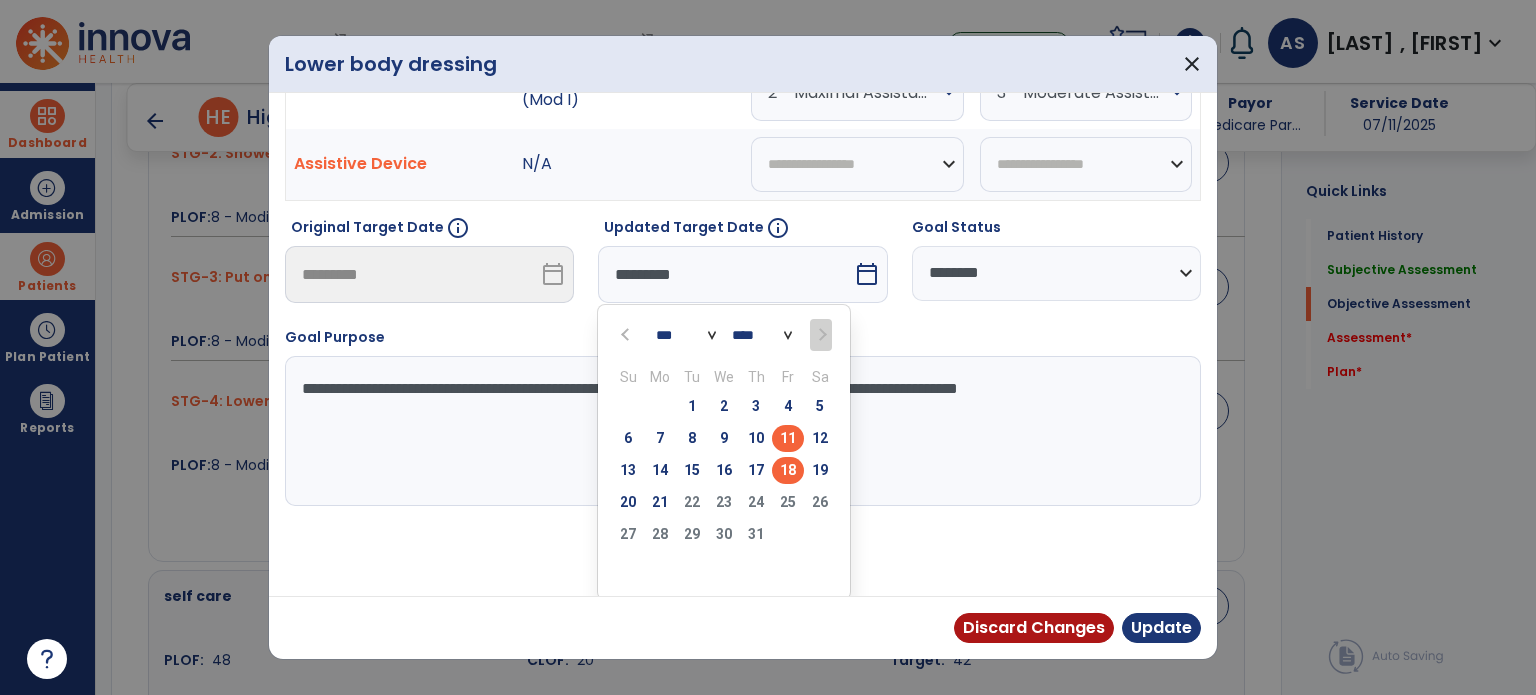 scroll, scrollTop: 150, scrollLeft: 0, axis: vertical 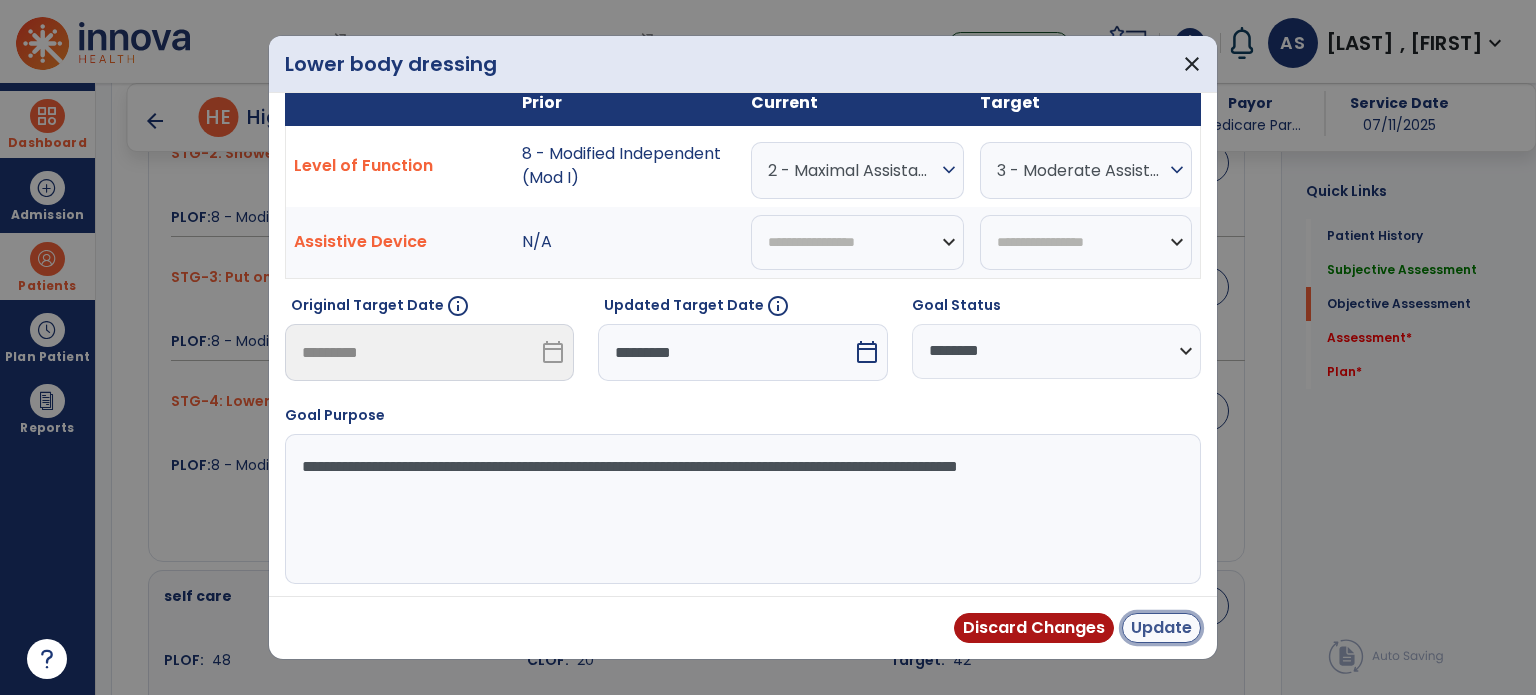 click on "Update" at bounding box center [1161, 628] 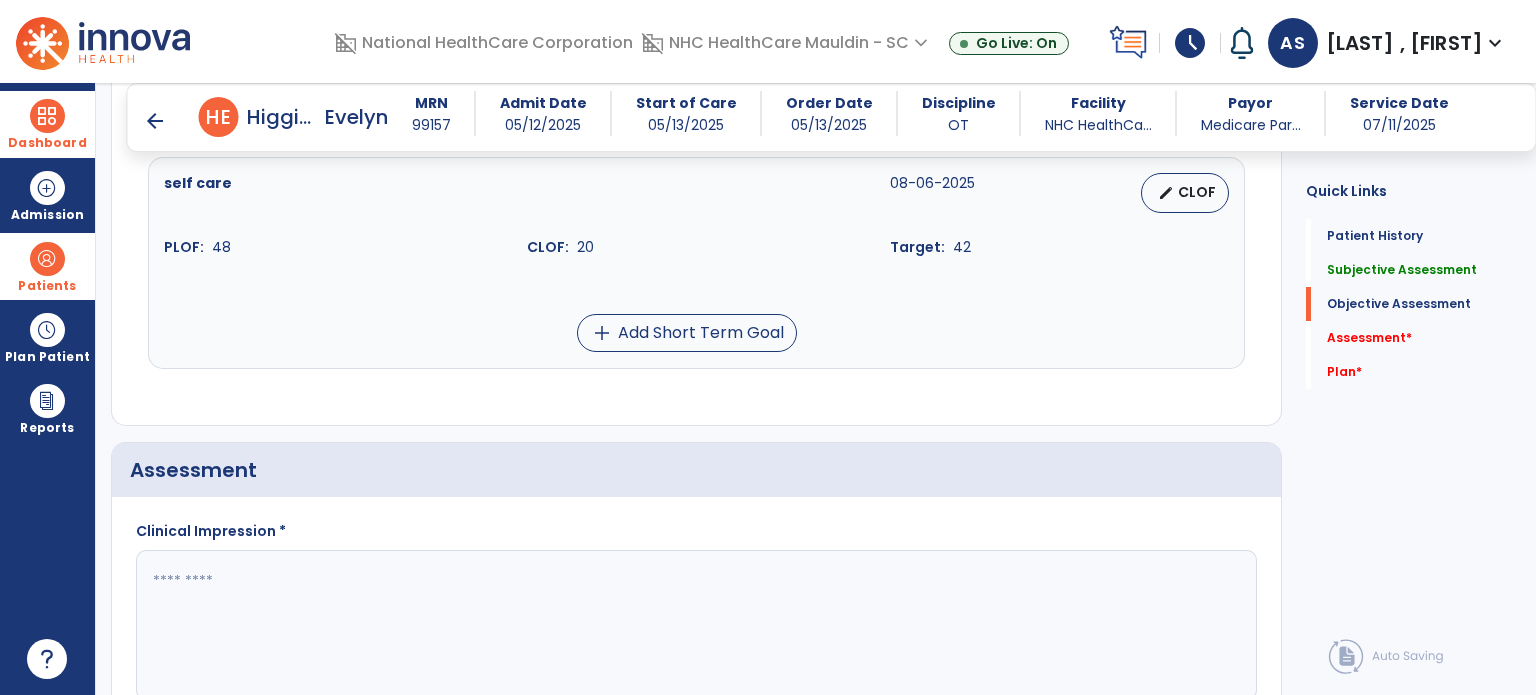 scroll, scrollTop: 1656, scrollLeft: 0, axis: vertical 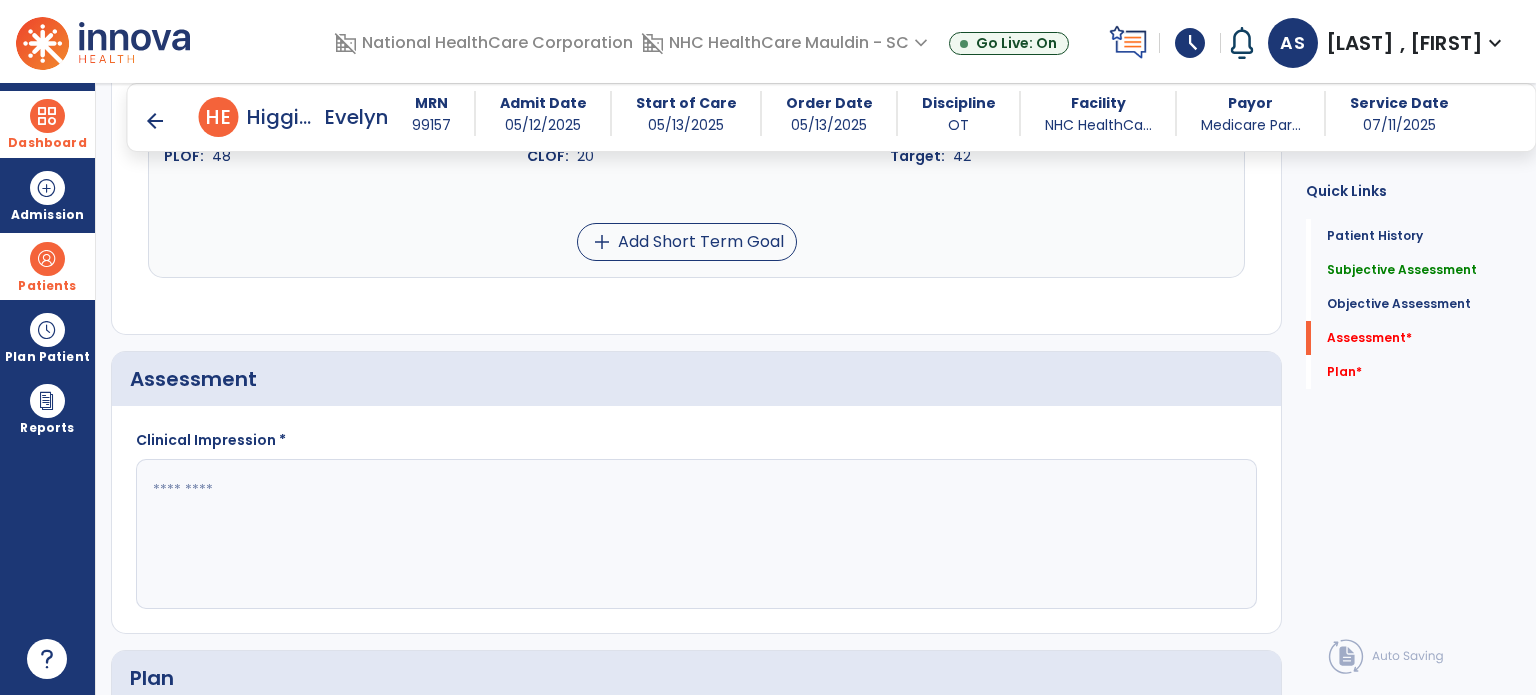 paste on "**********" 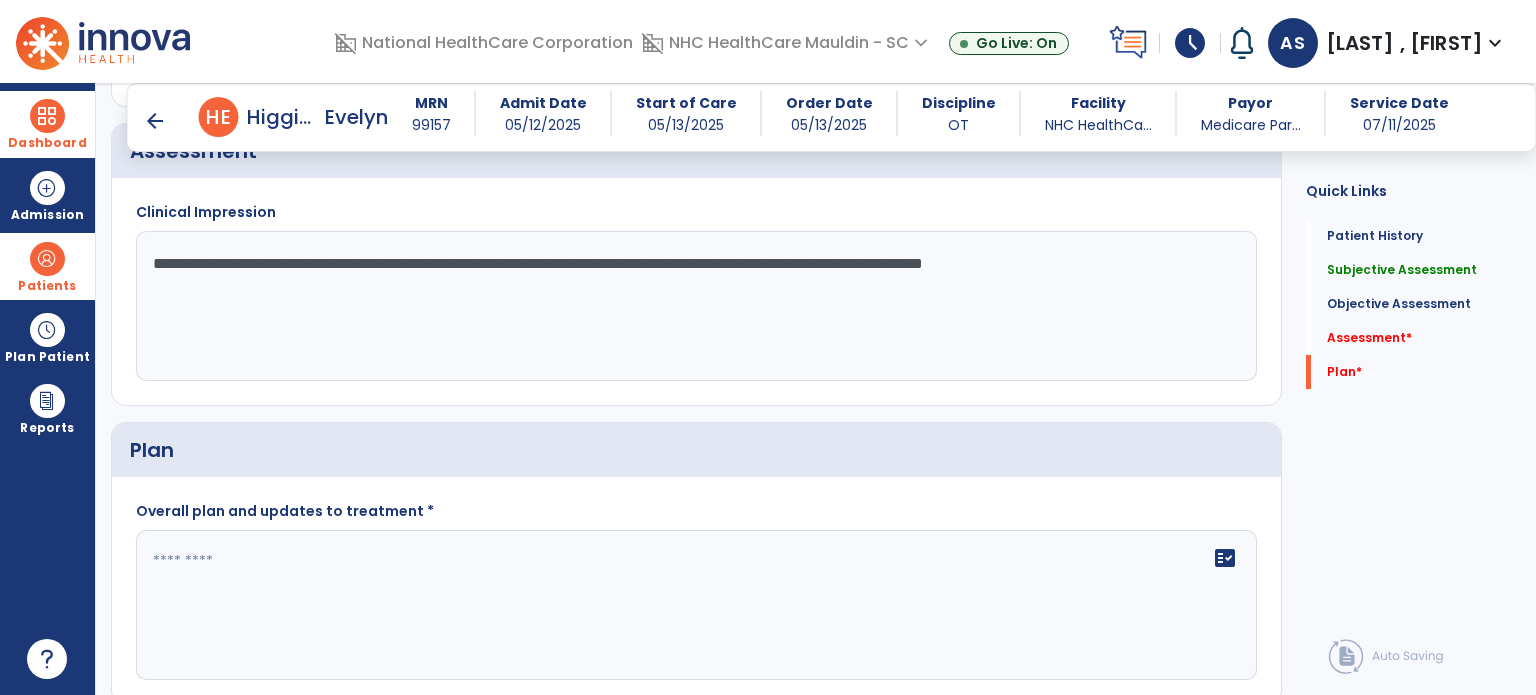 scroll, scrollTop: 1912, scrollLeft: 0, axis: vertical 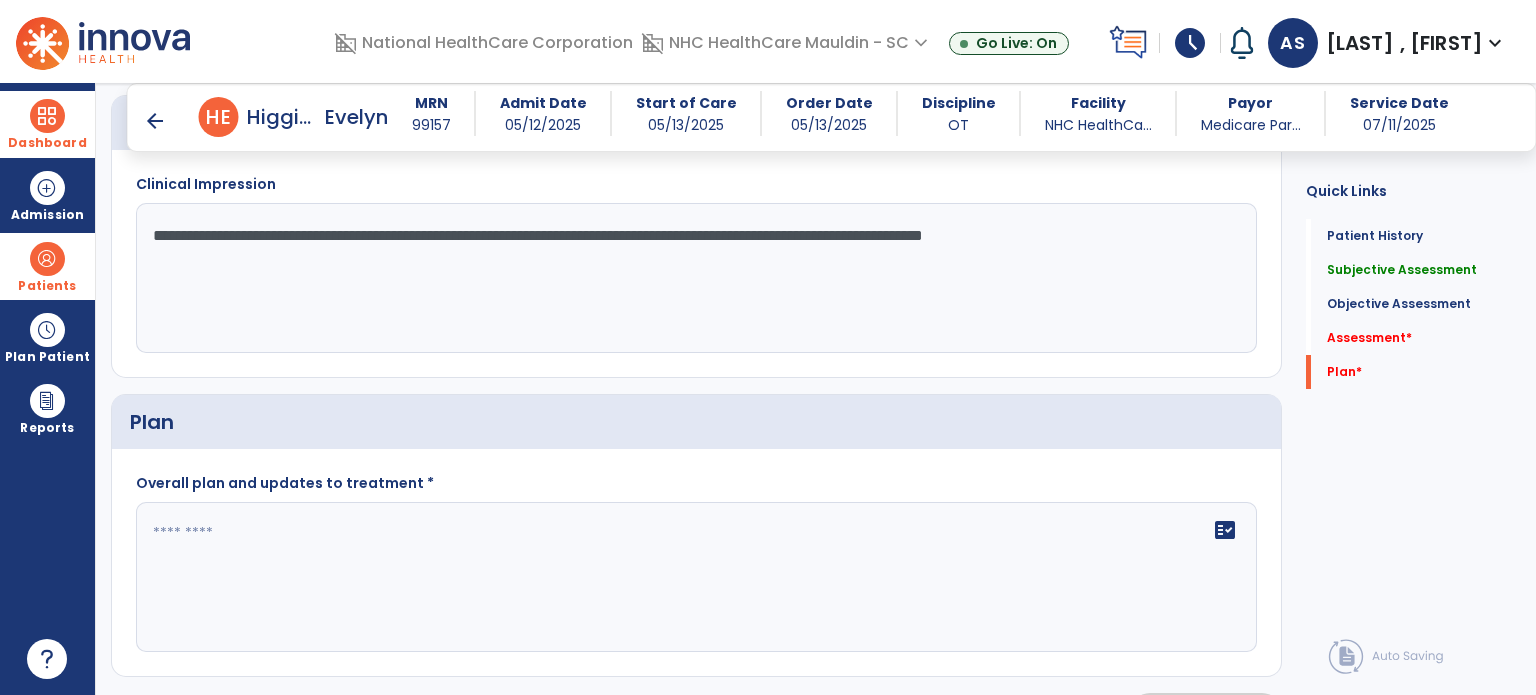 type on "**********" 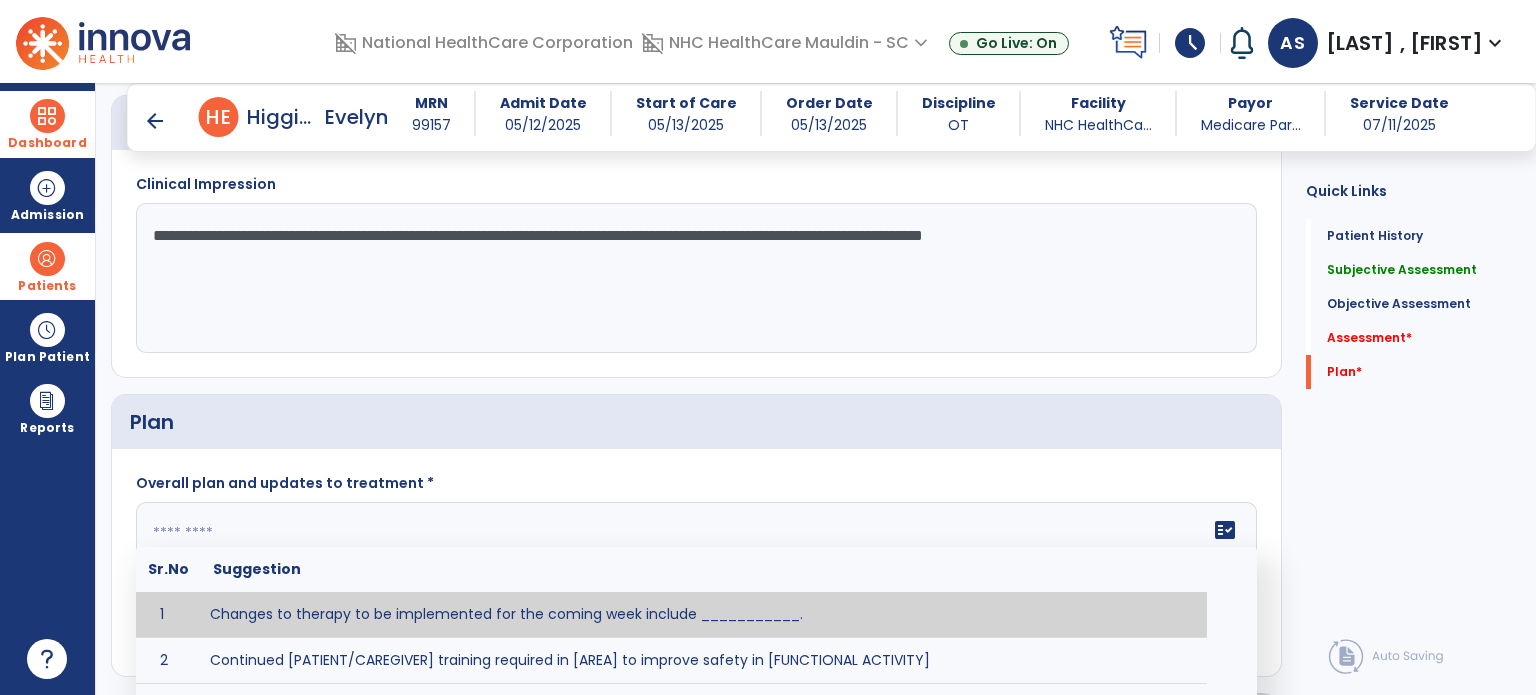 drag, startPoint x: 695, startPoint y: 551, endPoint x: 690, endPoint y: 541, distance: 11.18034 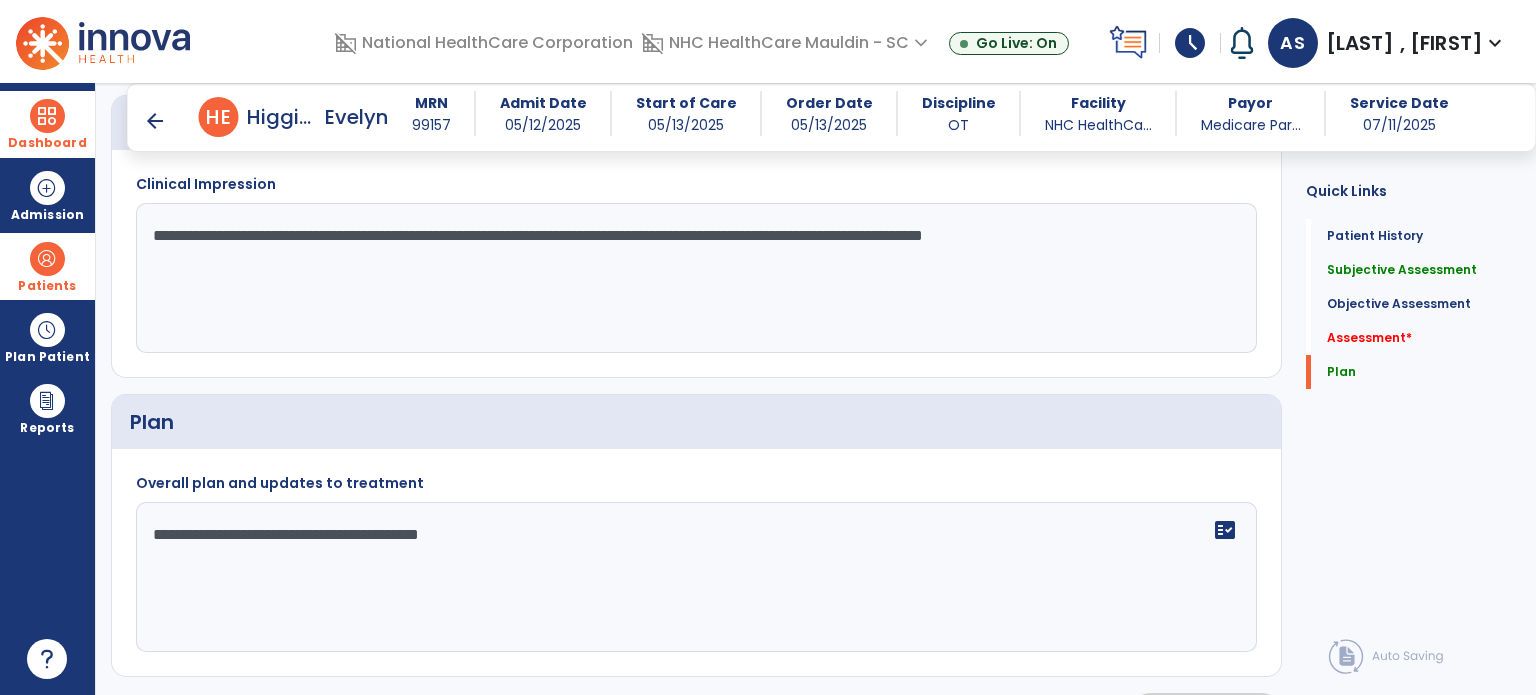 type on "**********" 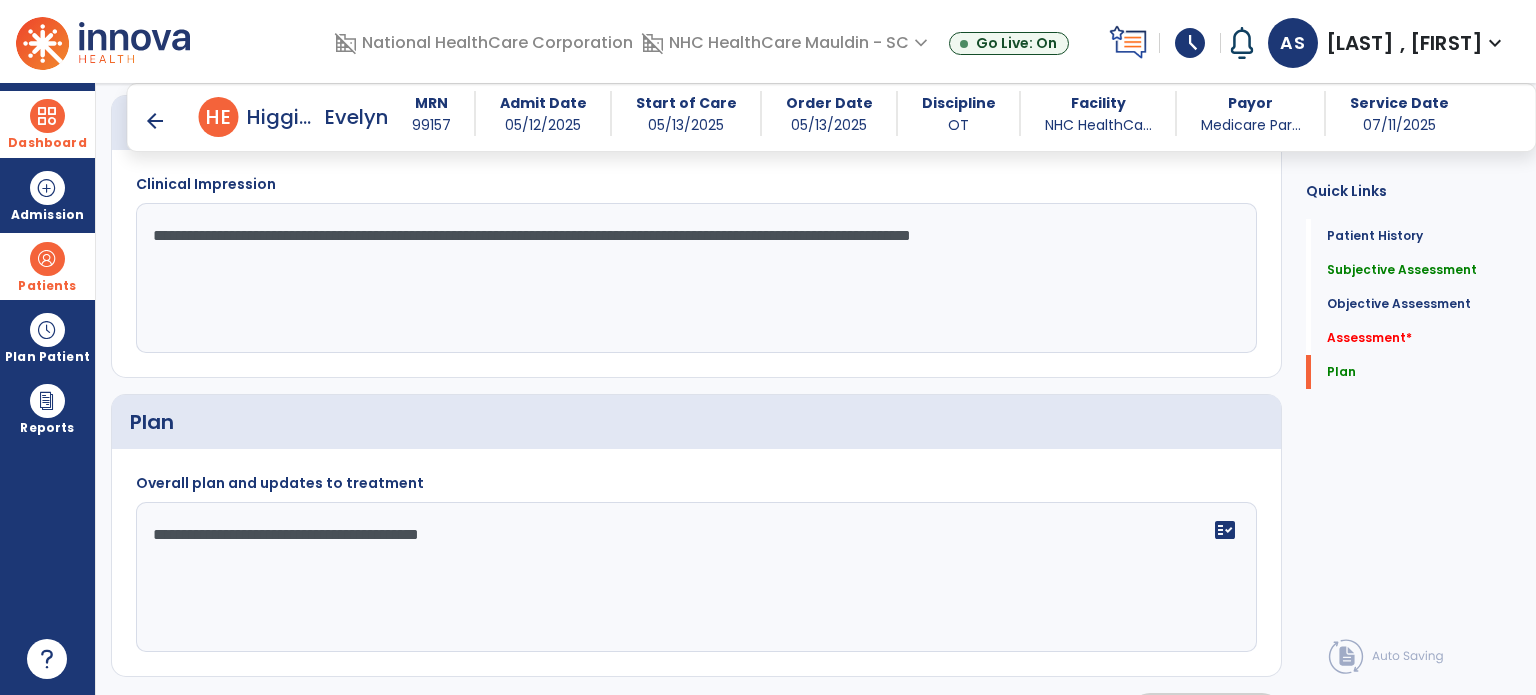 click on "**********" 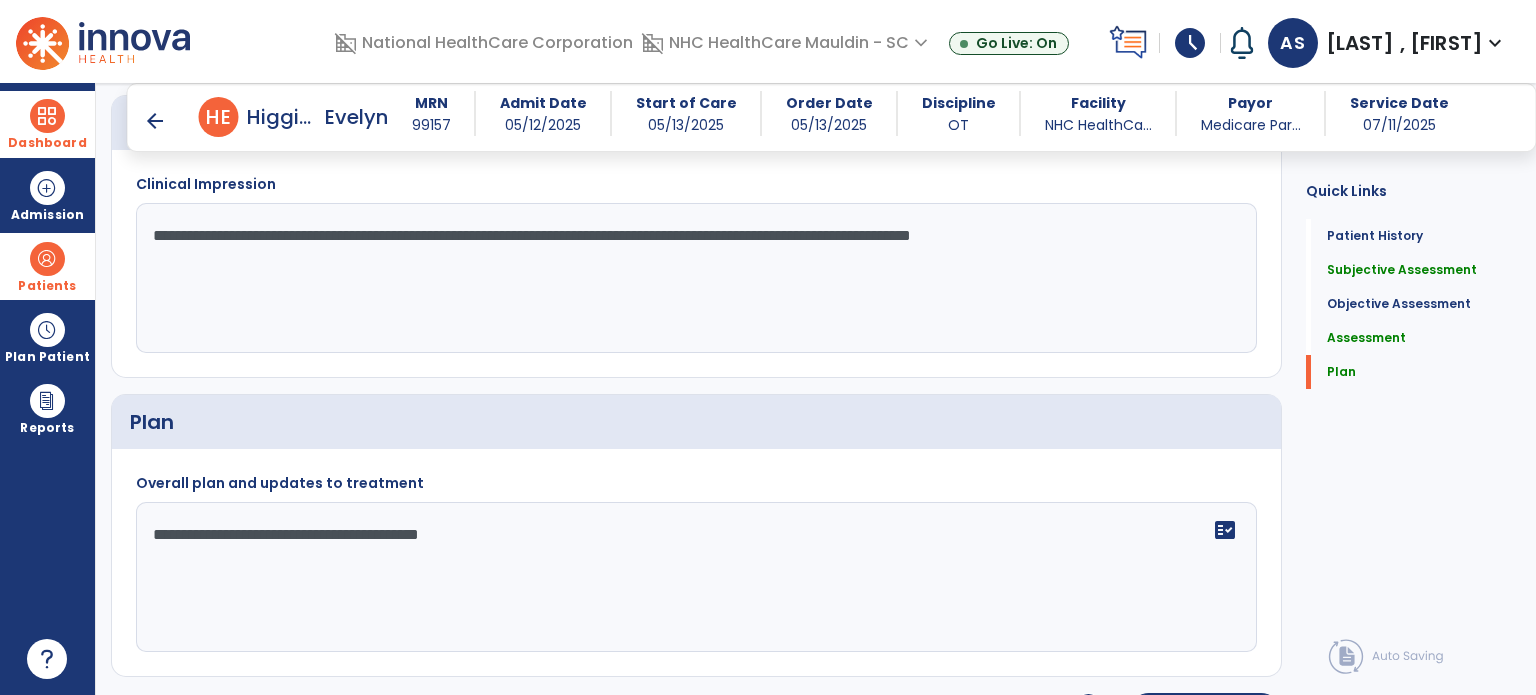 scroll, scrollTop: 1960, scrollLeft: 0, axis: vertical 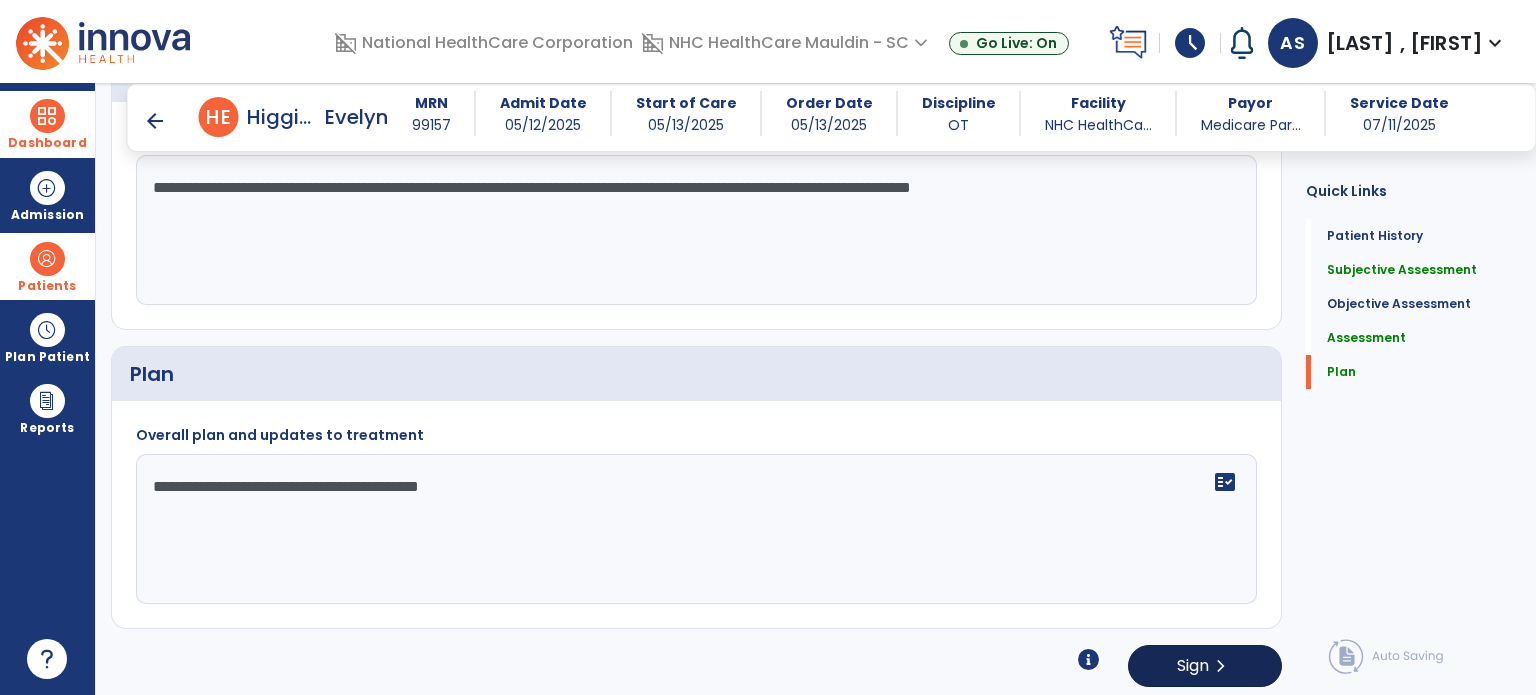type on "**********" 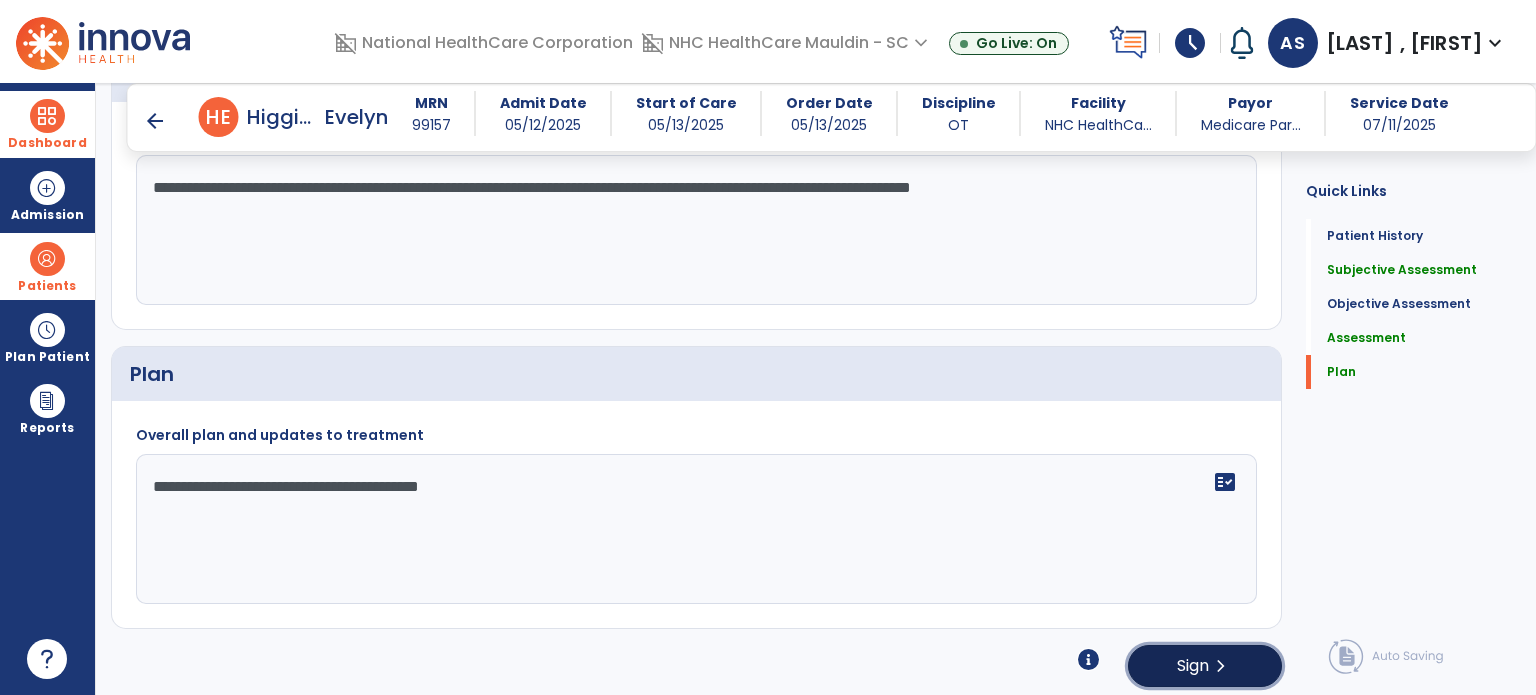 click on "Sign  chevron_right" 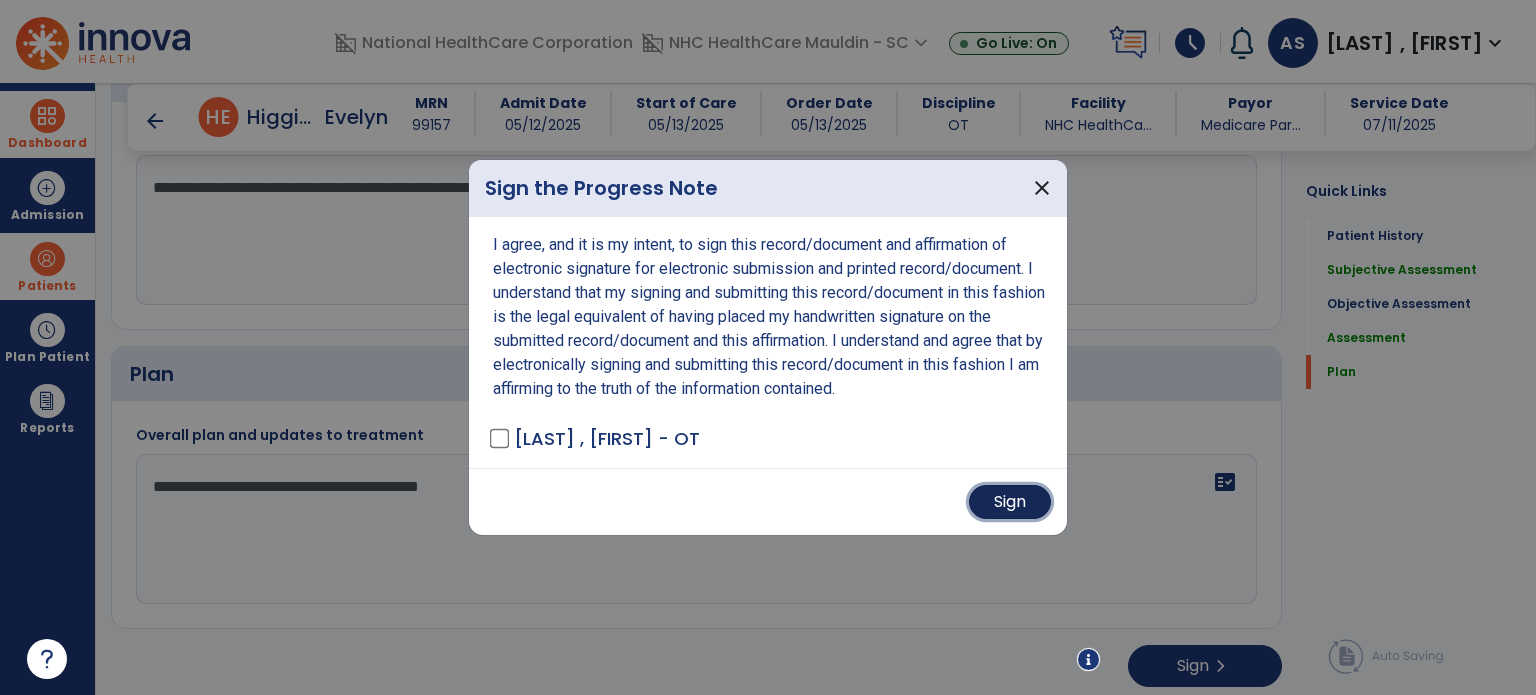 click on "Sign" at bounding box center (1010, 502) 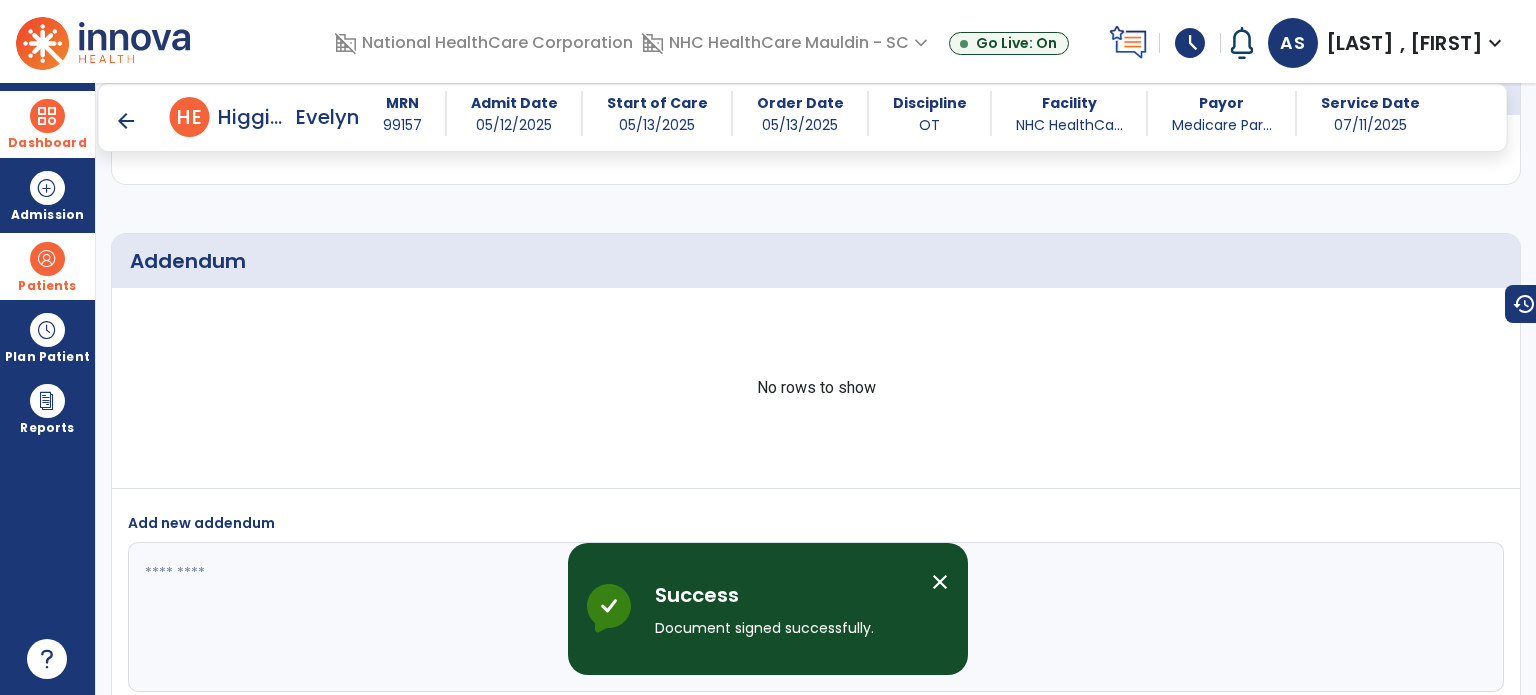 scroll, scrollTop: 2611, scrollLeft: 0, axis: vertical 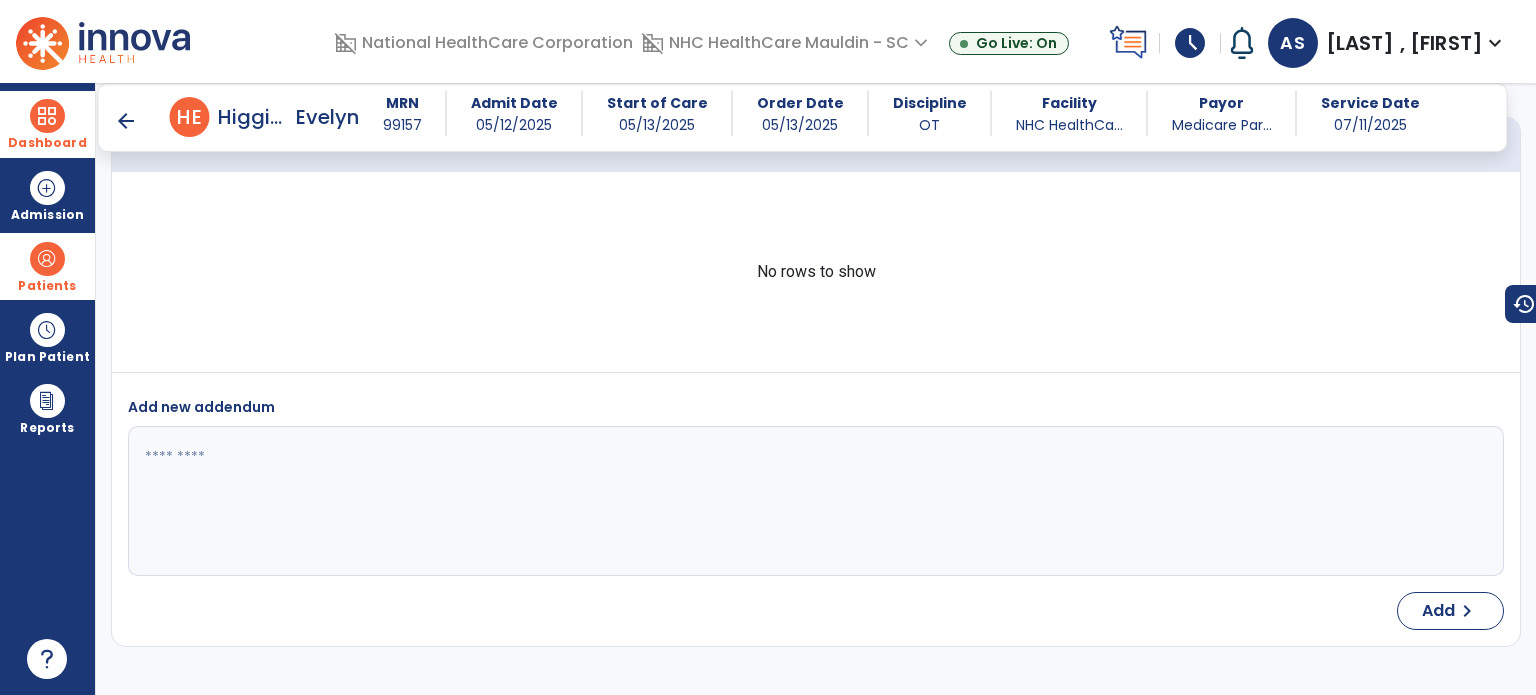 click at bounding box center (47, 116) 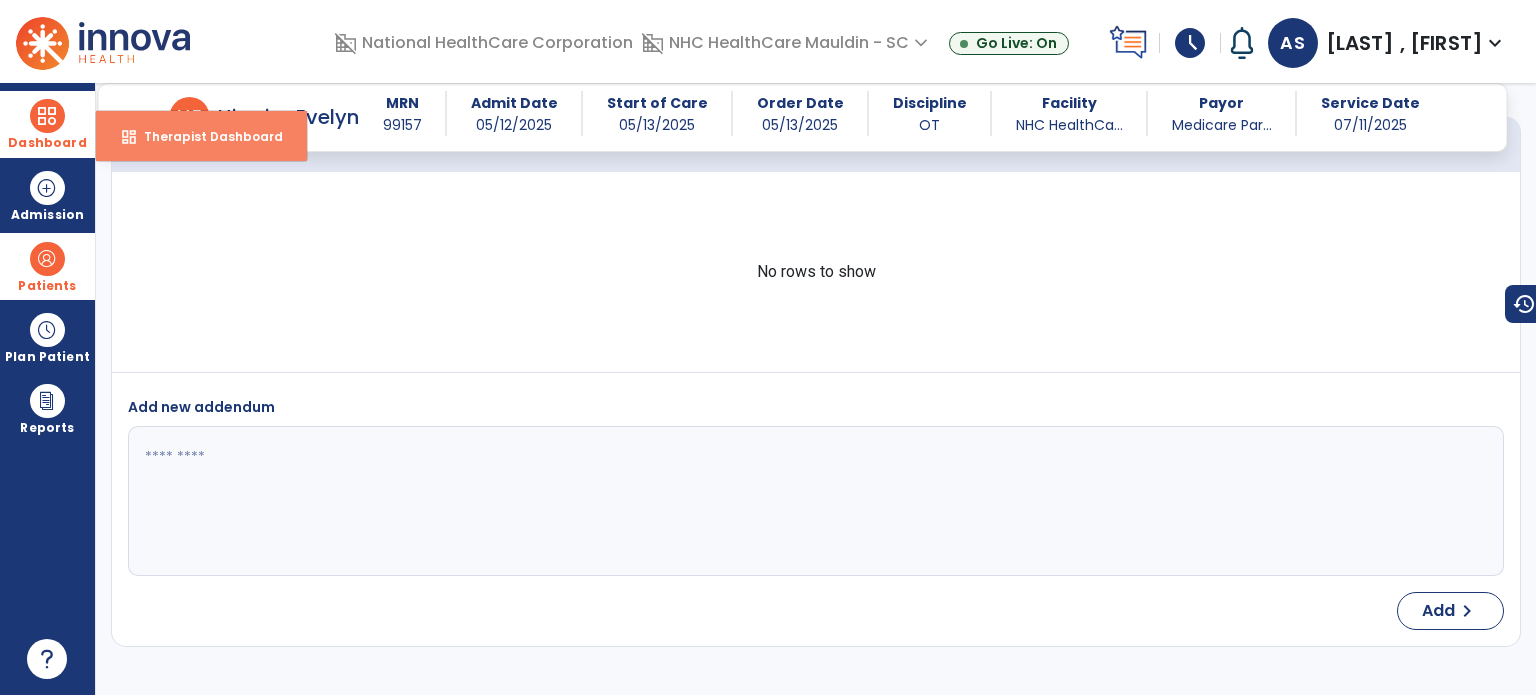 click on "dashboard" at bounding box center [129, 137] 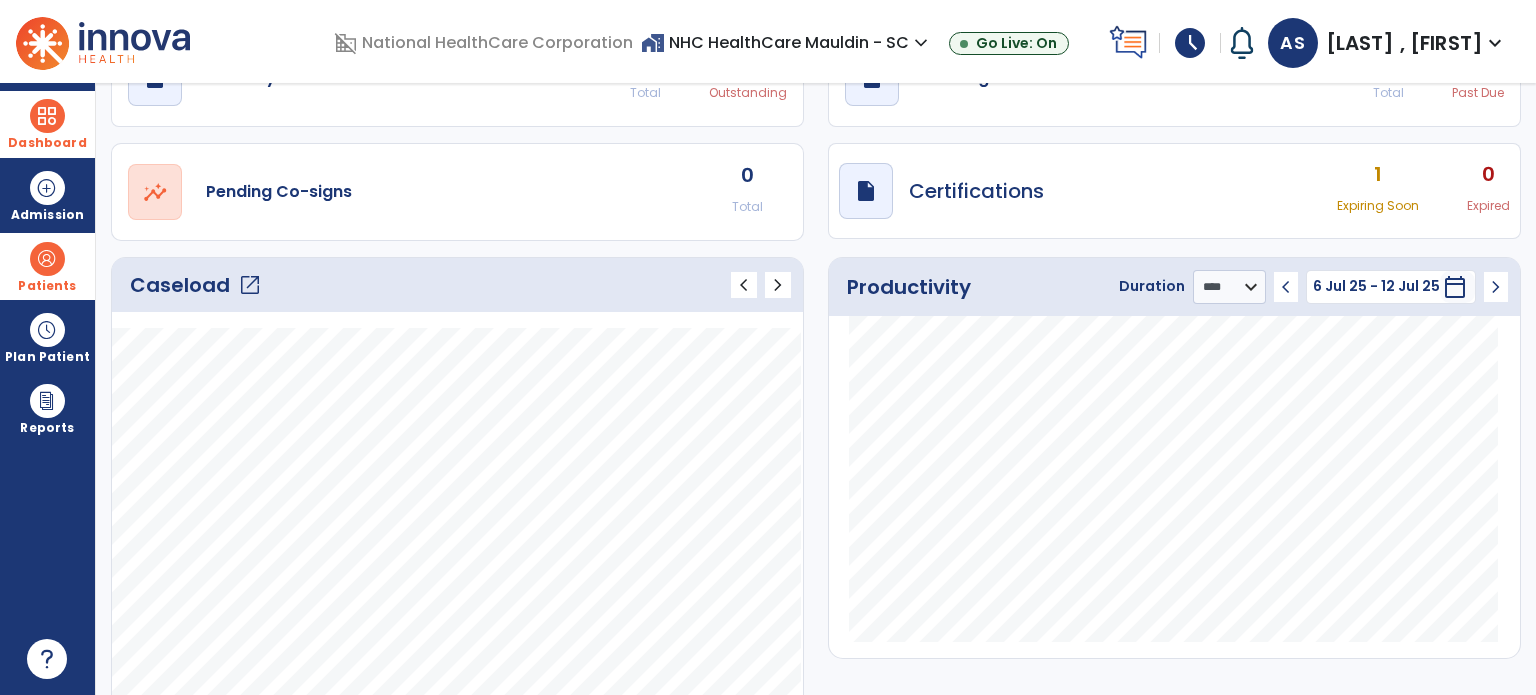 scroll, scrollTop: 0, scrollLeft: 0, axis: both 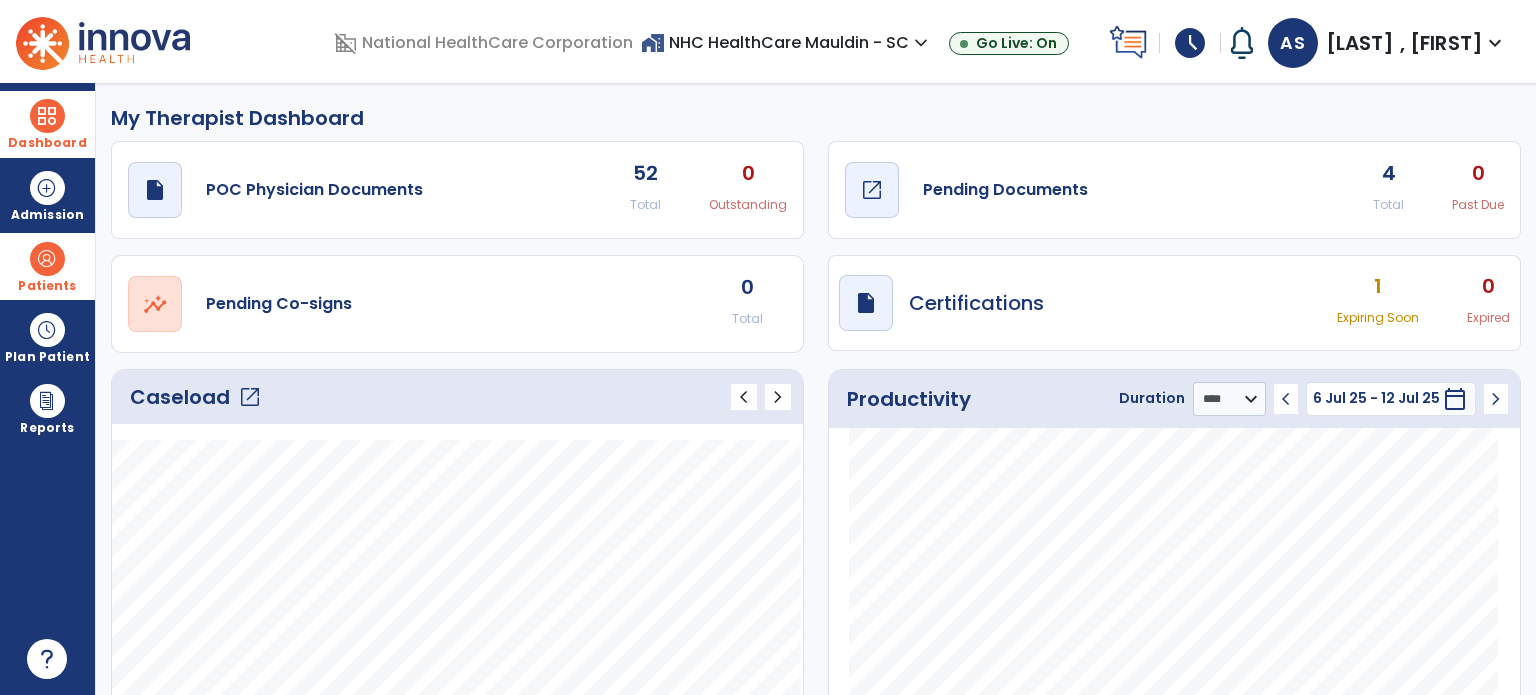 click on "open_in_new" 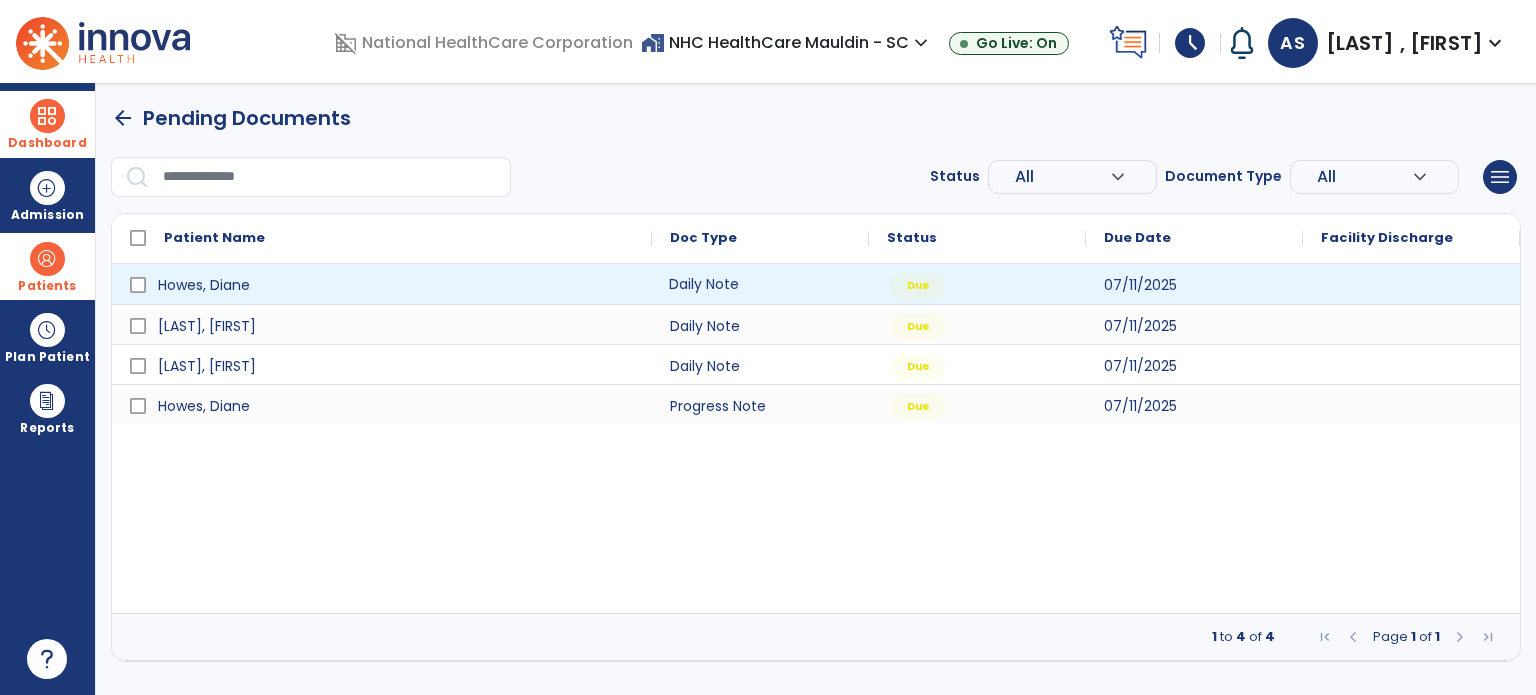 click on "Daily Note" at bounding box center (760, 284) 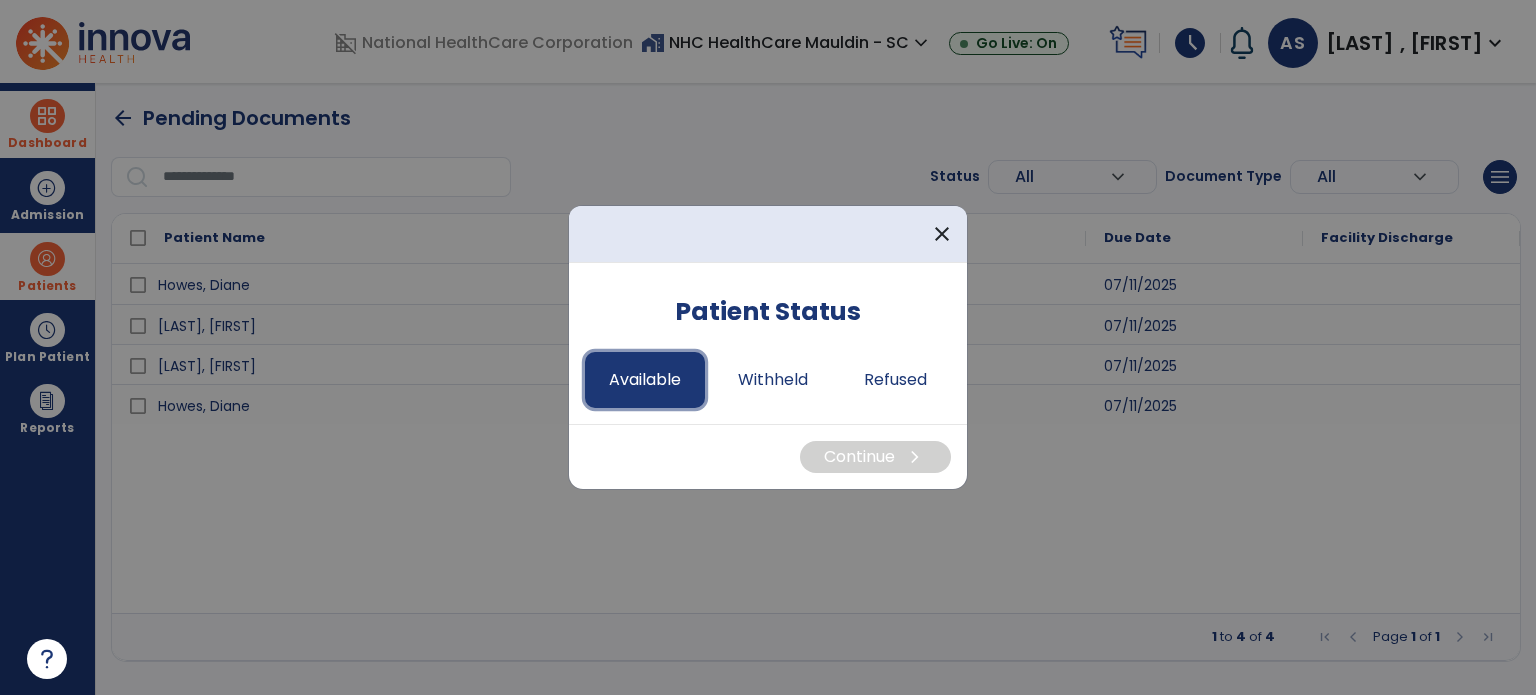 click on "Available" at bounding box center (645, 380) 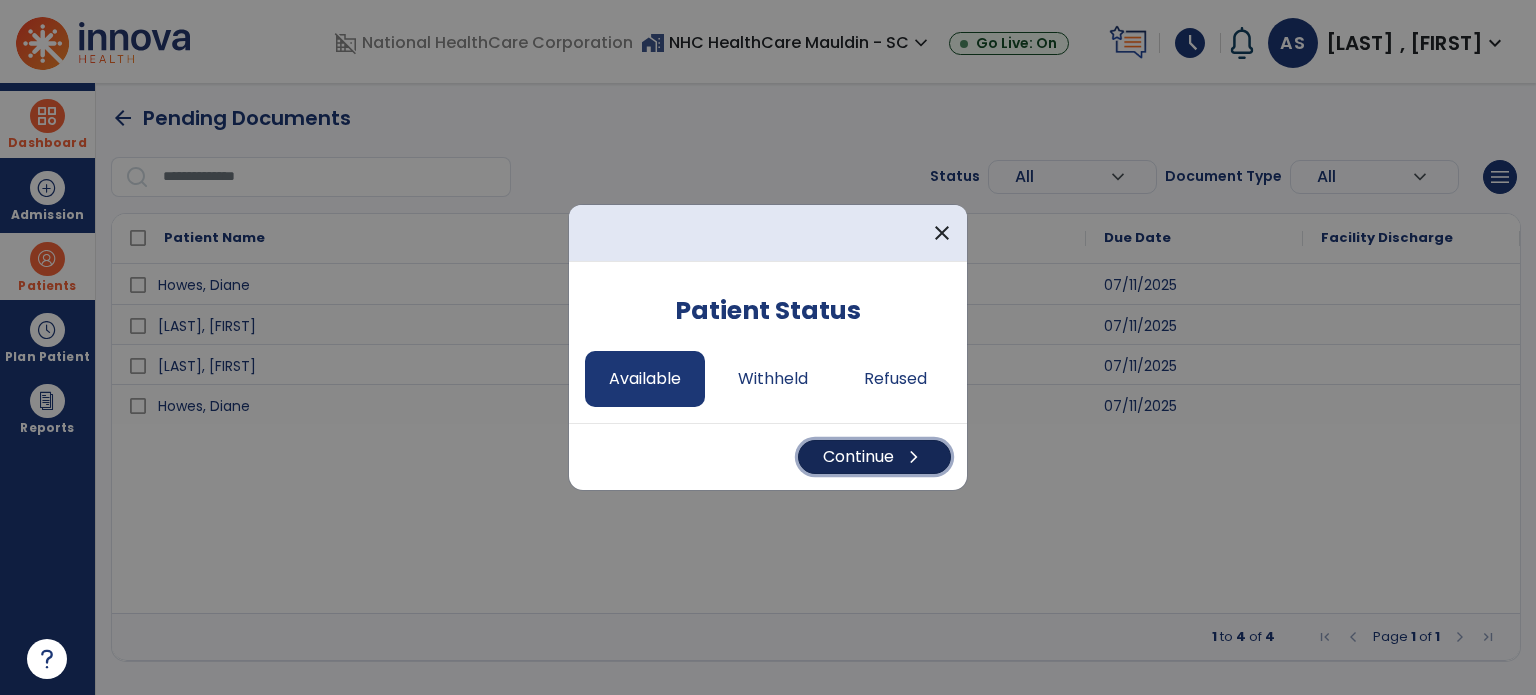 click on "Continue   chevron_right" at bounding box center (874, 457) 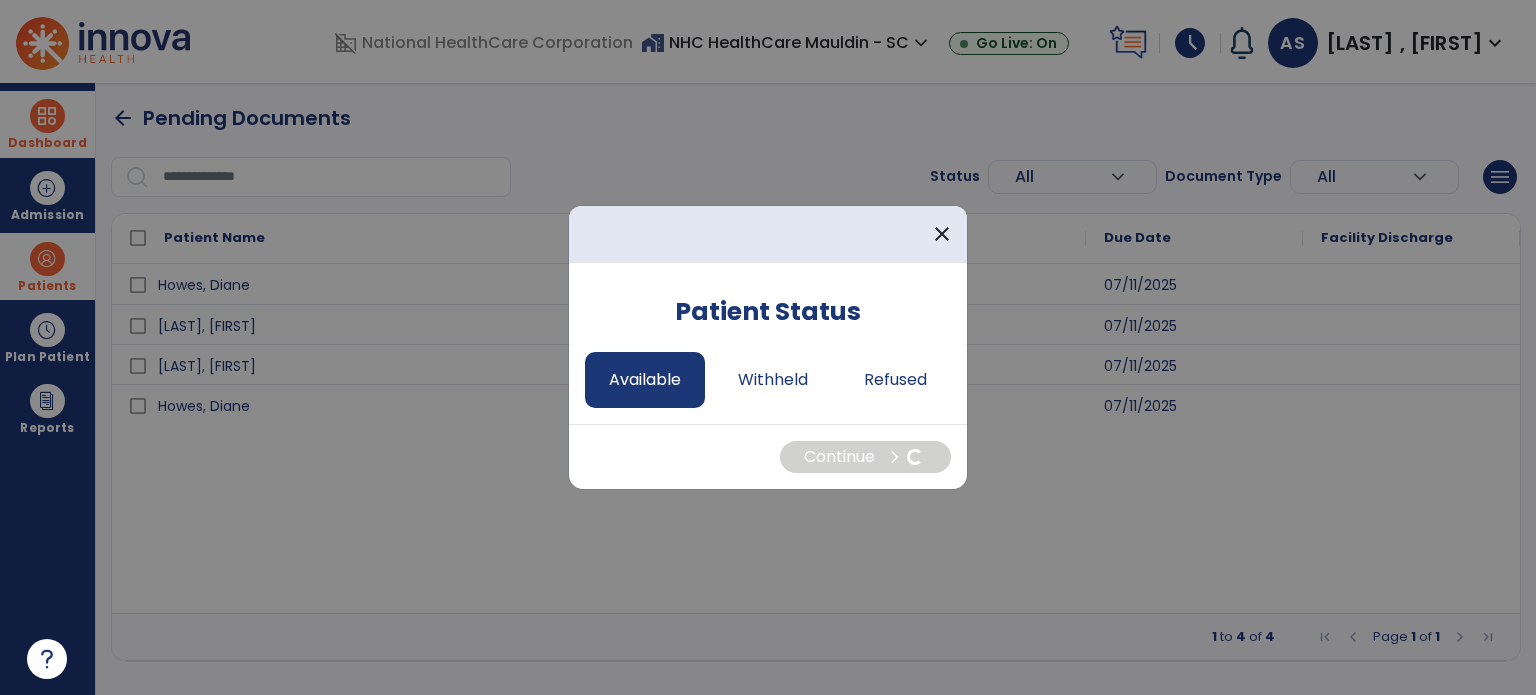 select on "*" 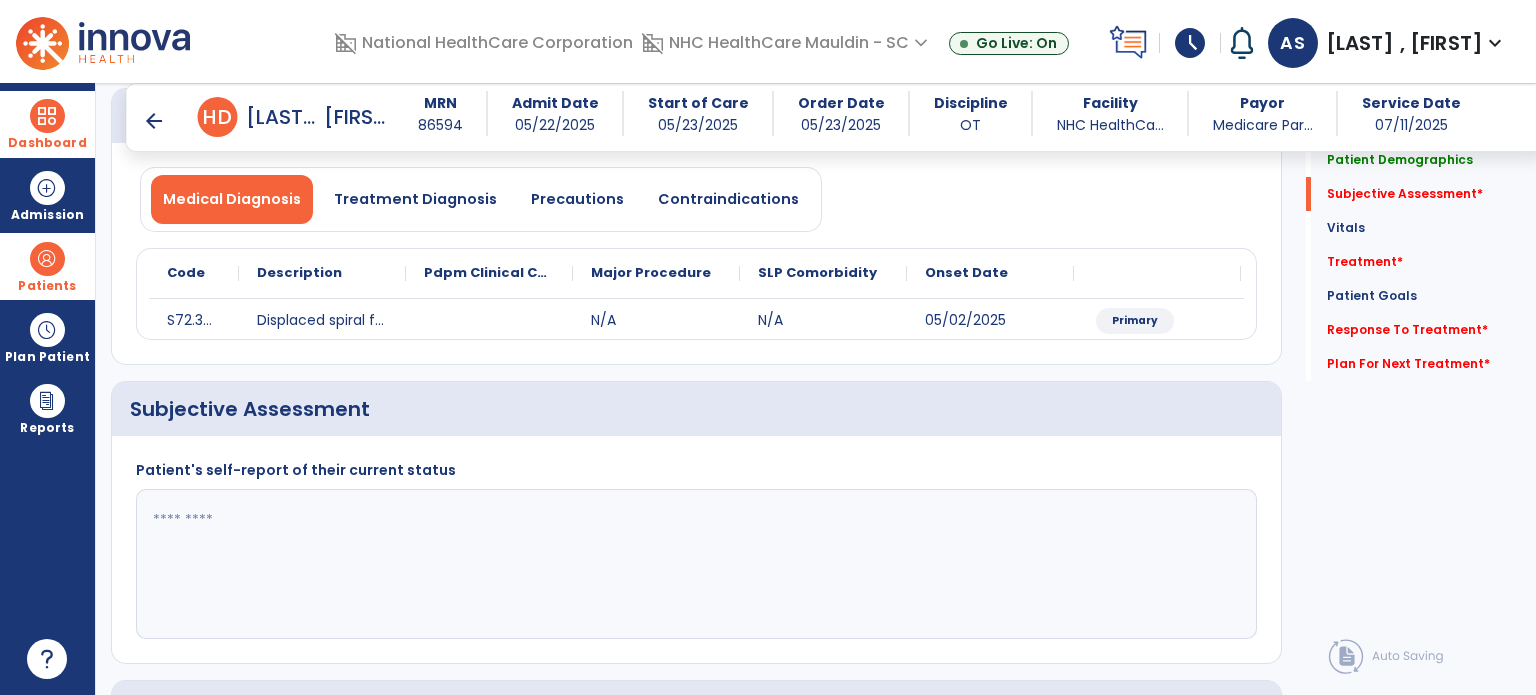 scroll, scrollTop: 198, scrollLeft: 0, axis: vertical 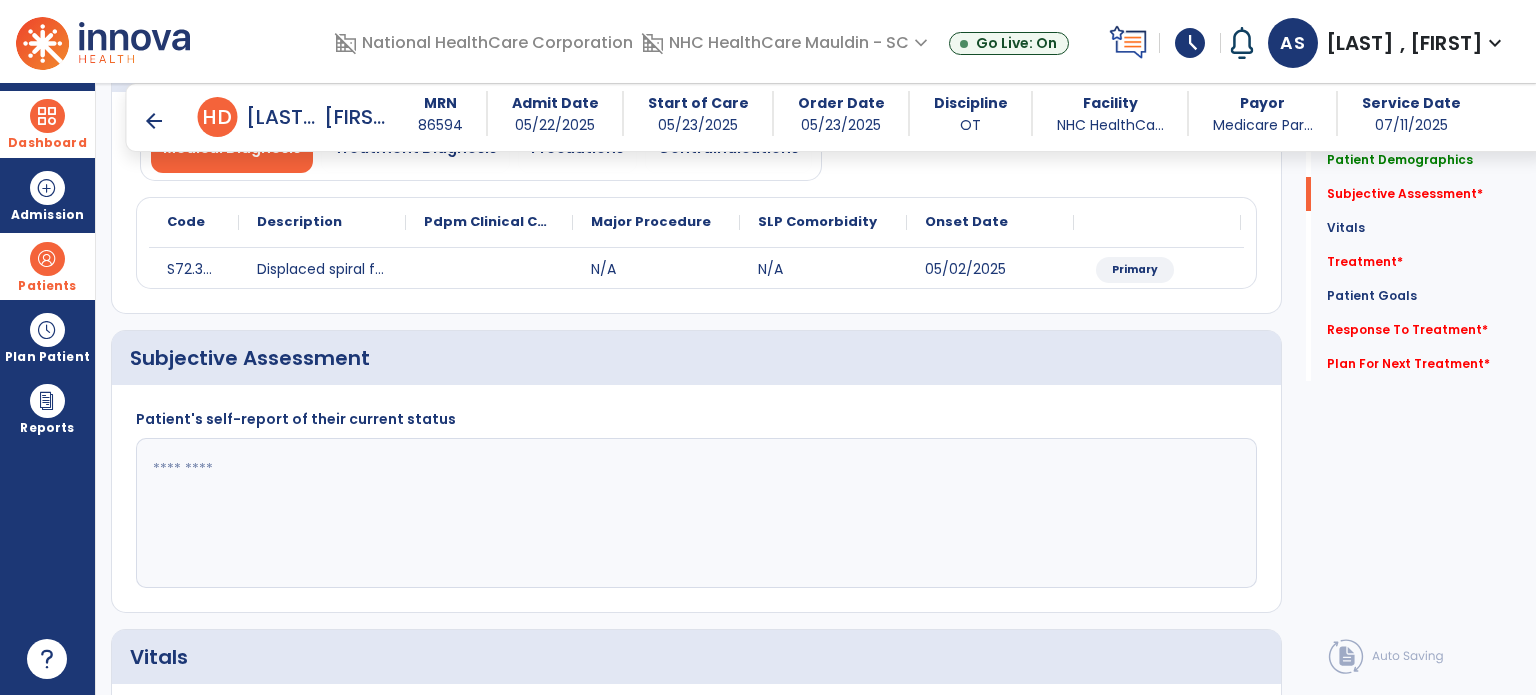 drag, startPoint x: 924, startPoint y: 504, endPoint x: 929, endPoint y: 495, distance: 10.29563 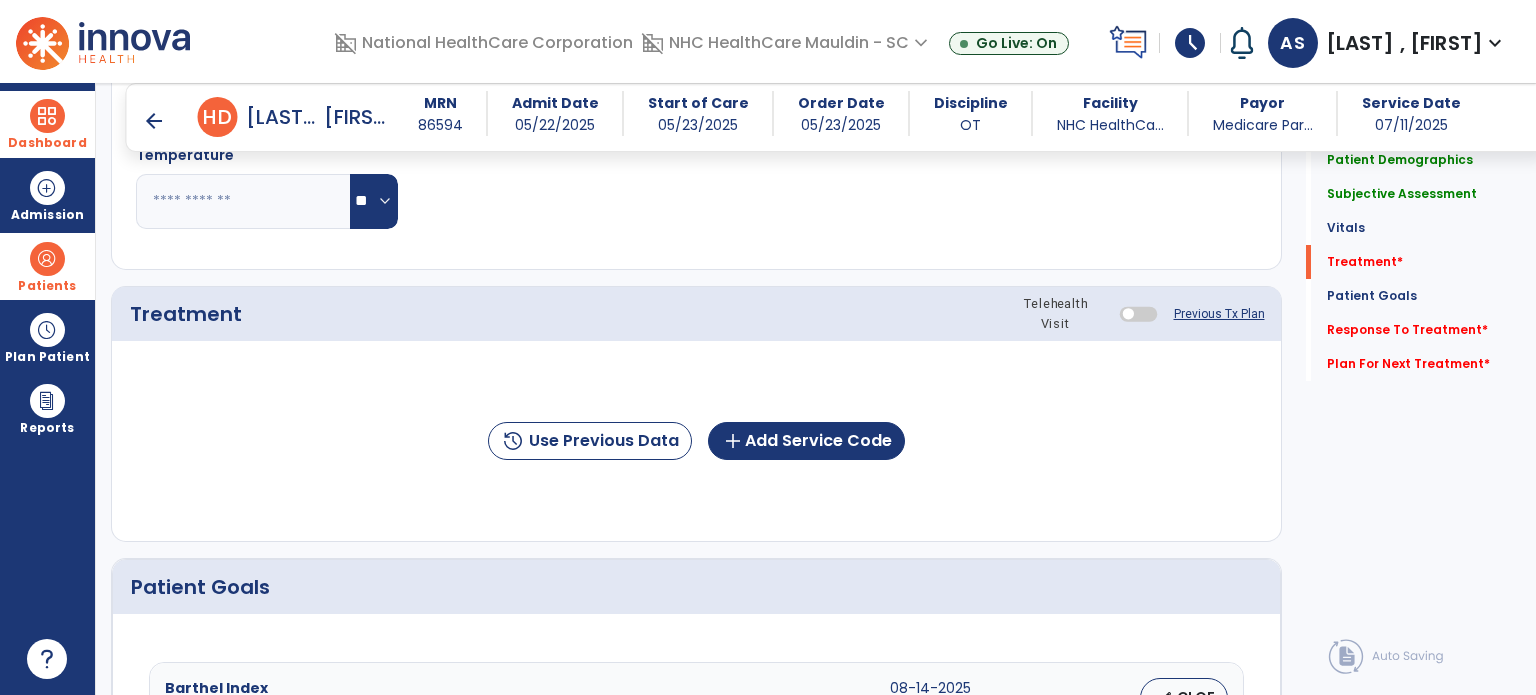 scroll, scrollTop: 953, scrollLeft: 0, axis: vertical 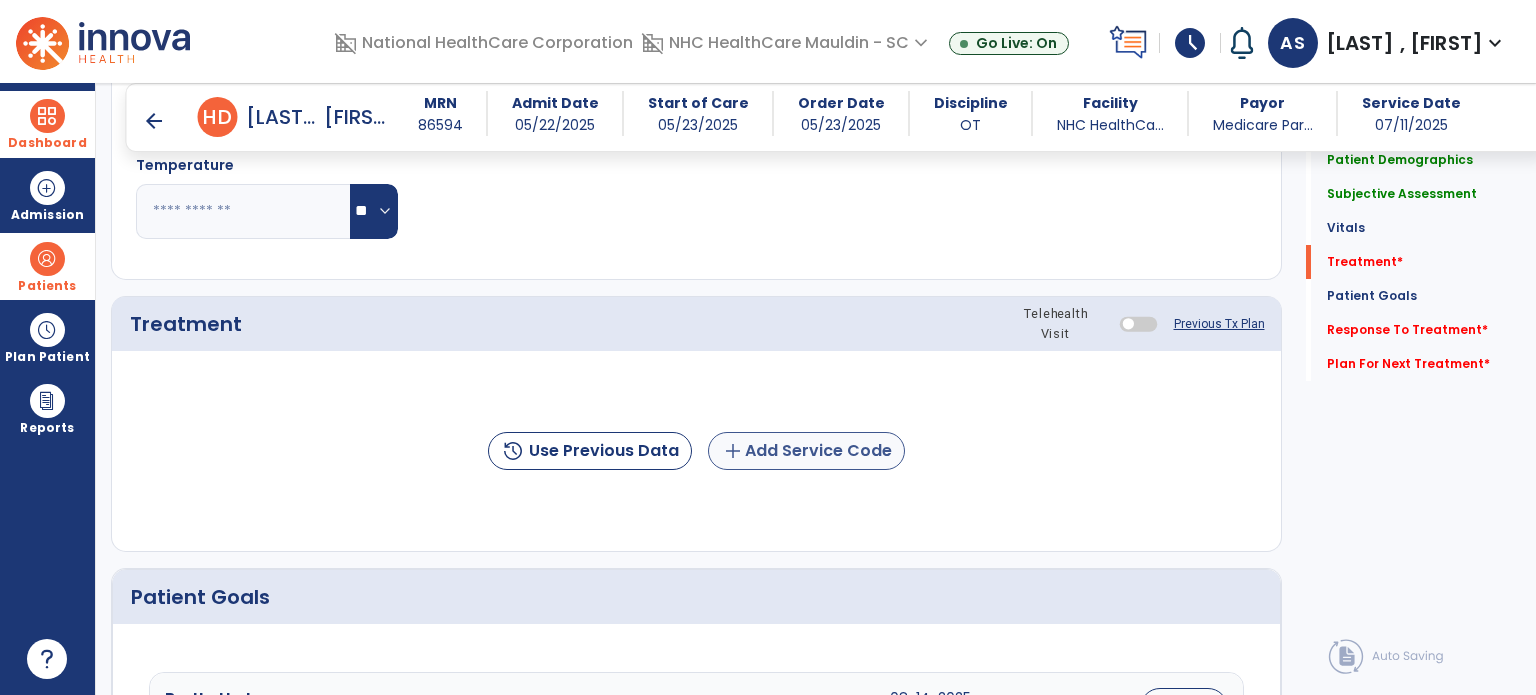 type on "*********" 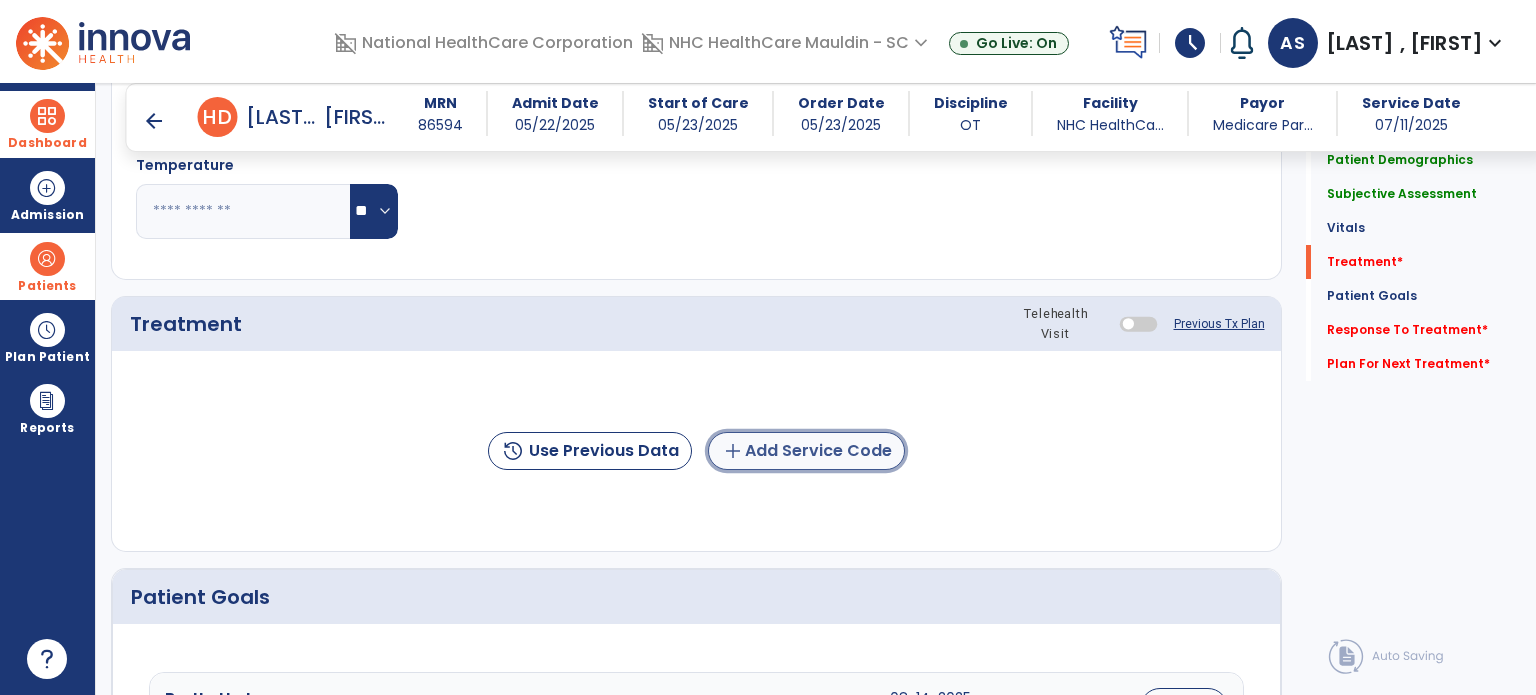 click on "add  Add Service Code" 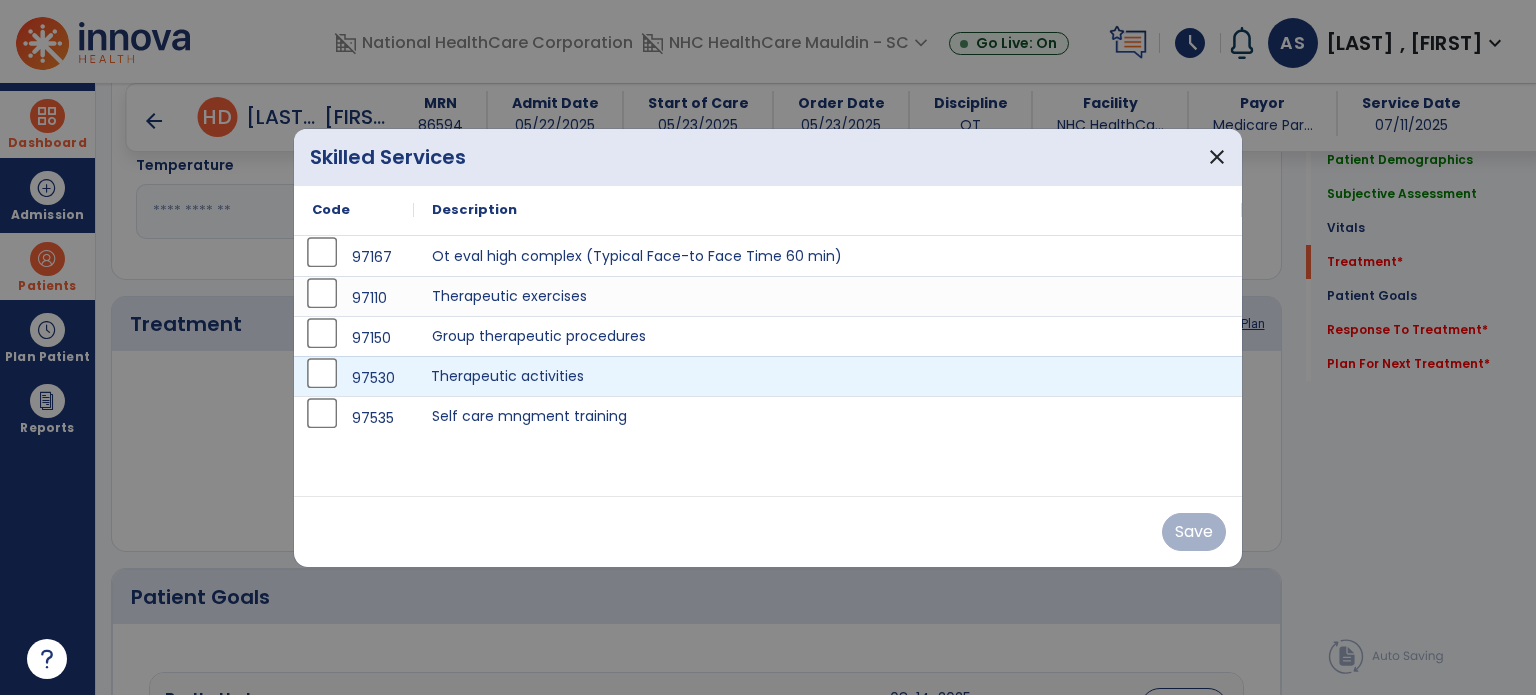 click on "Therapeutic activities" at bounding box center [828, 376] 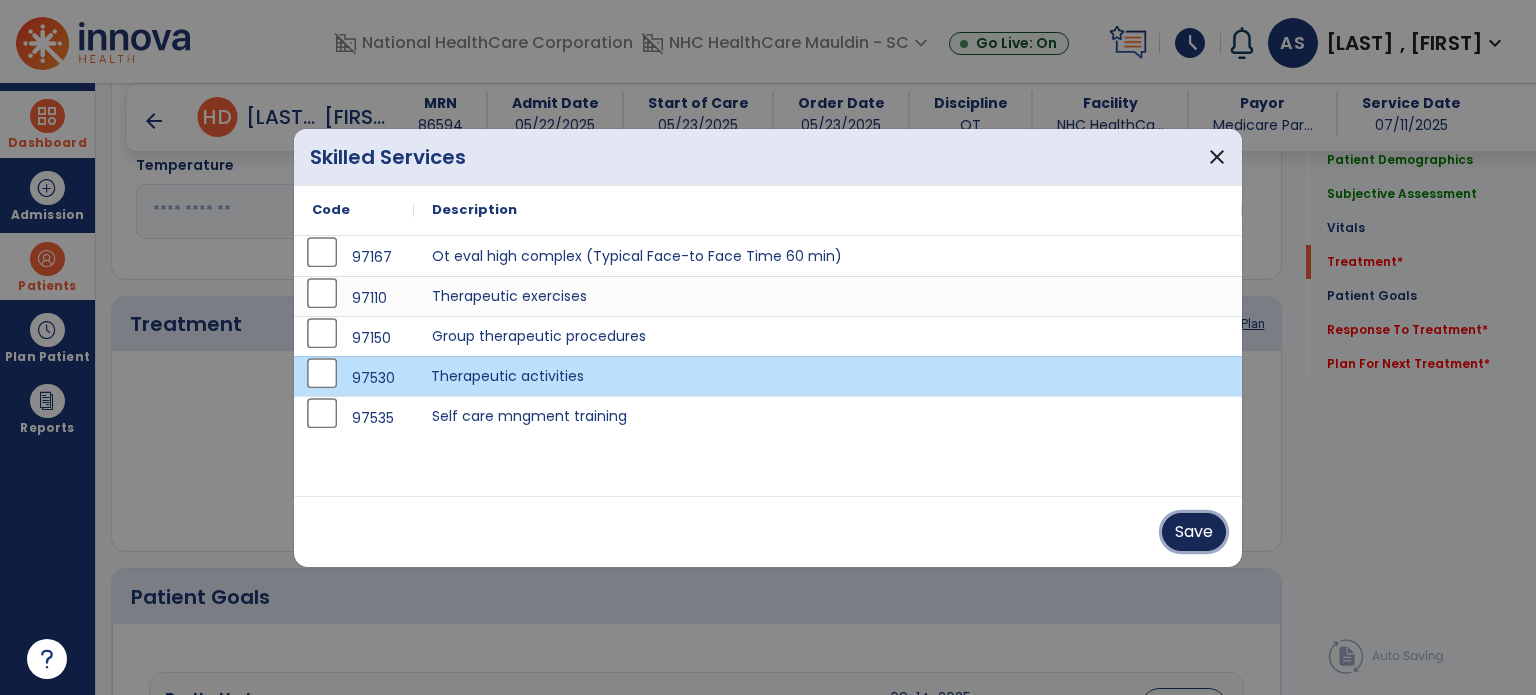 click on "Save" at bounding box center (1194, 532) 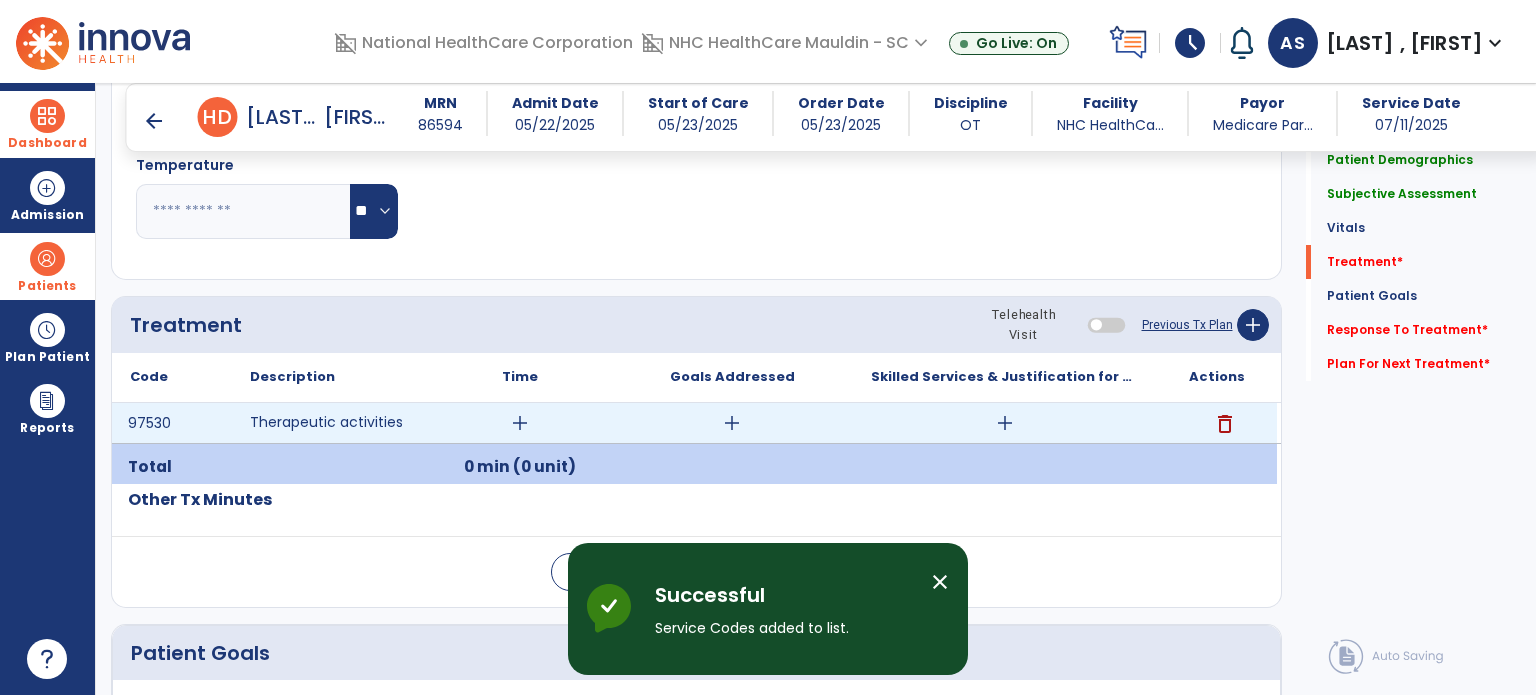 click on "add" at bounding box center (520, 423) 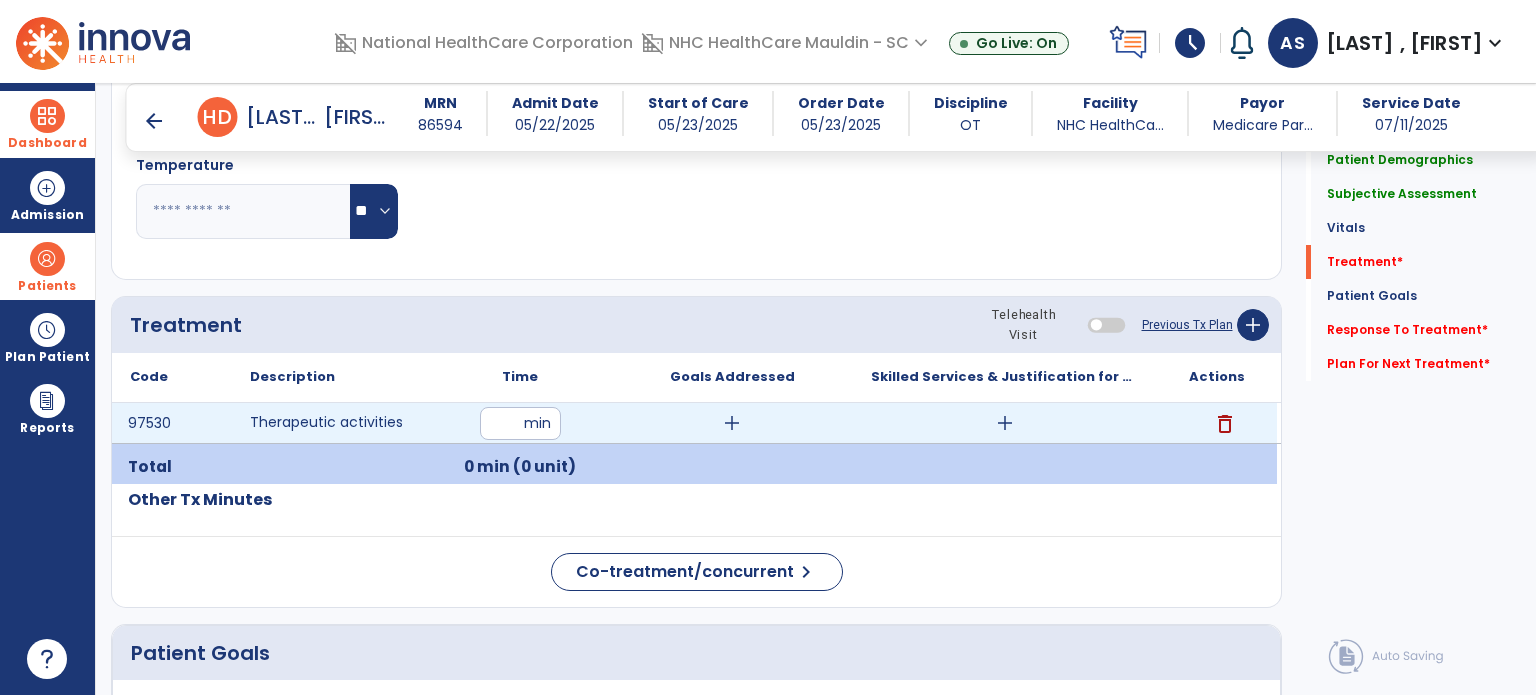type on "**" 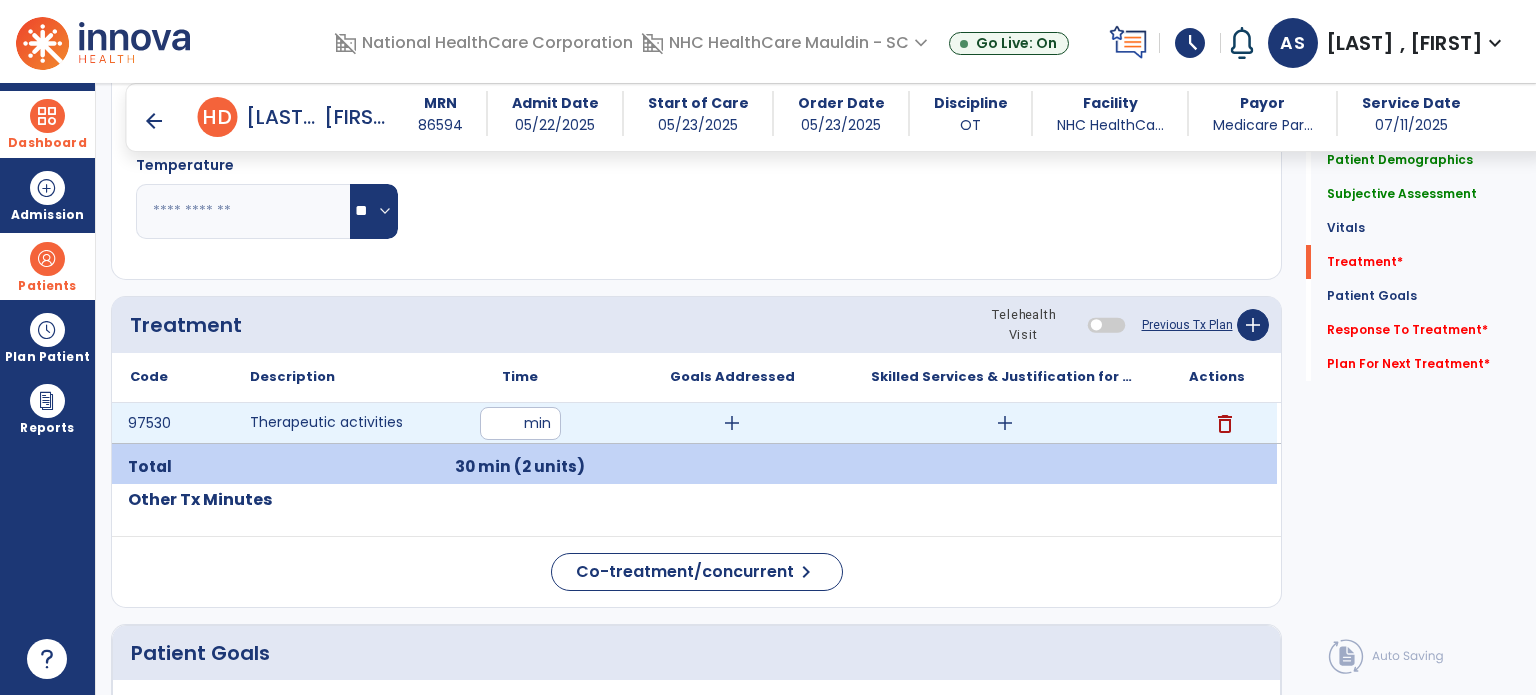 click on "add" at bounding box center [1005, 423] 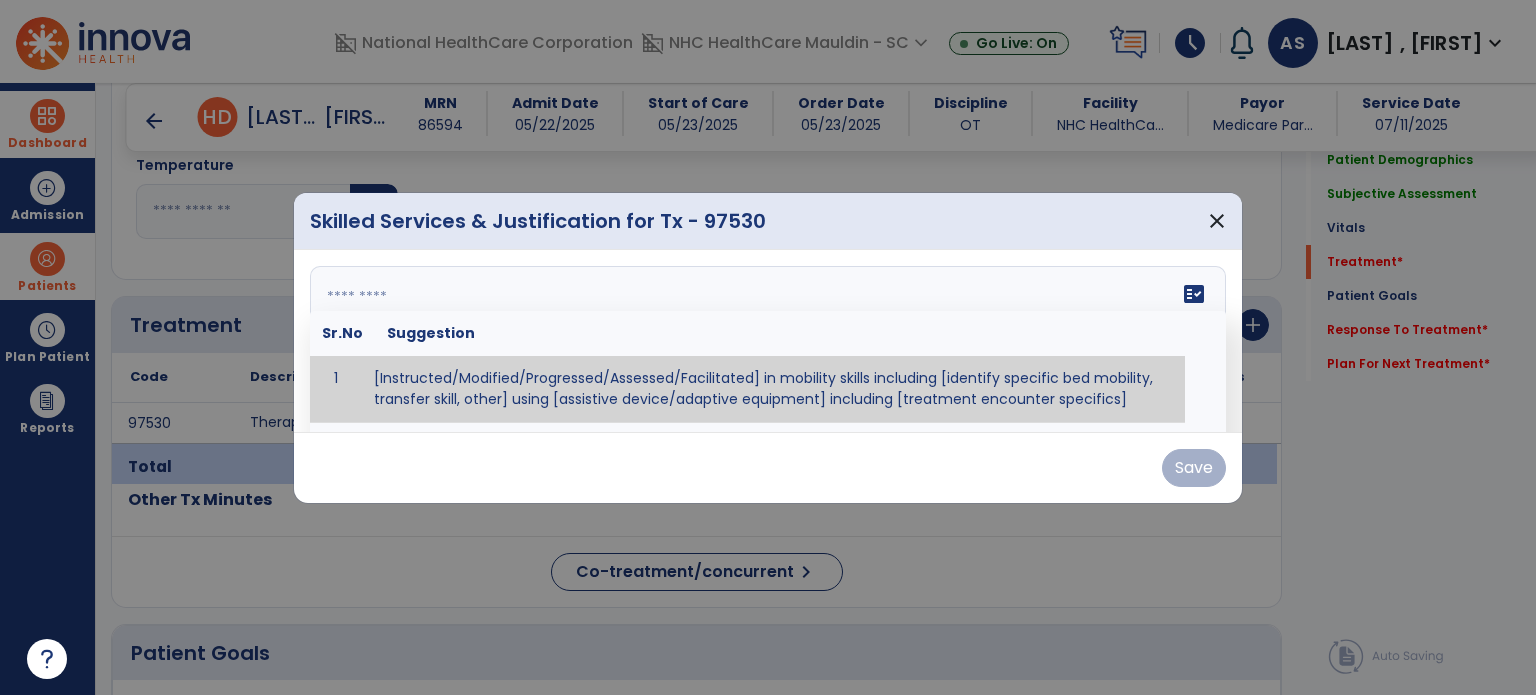 paste on "**********" 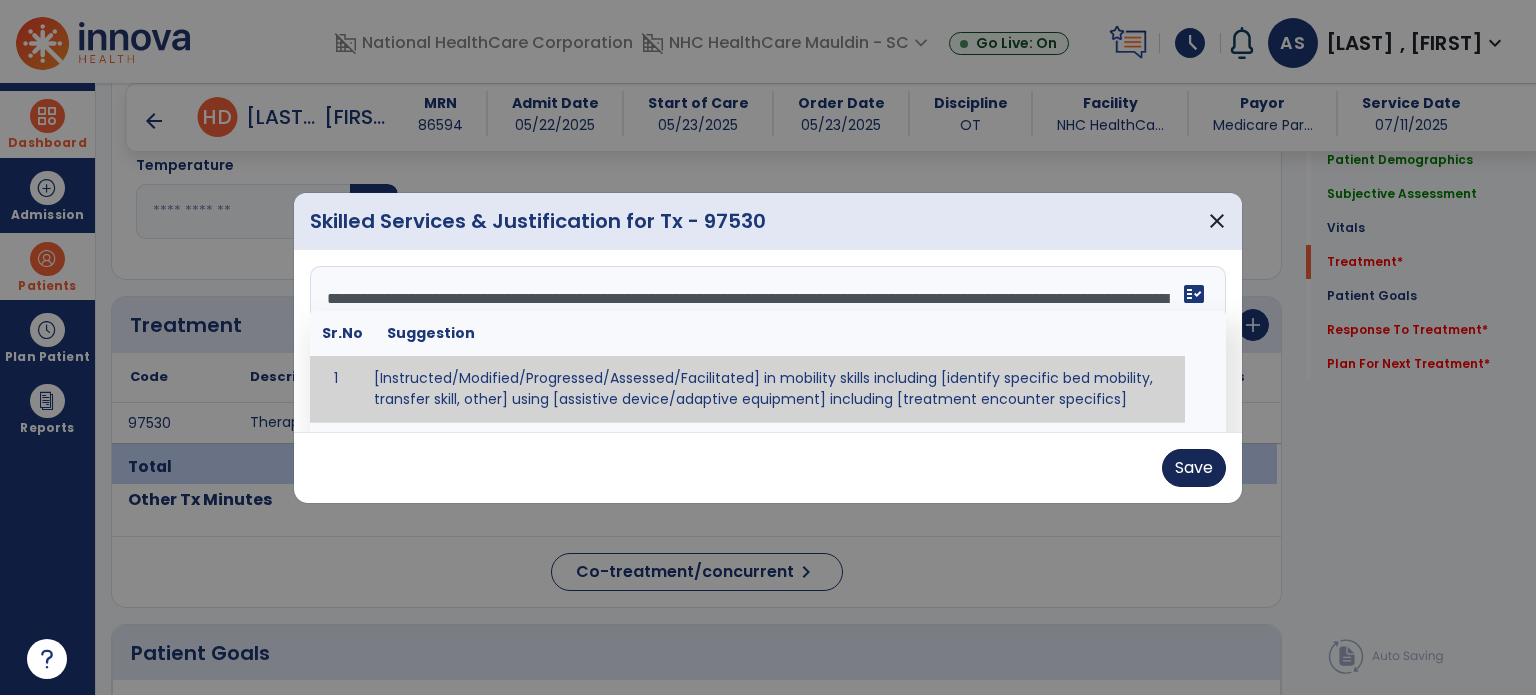 type on "**********" 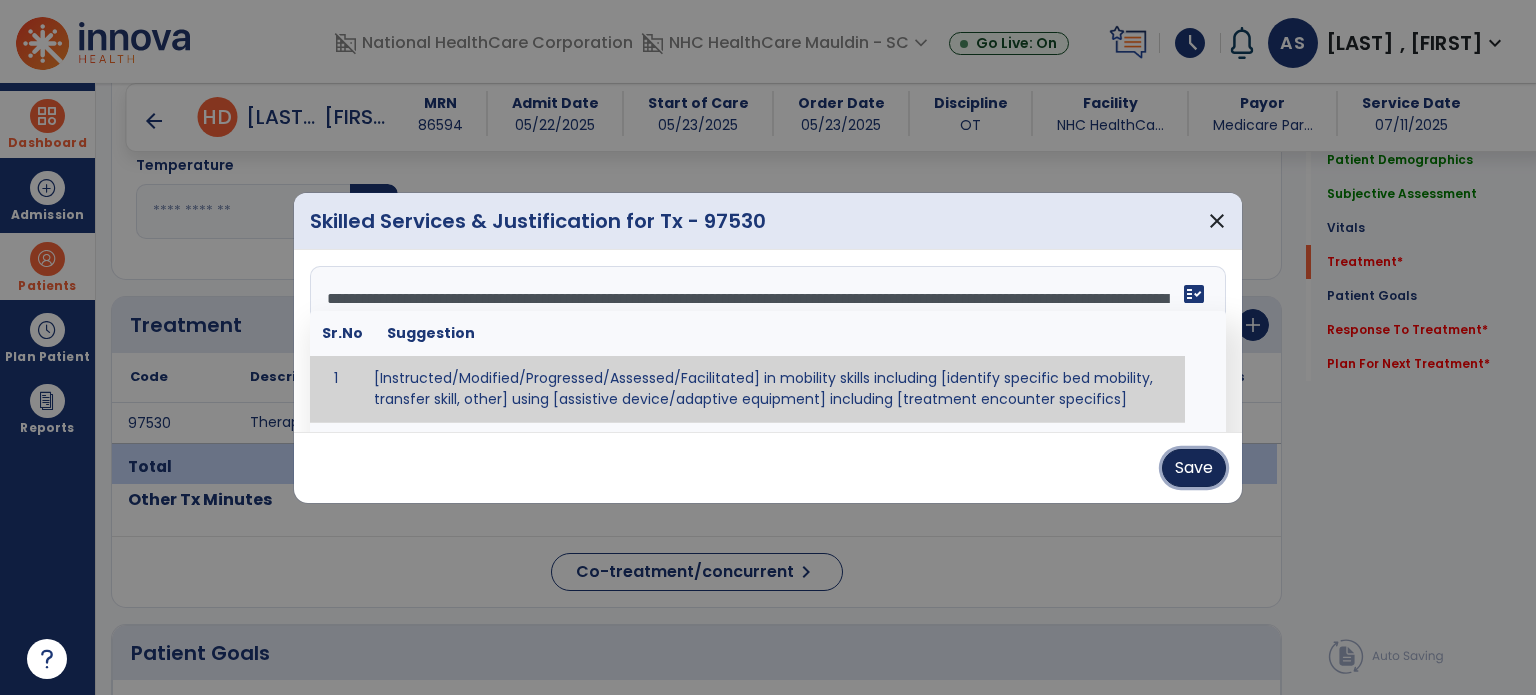 click on "Save" at bounding box center [1194, 468] 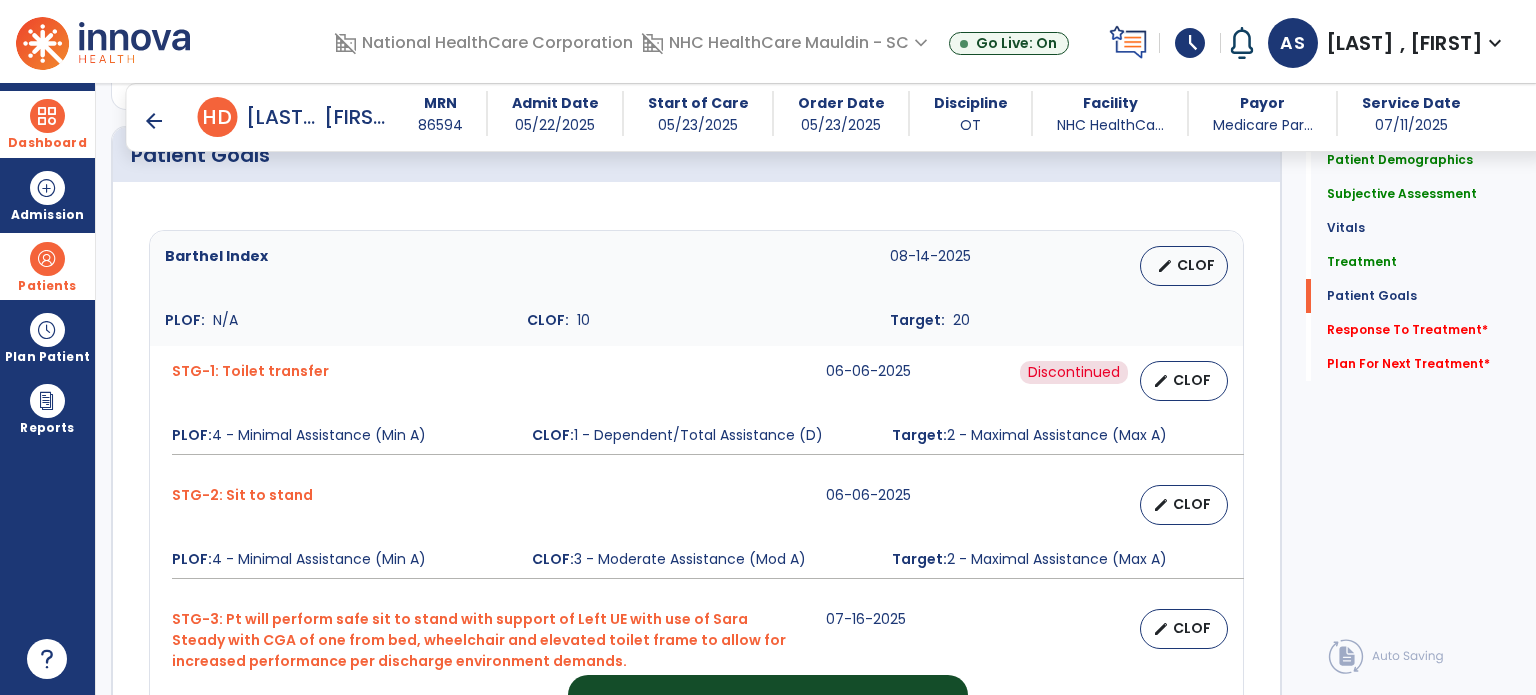 scroll, scrollTop: 1475, scrollLeft: 0, axis: vertical 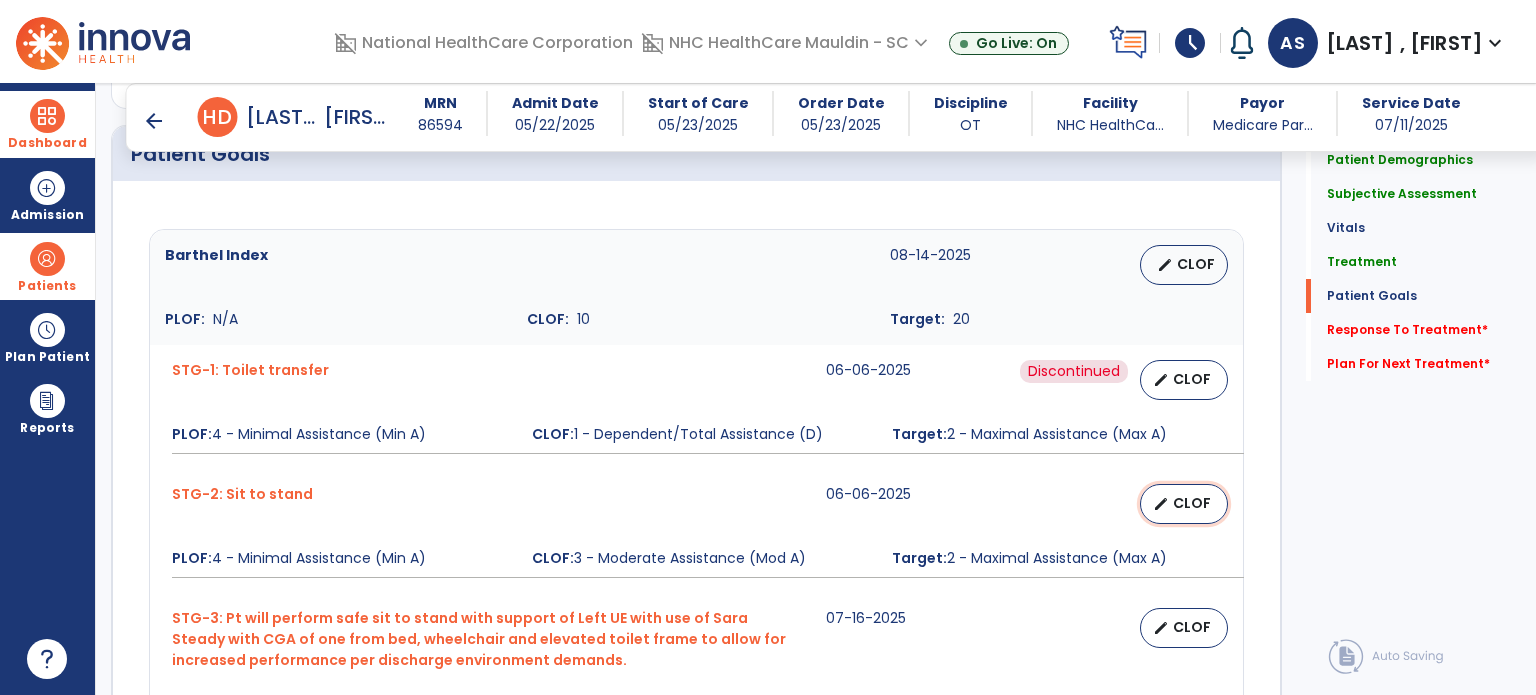 click on "CLOF" at bounding box center (1192, 503) 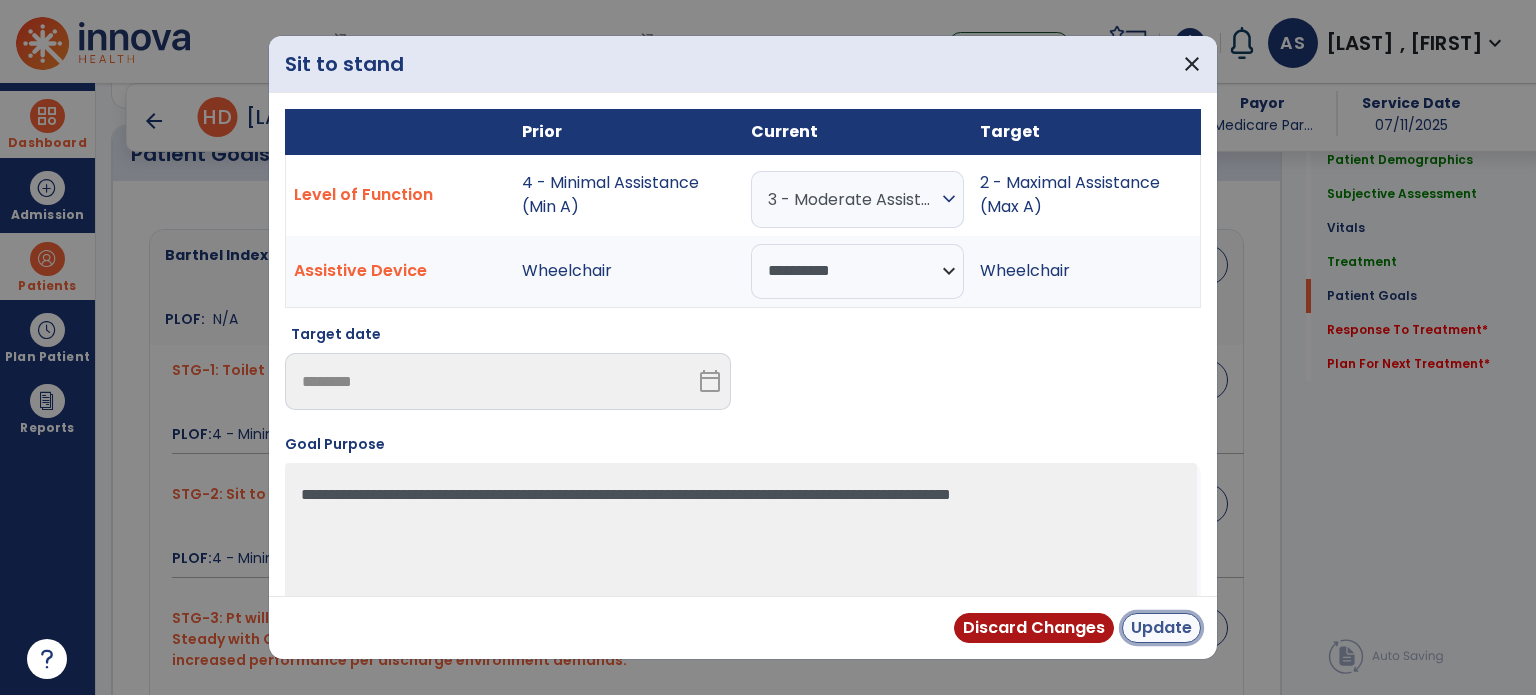 click on "Update" at bounding box center [1161, 628] 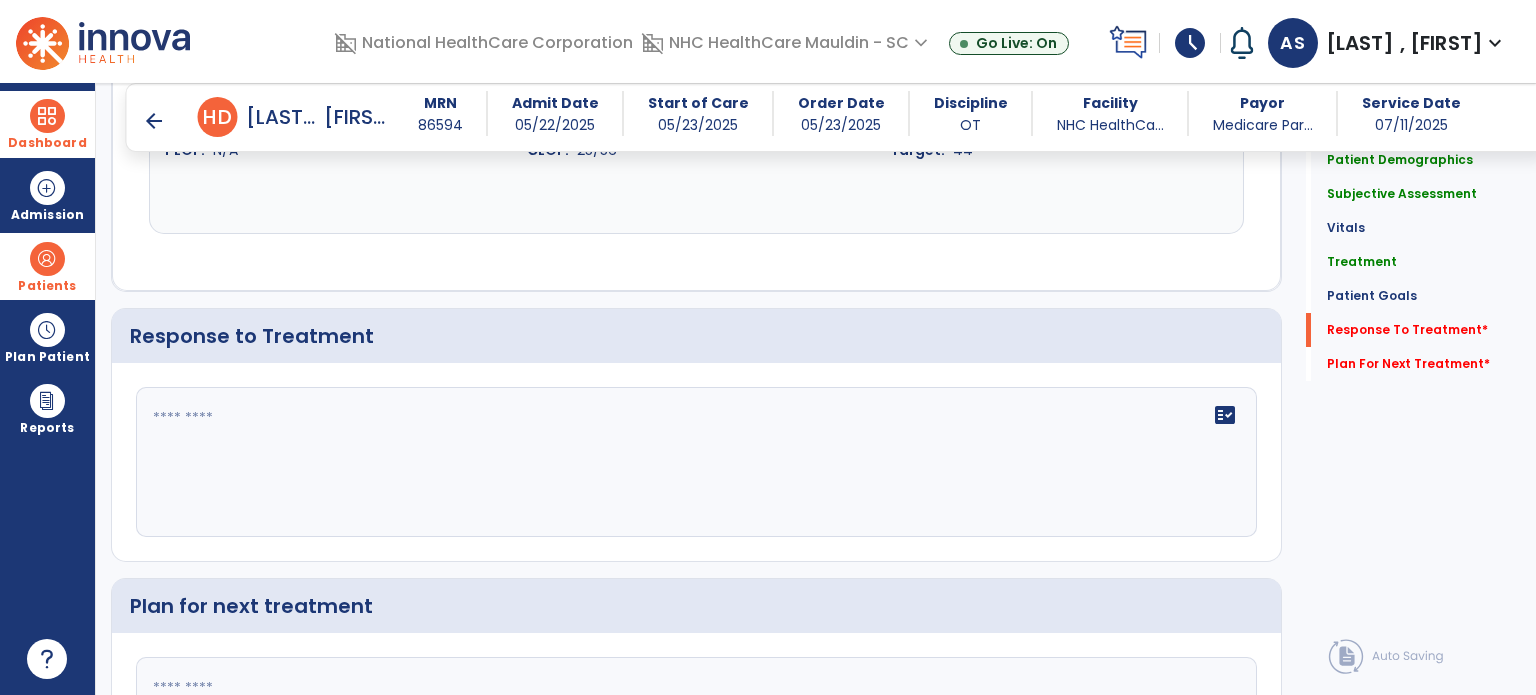 scroll, scrollTop: 2826, scrollLeft: 0, axis: vertical 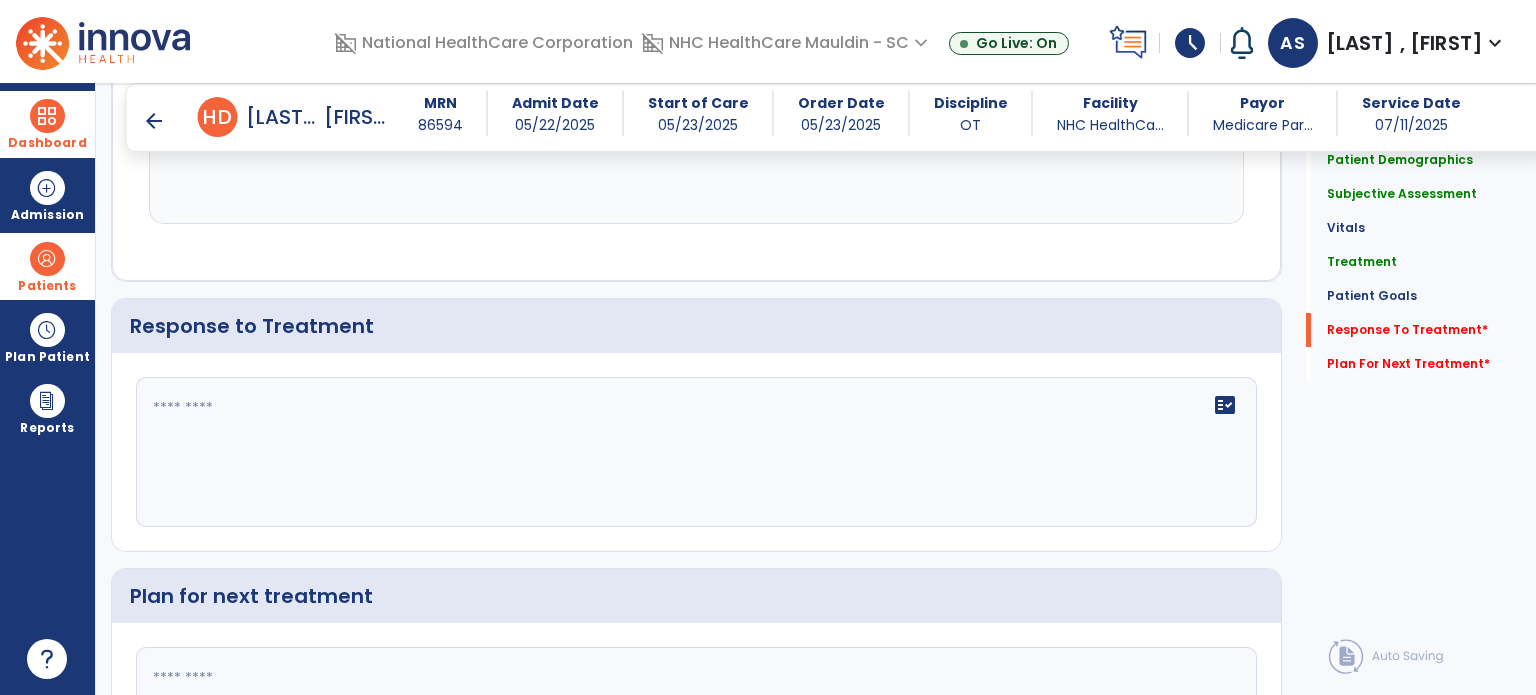 click on "fact_check" 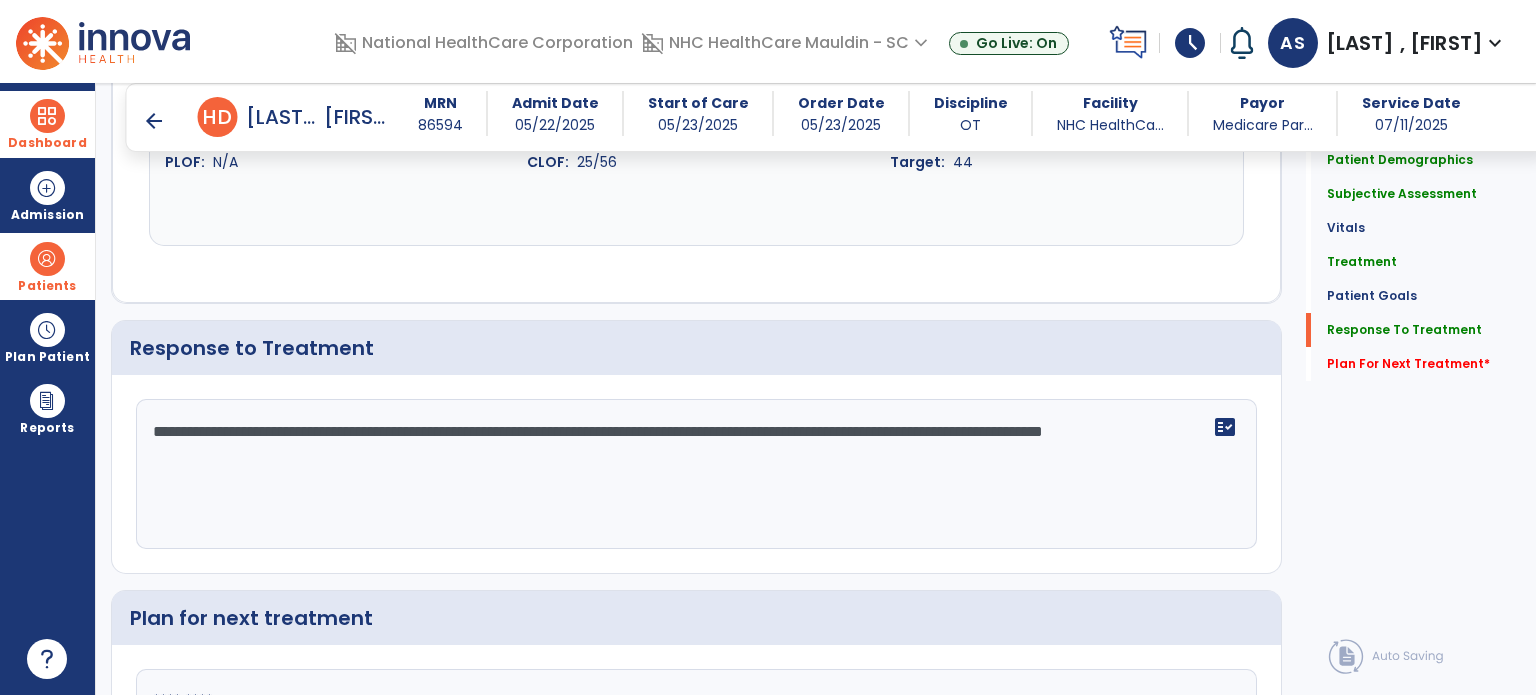 scroll, scrollTop: 2827, scrollLeft: 0, axis: vertical 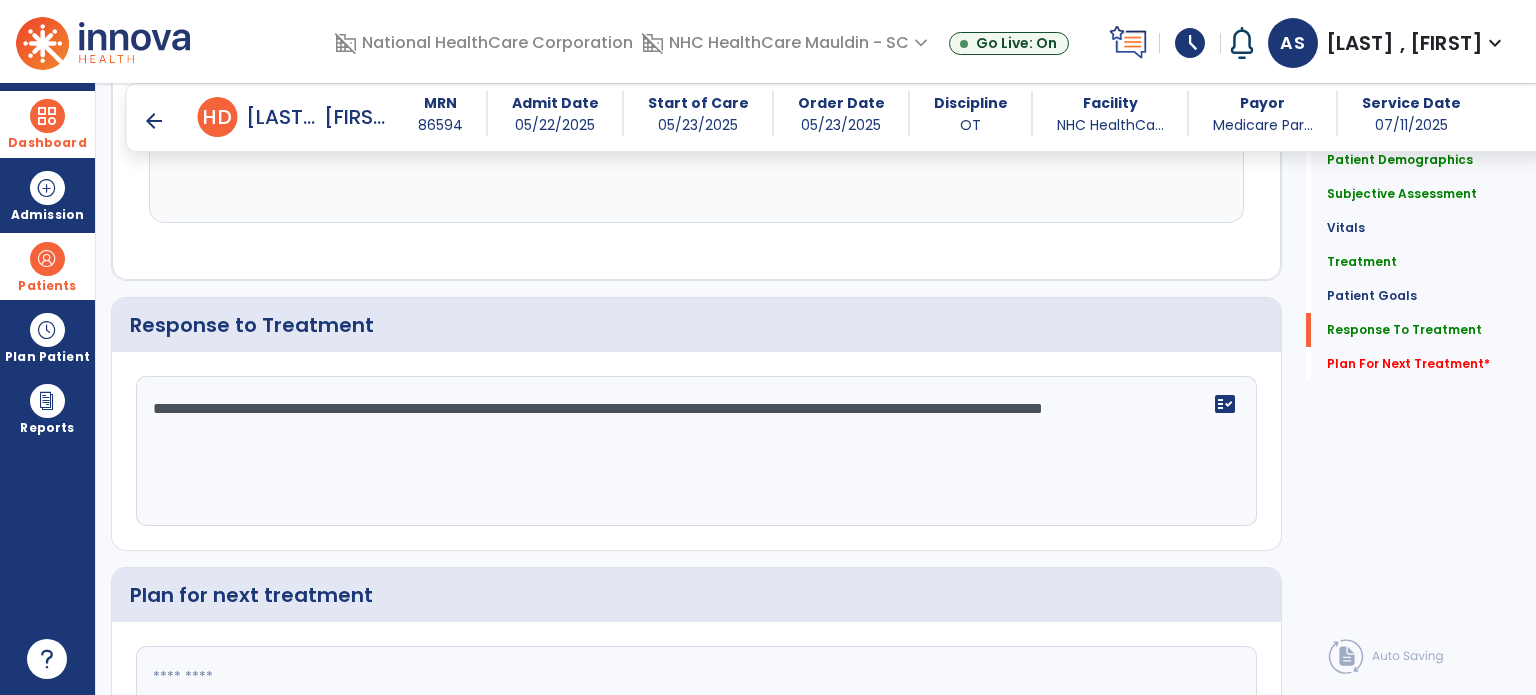 type on "**********" 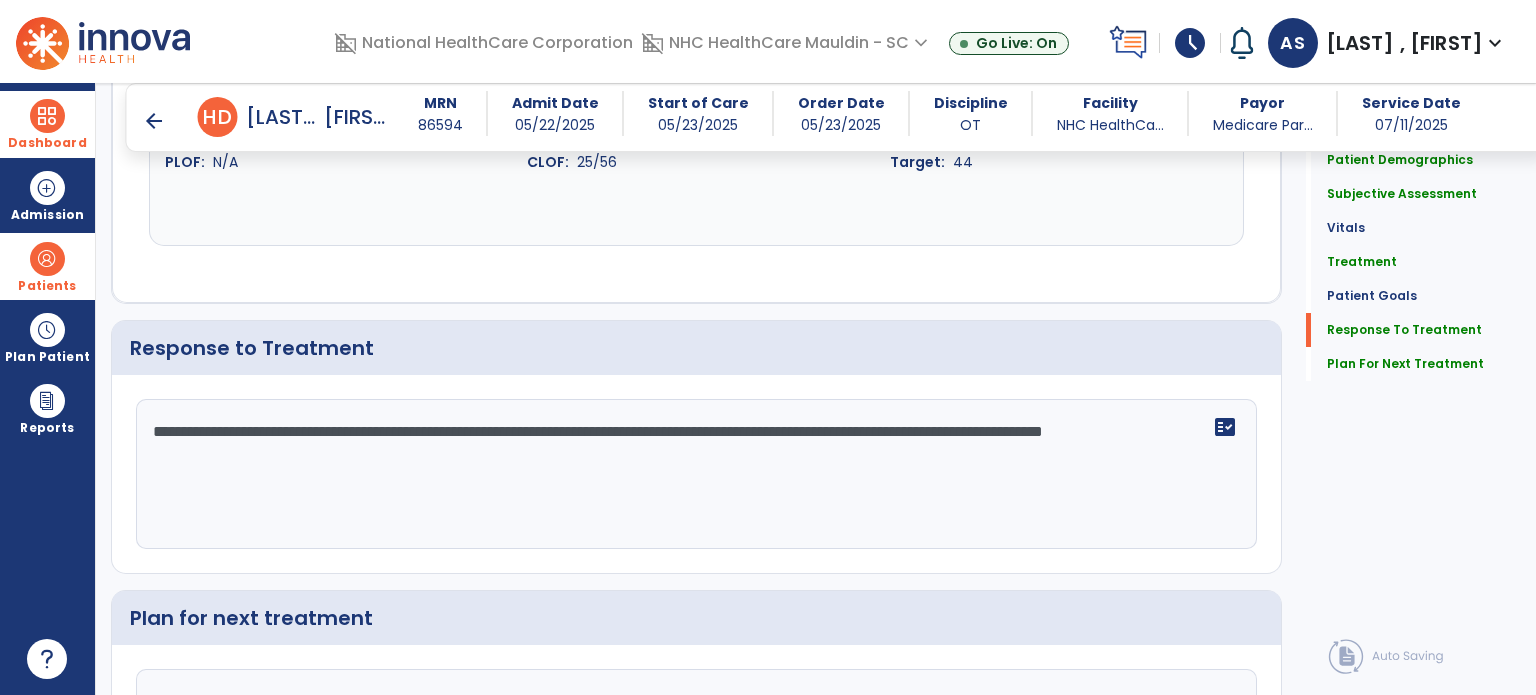 scroll, scrollTop: 2828, scrollLeft: 0, axis: vertical 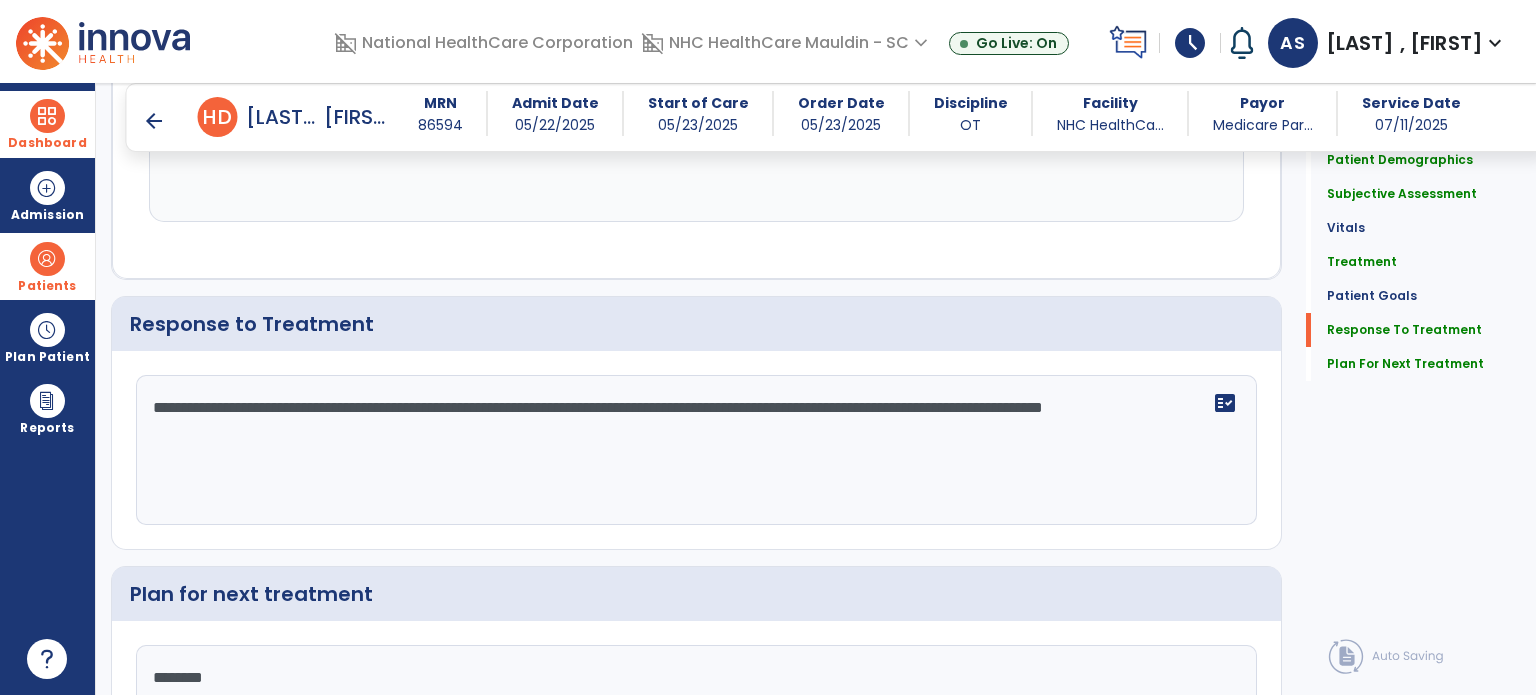 click on "********" 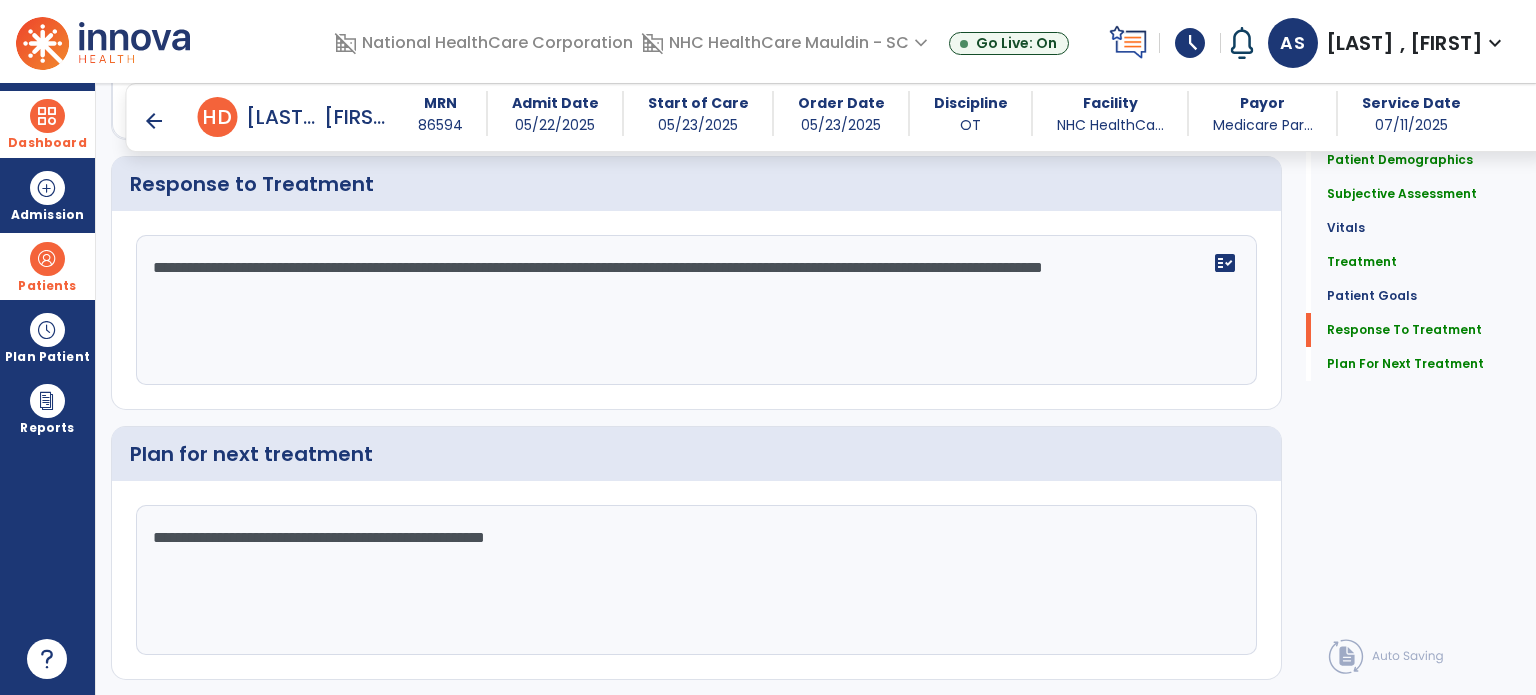 scroll, scrollTop: 2991, scrollLeft: 0, axis: vertical 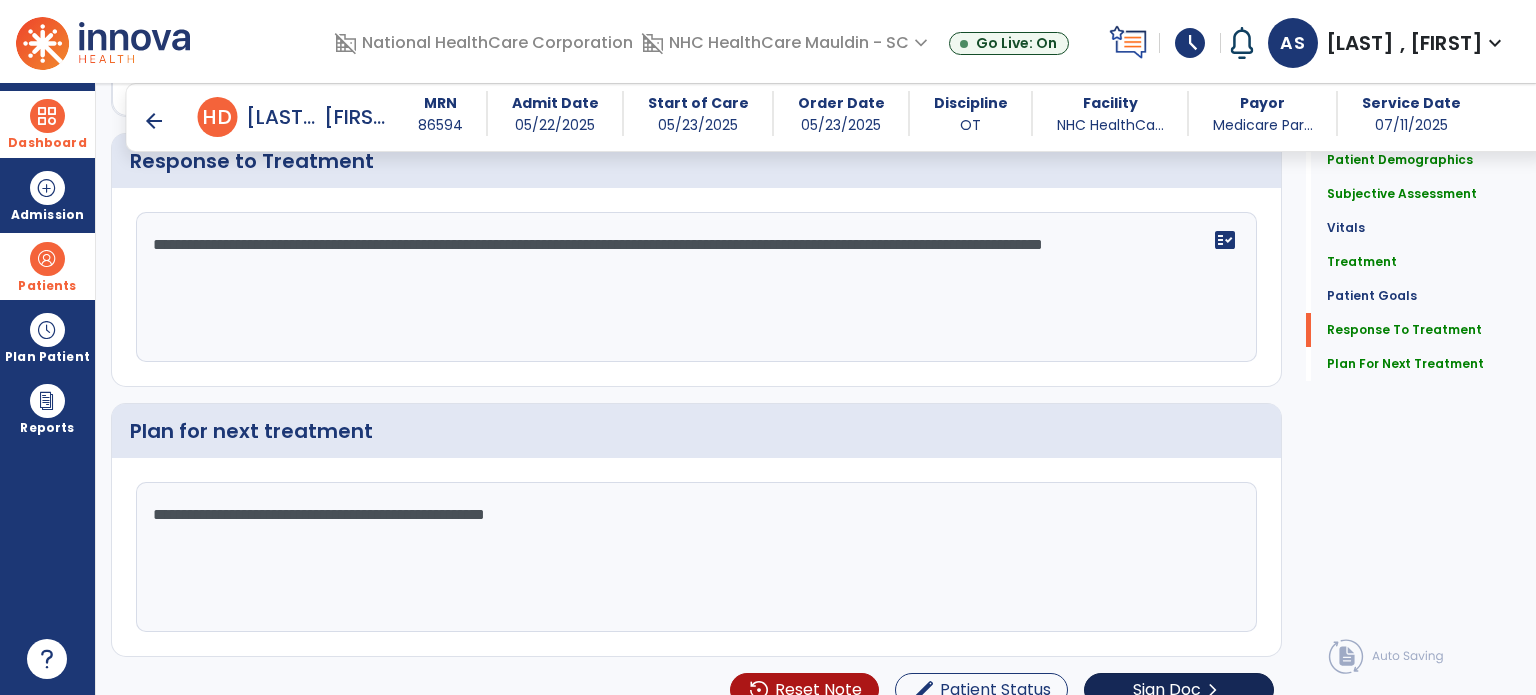 type on "**********" 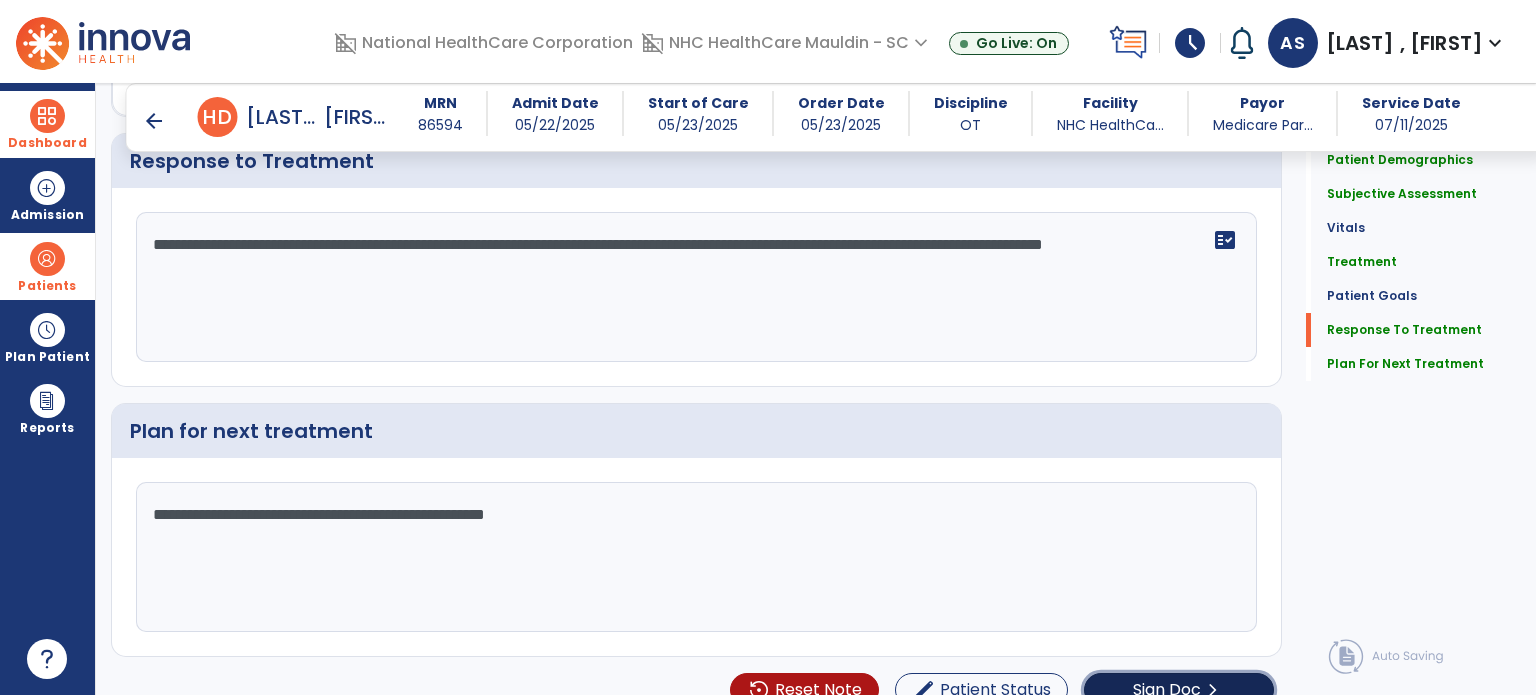 click on "Sign Doc" 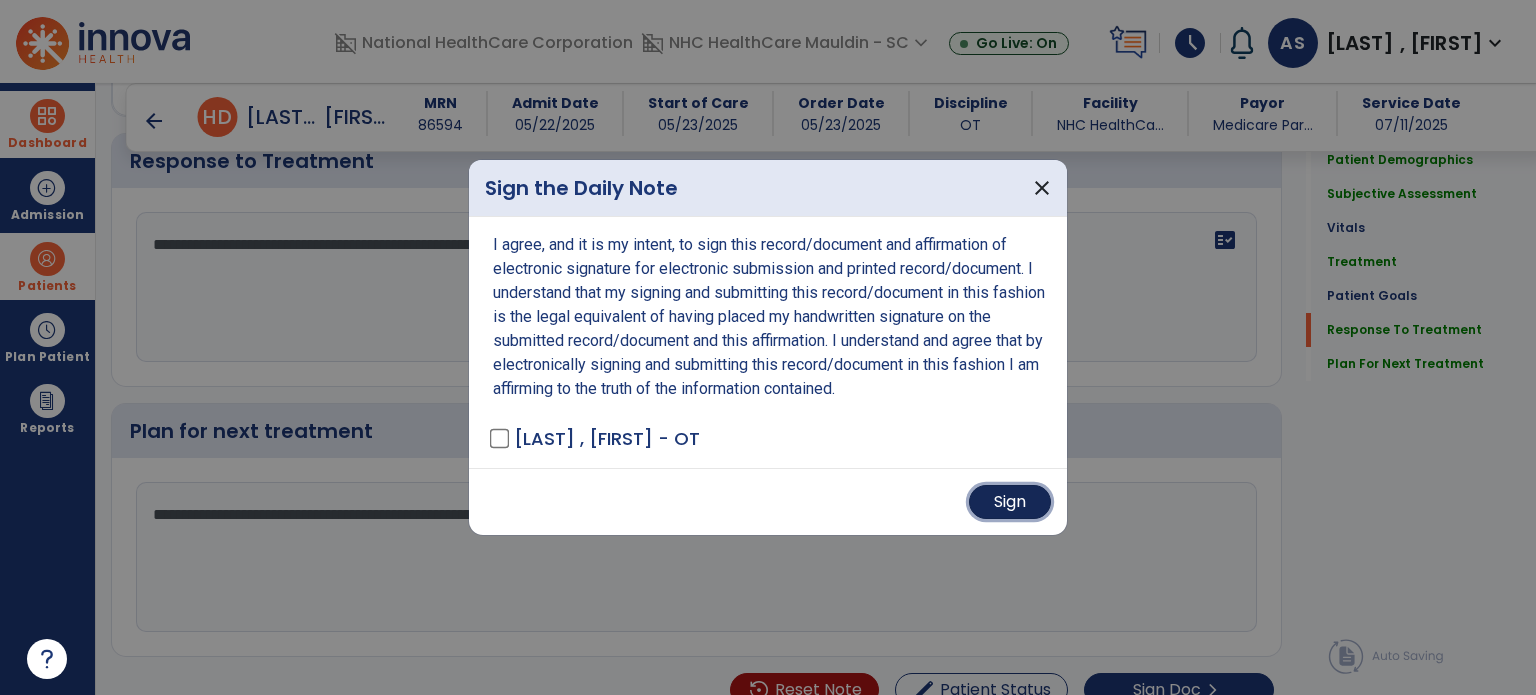 click on "Sign" at bounding box center [1010, 502] 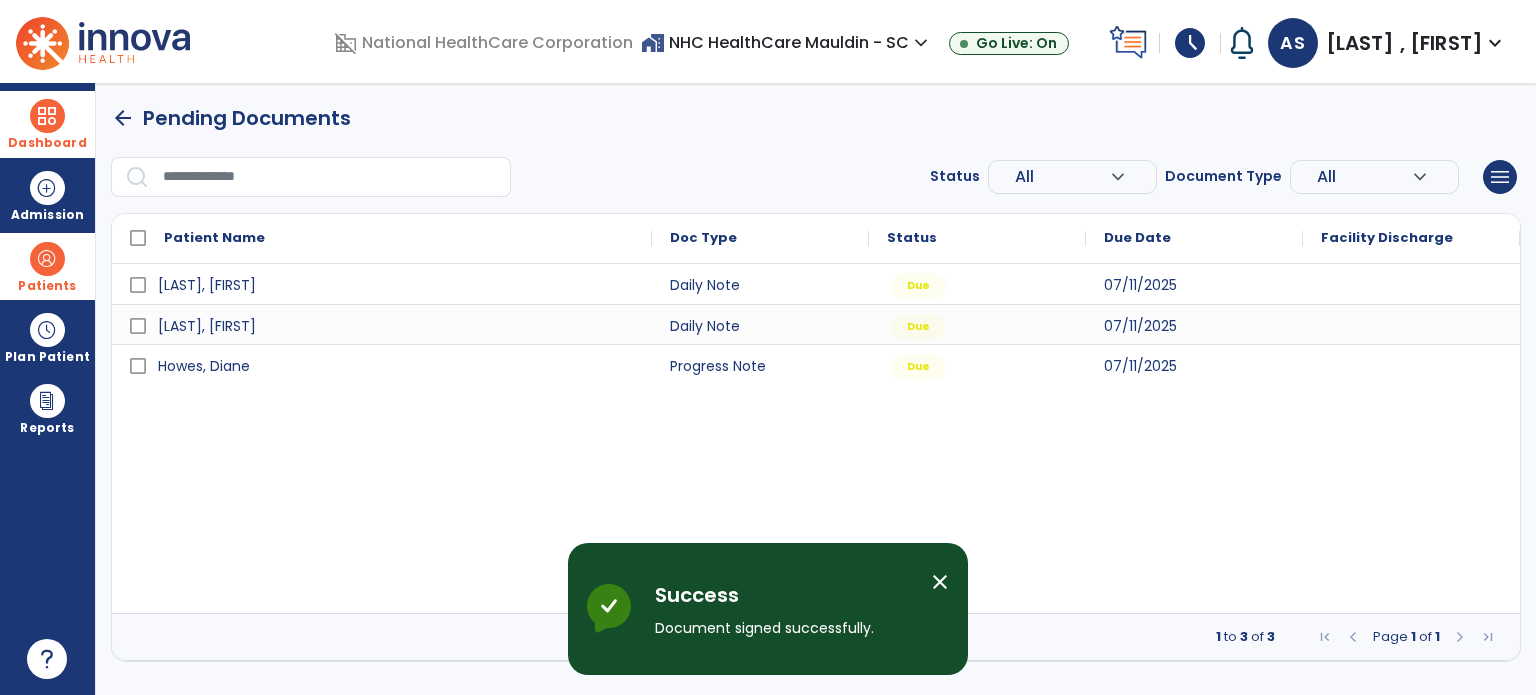 scroll, scrollTop: 0, scrollLeft: 0, axis: both 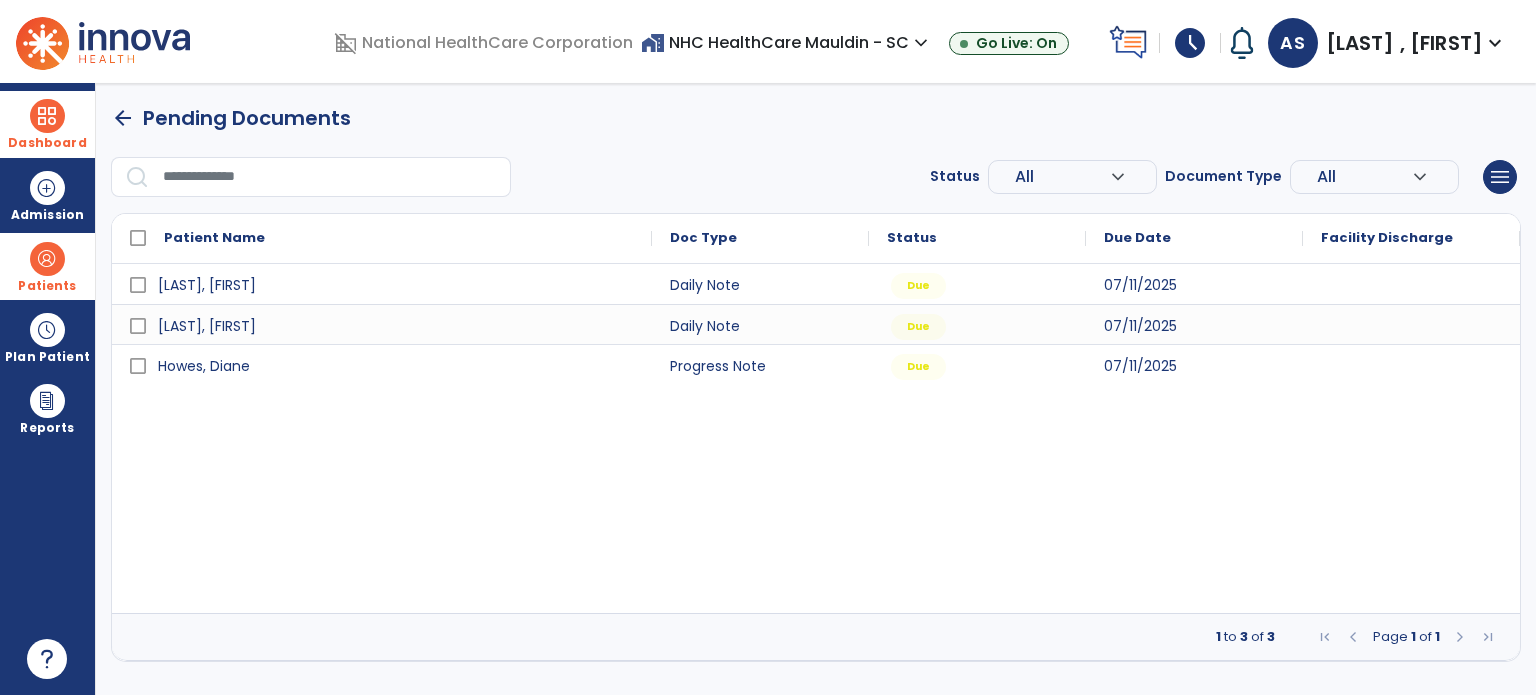 click on "arrow_back" at bounding box center [123, 118] 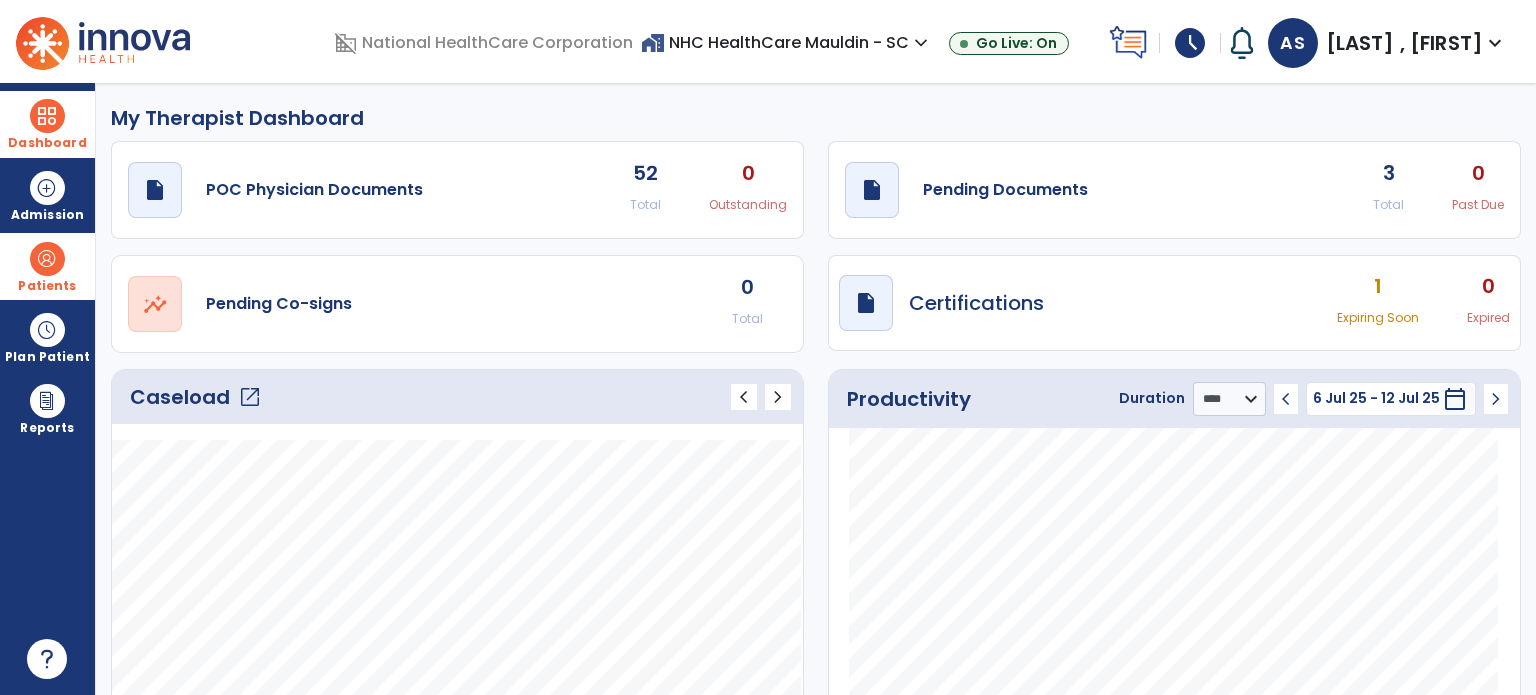 click at bounding box center (47, 259) 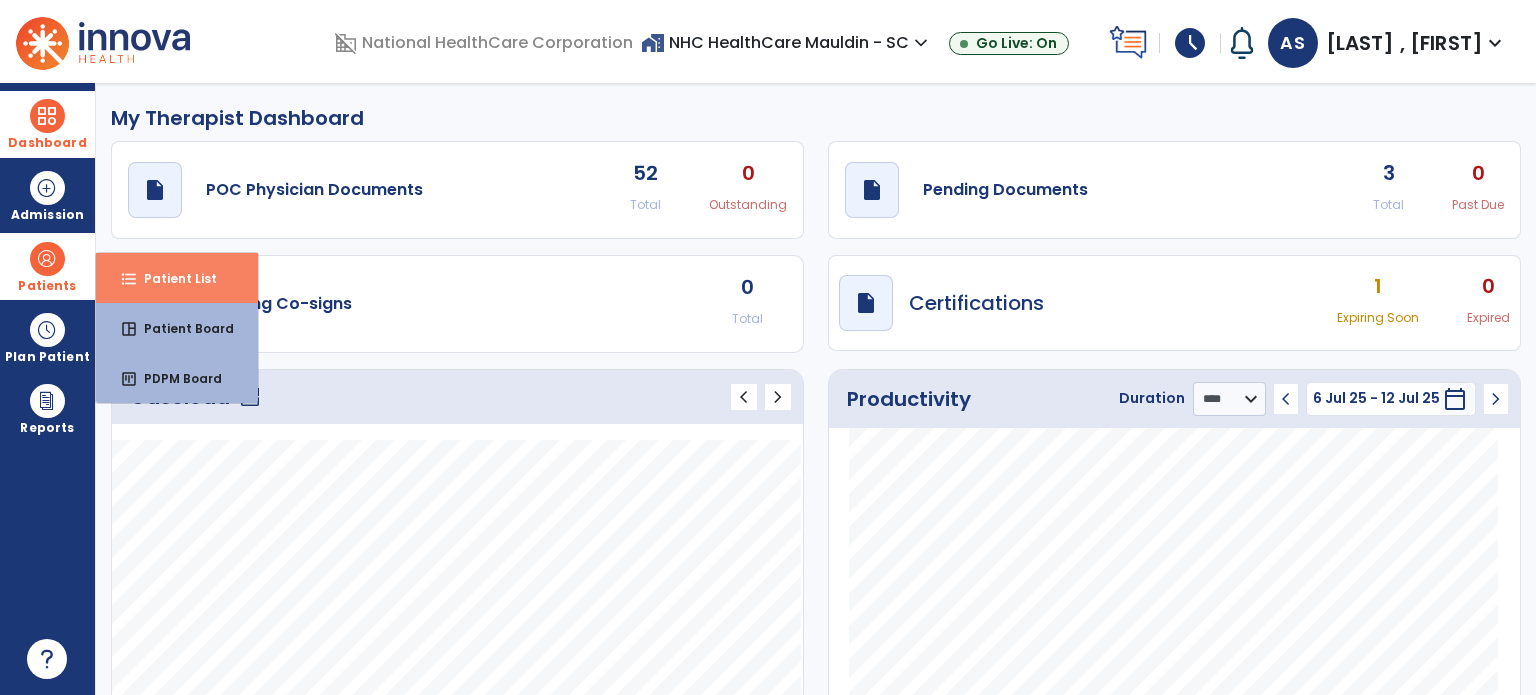 click on "format_list_bulleted" at bounding box center [129, 279] 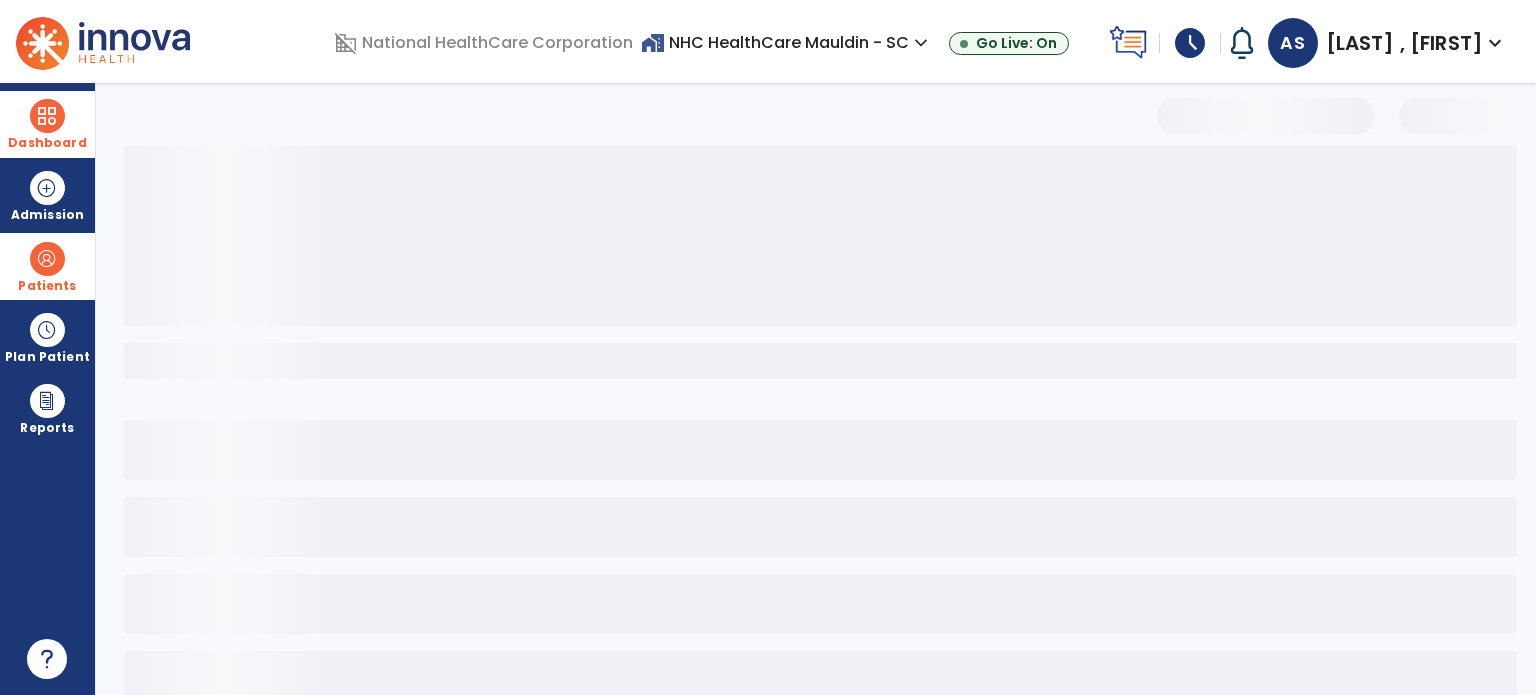 select on "***" 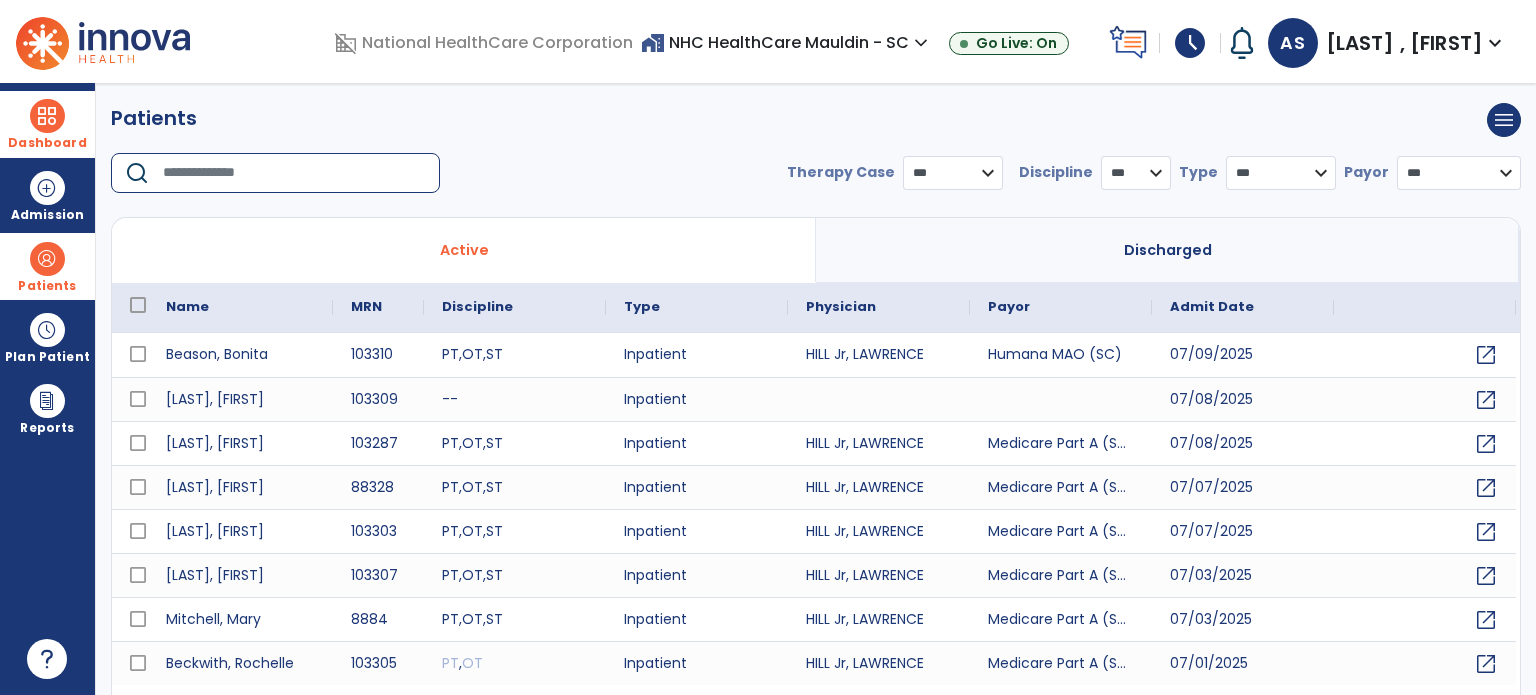click at bounding box center (294, 173) 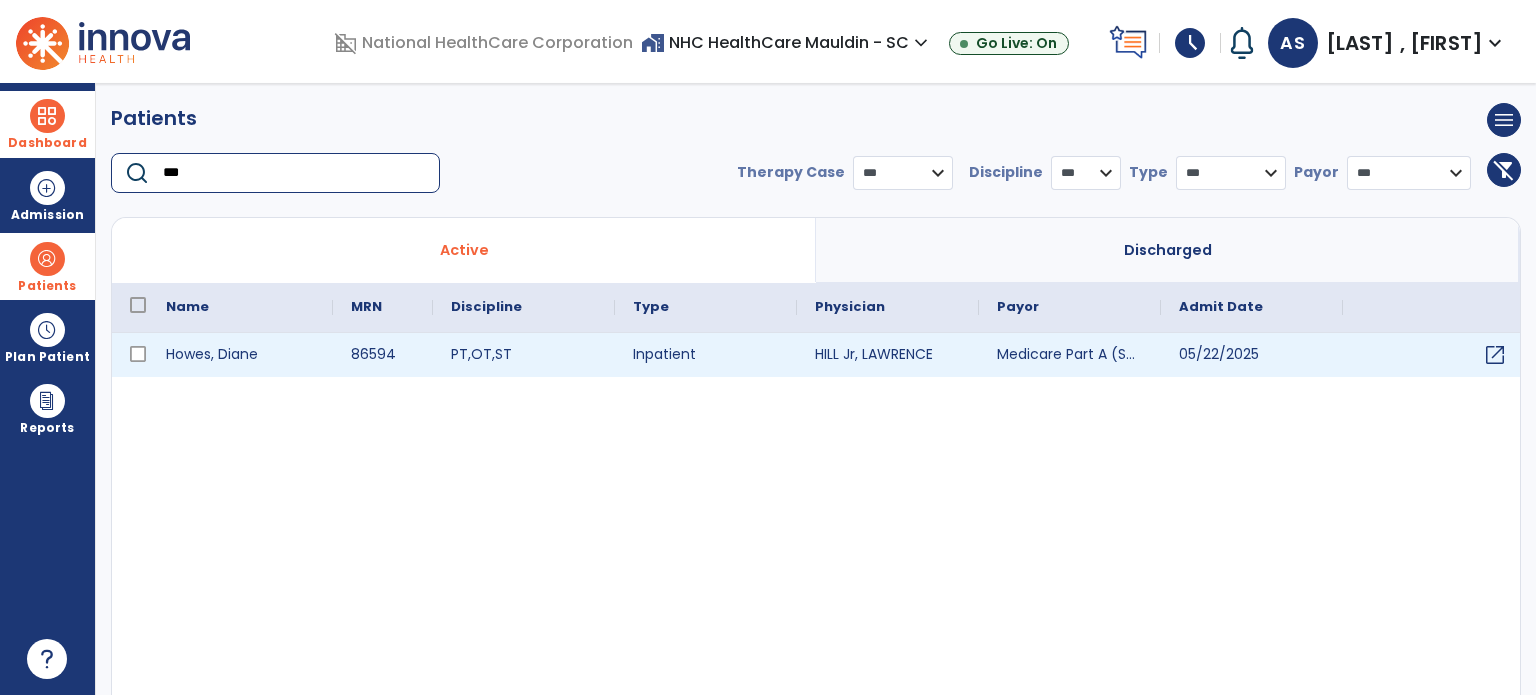 type on "***" 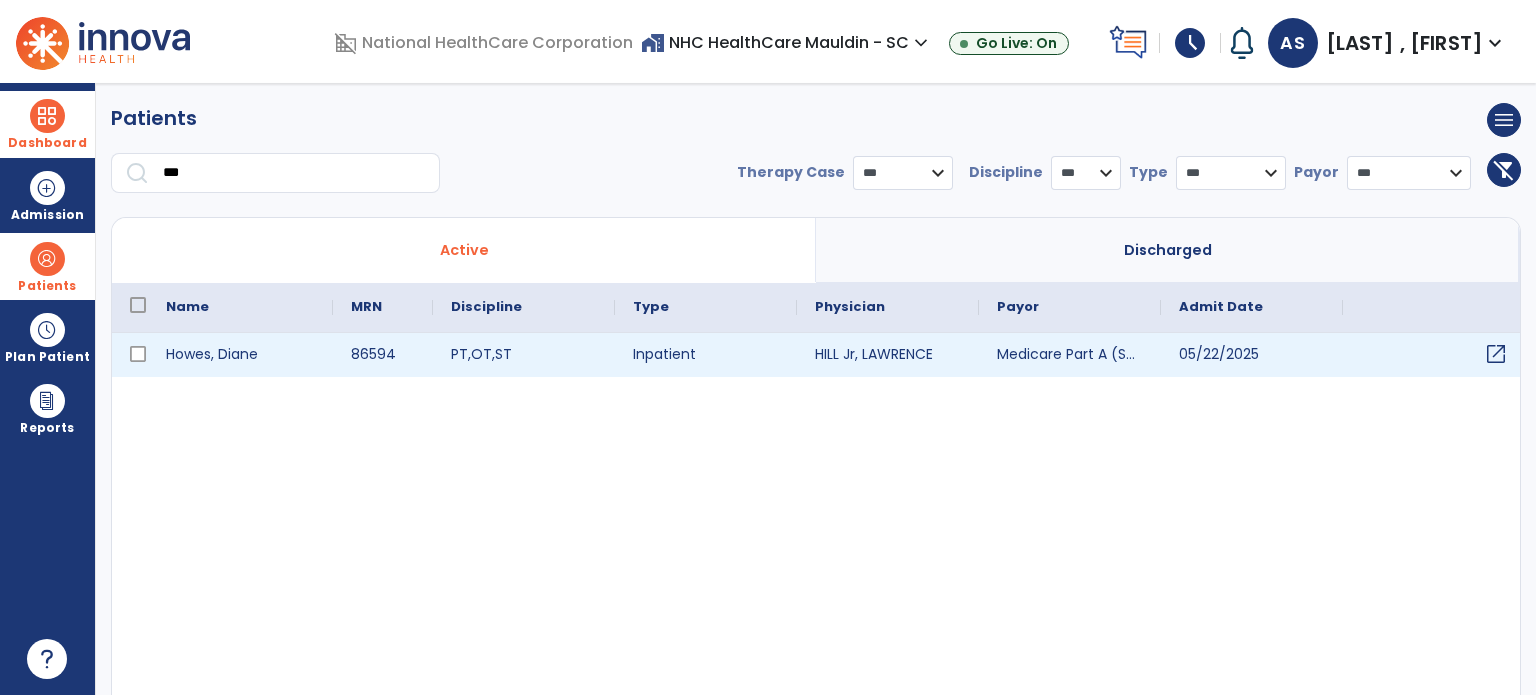click on "open_in_new" at bounding box center (1496, 354) 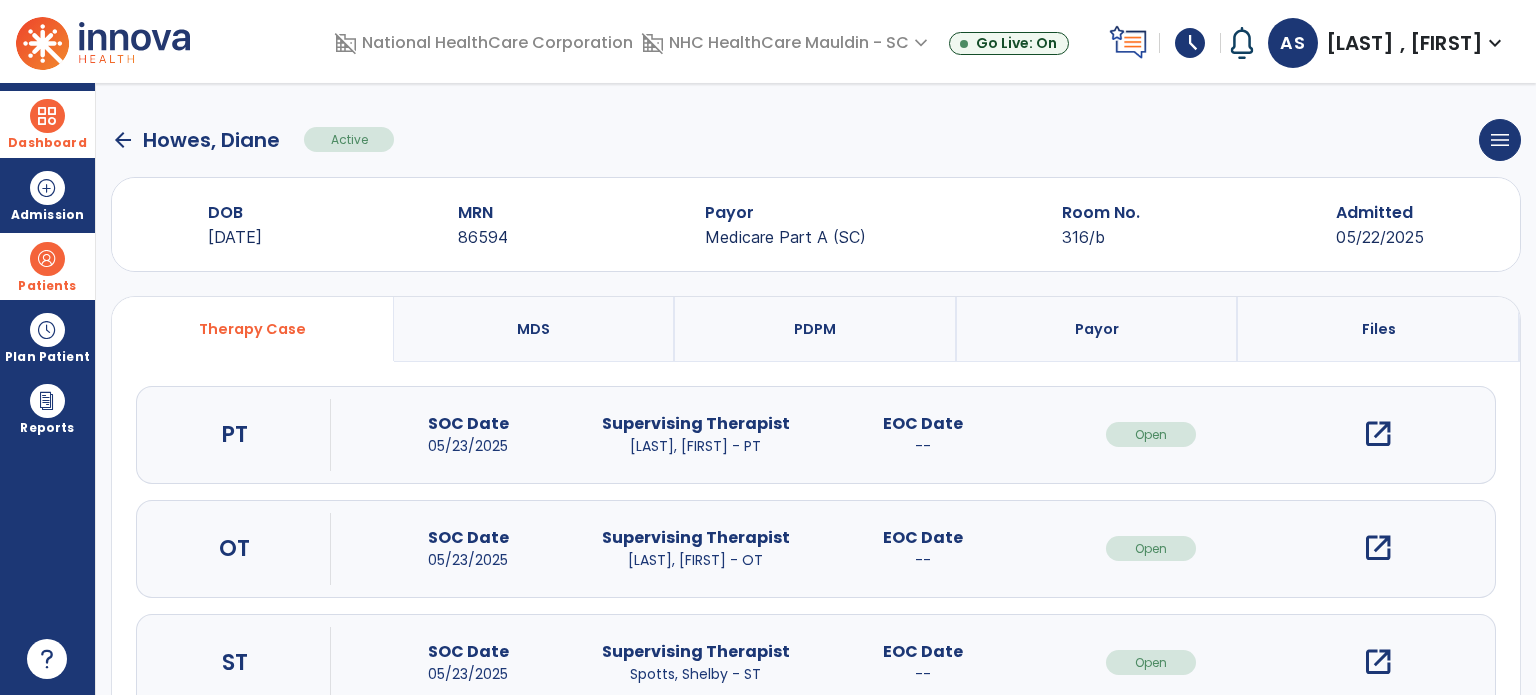 click on "open_in_new" at bounding box center (1378, 548) 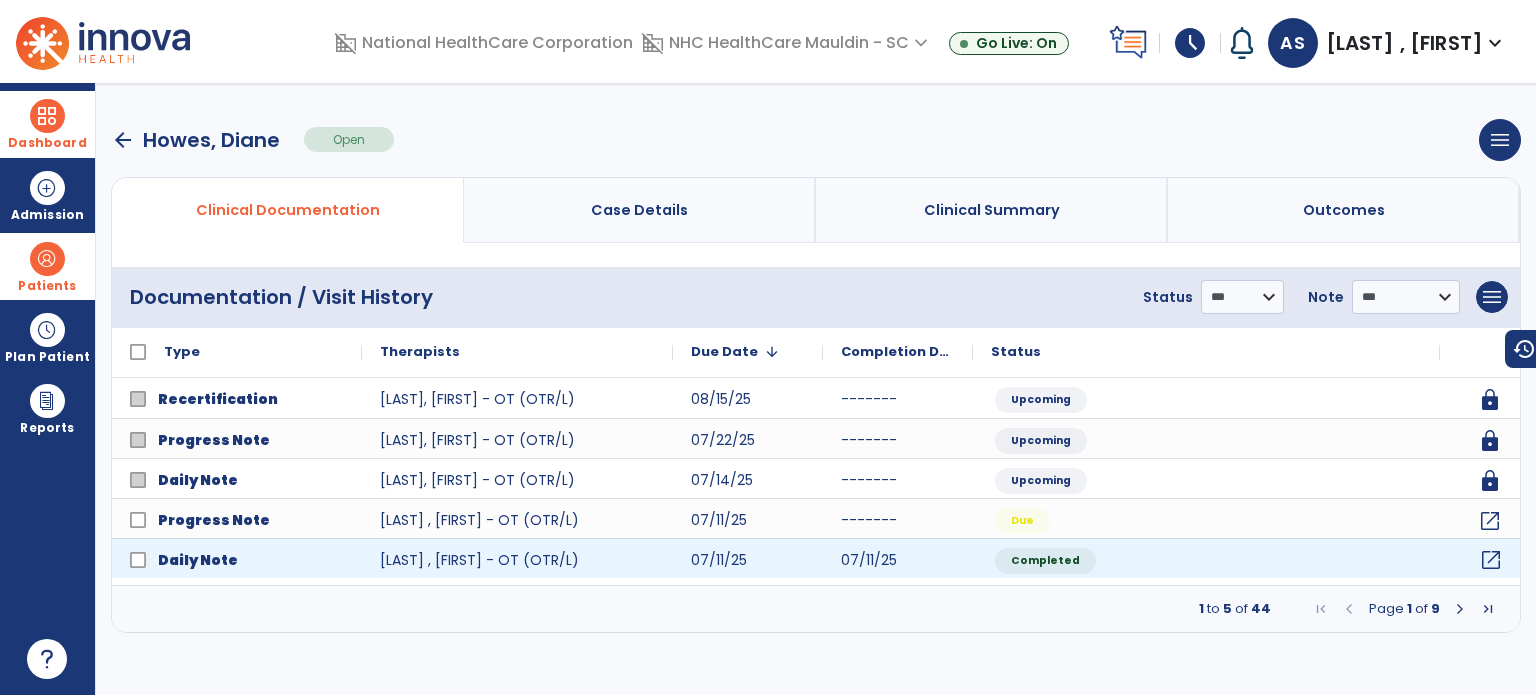 click on "open_in_new" 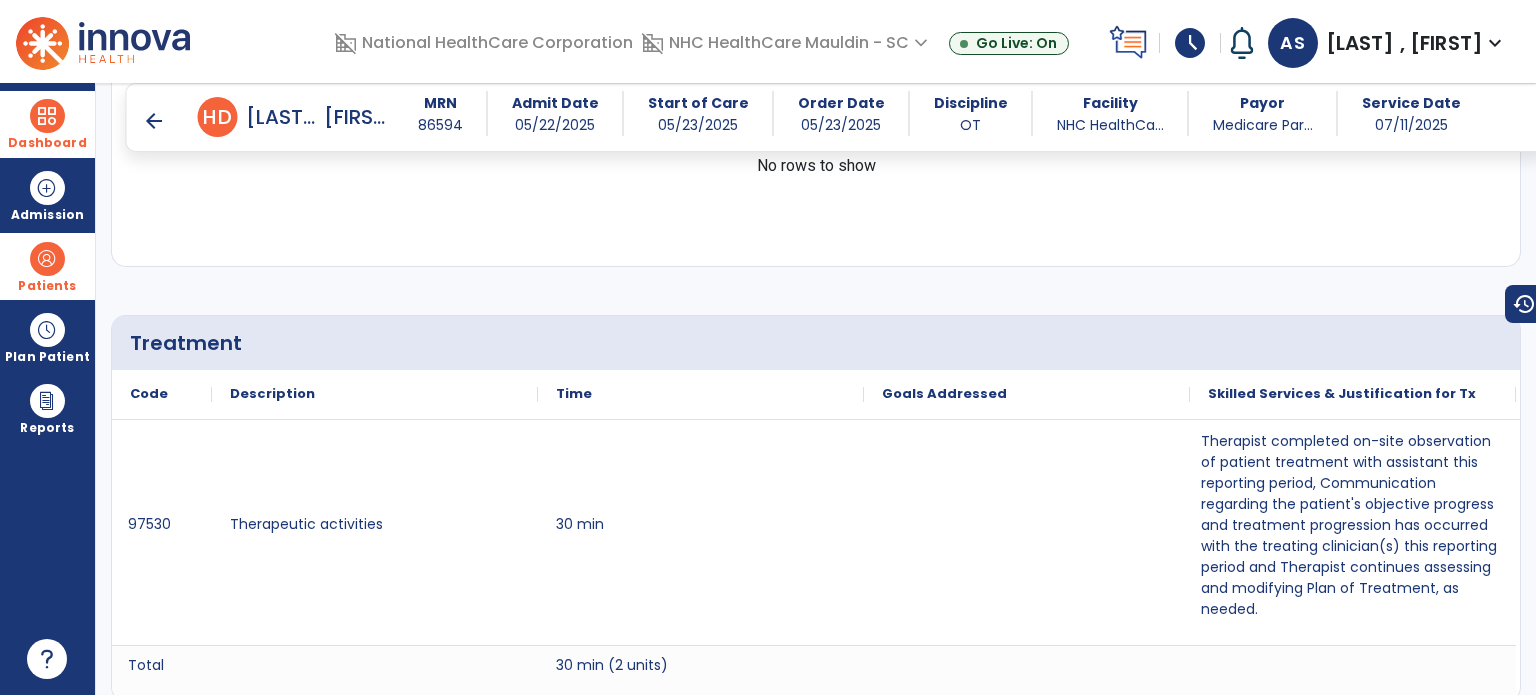 scroll, scrollTop: 1202, scrollLeft: 0, axis: vertical 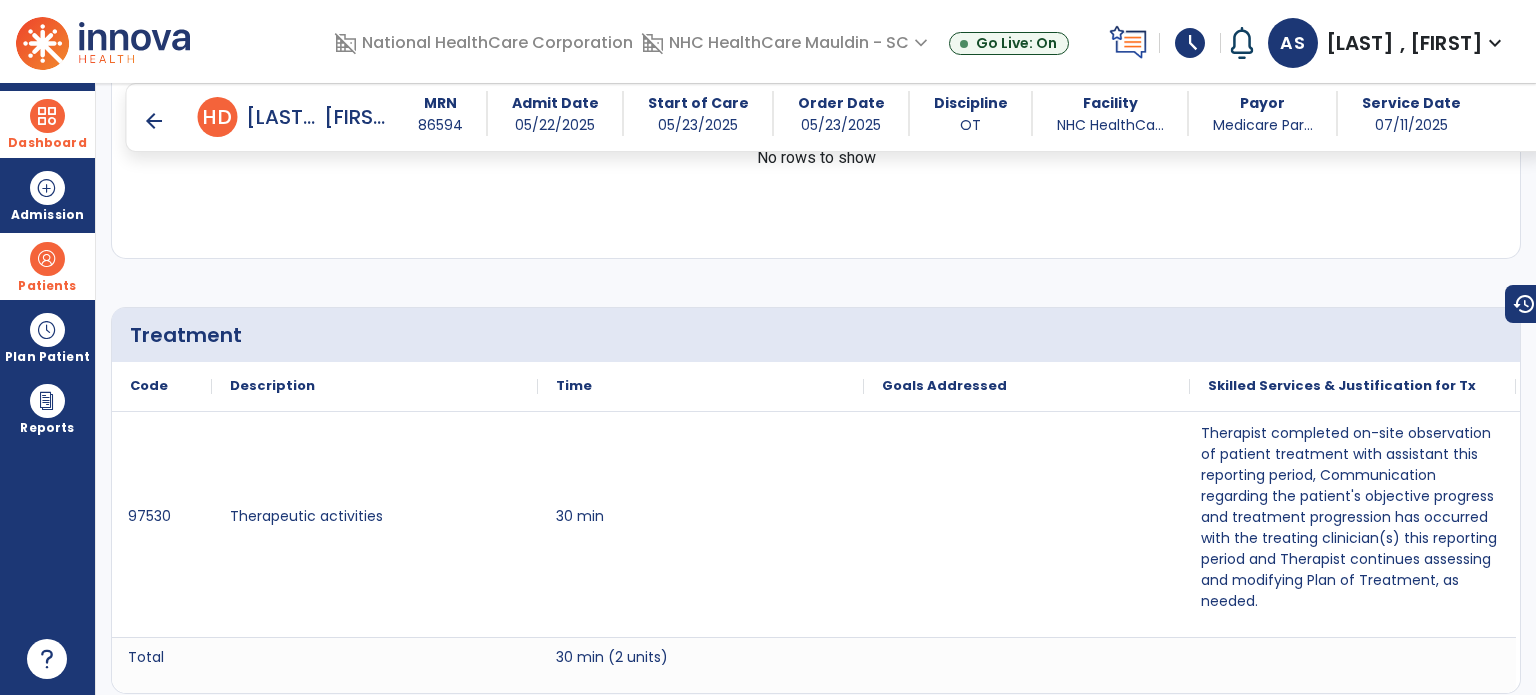click at bounding box center (47, 116) 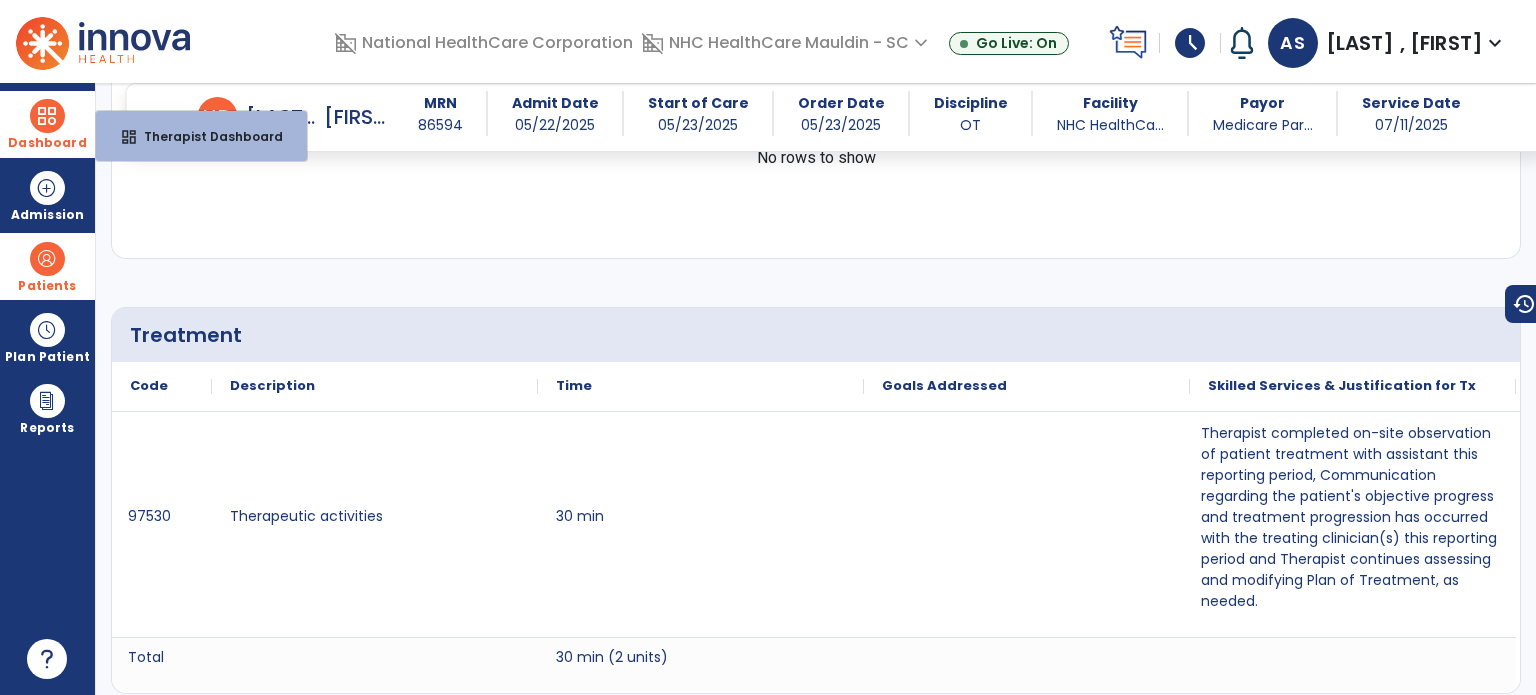click at bounding box center [47, 116] 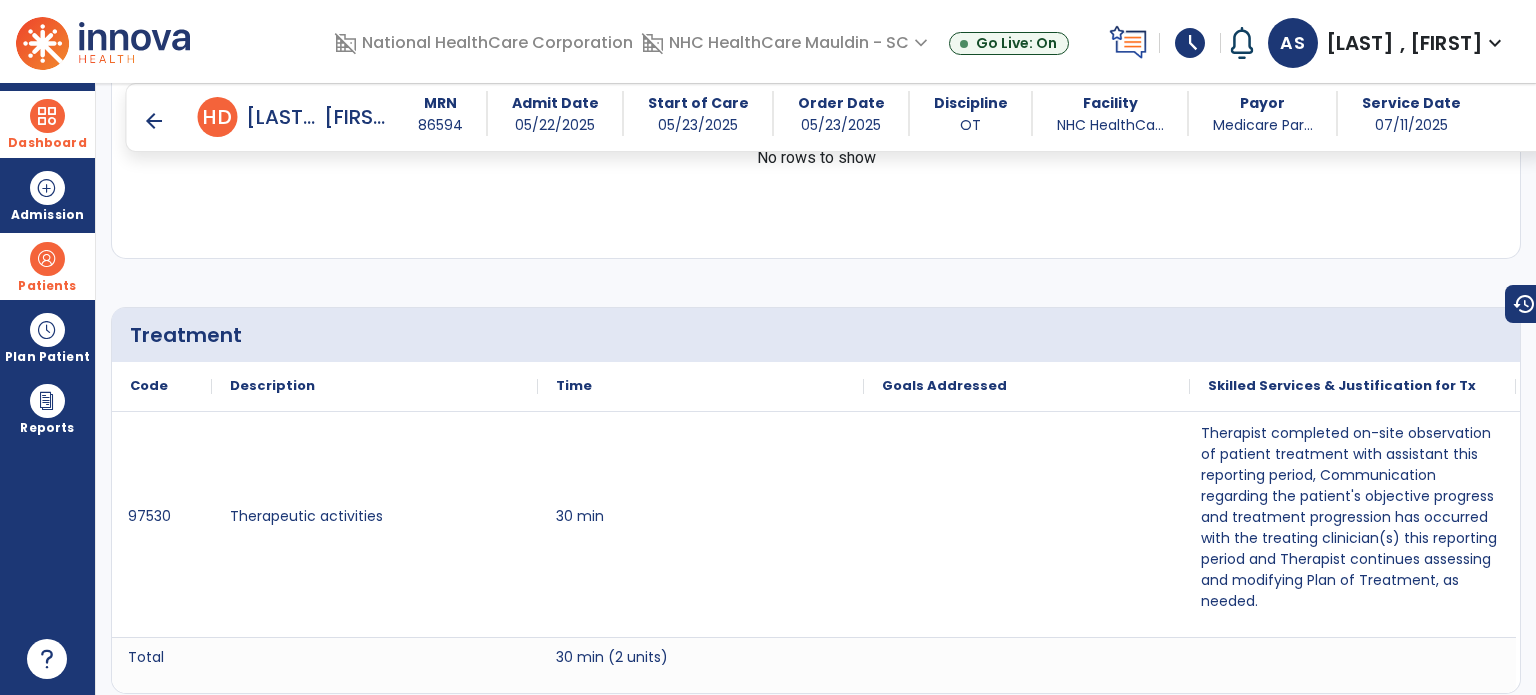 click at bounding box center (47, 116) 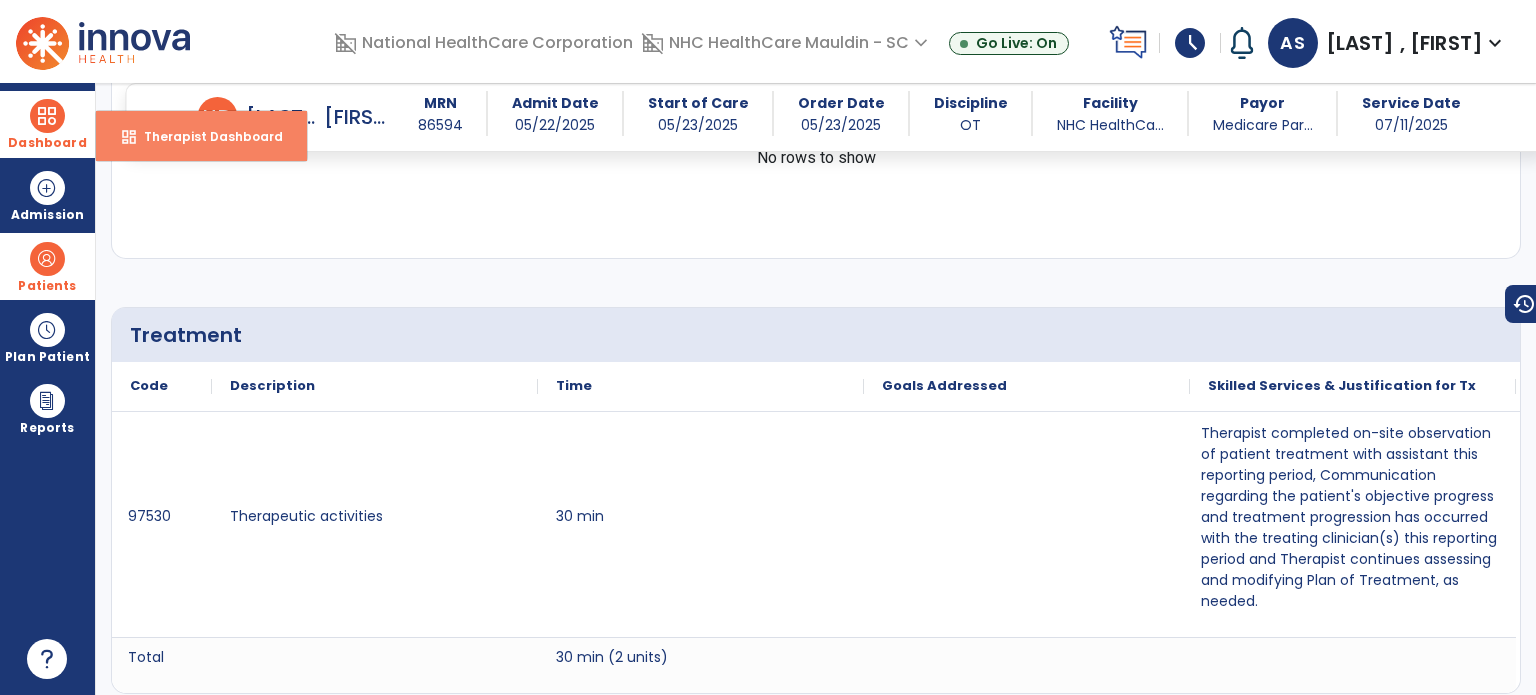 click on "Therapist Dashboard" at bounding box center (205, 136) 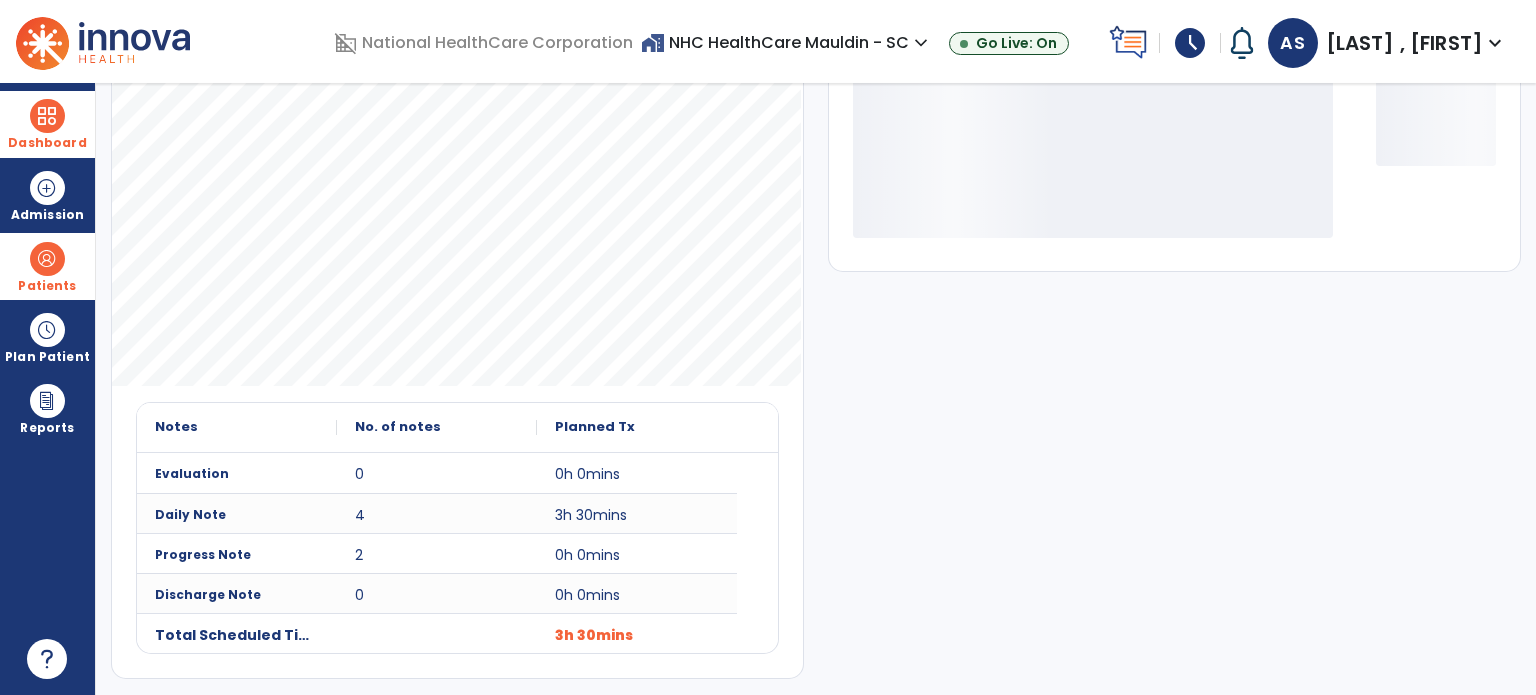 scroll, scrollTop: 52, scrollLeft: 0, axis: vertical 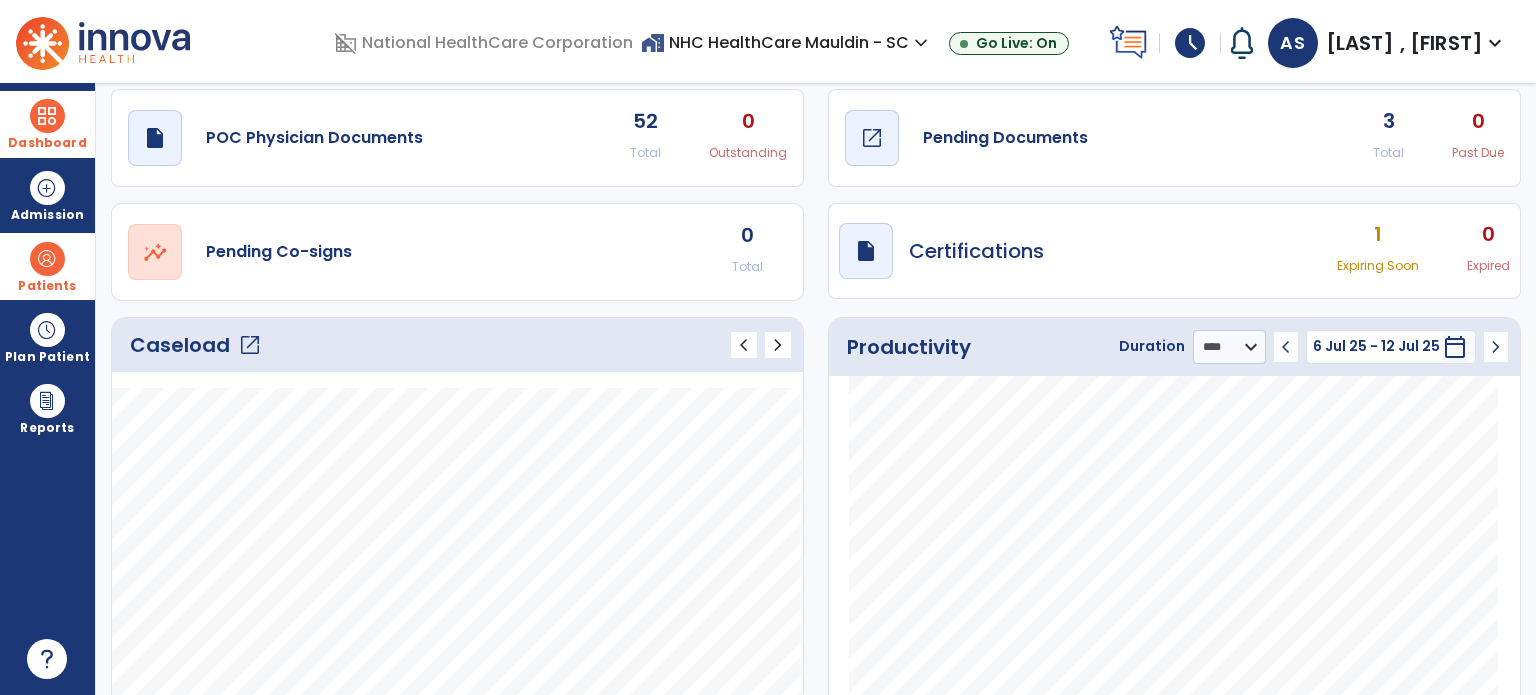 click on "draft   open_in_new" 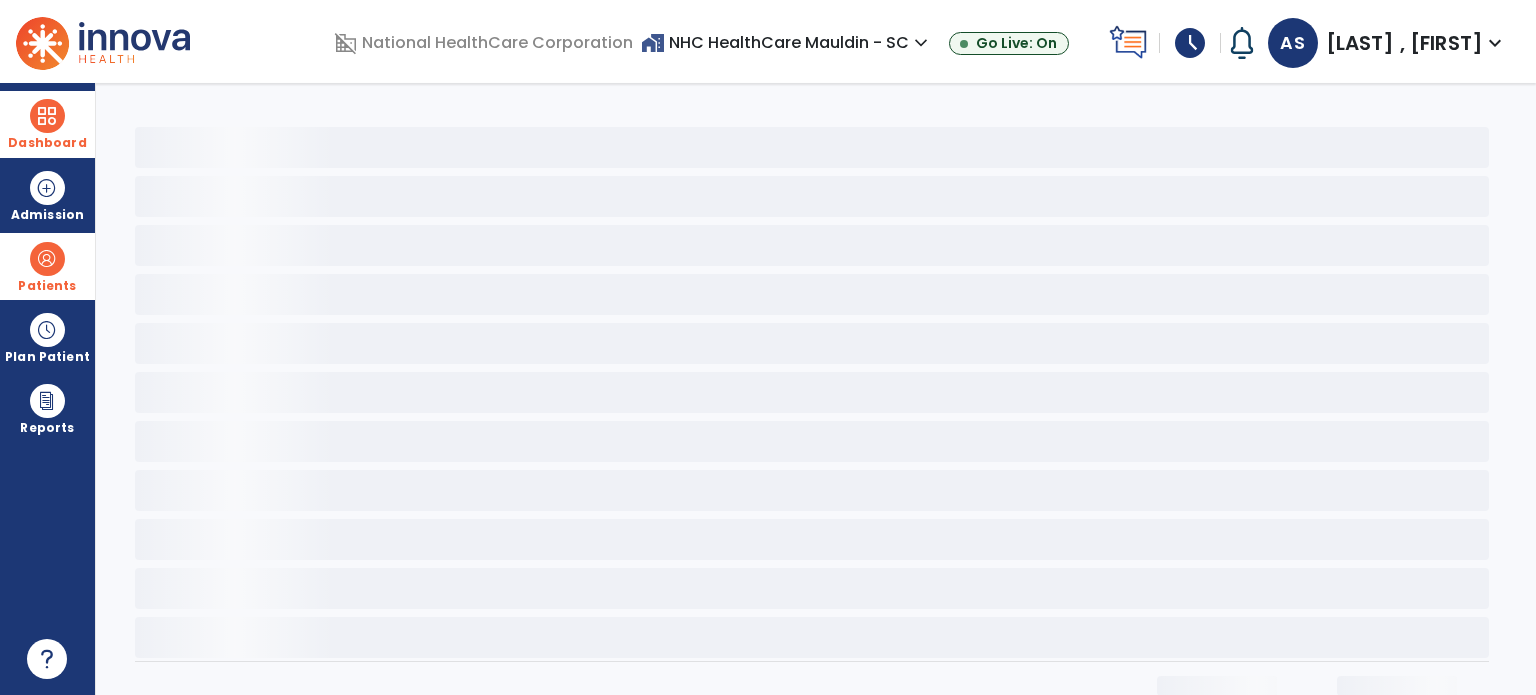 scroll, scrollTop: 0, scrollLeft: 0, axis: both 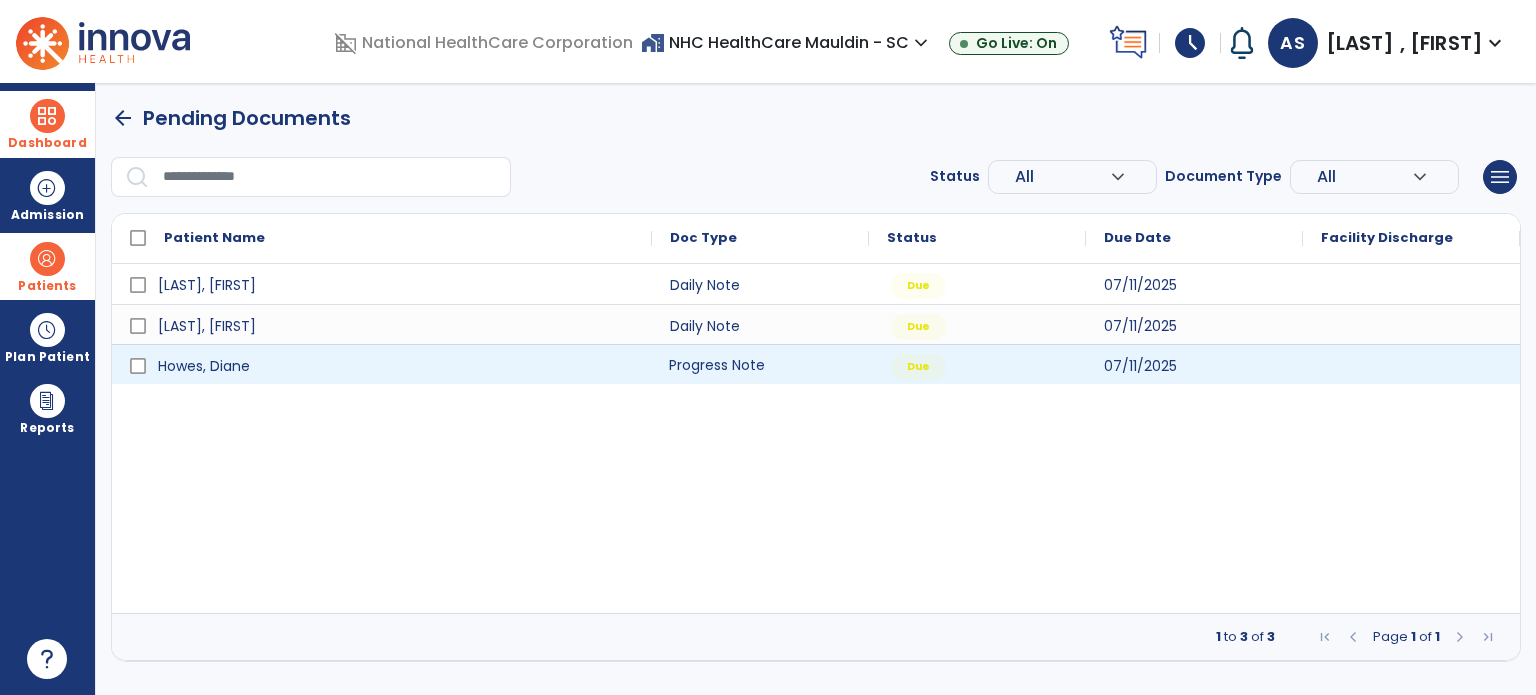 click on "Progress Note" at bounding box center (760, 364) 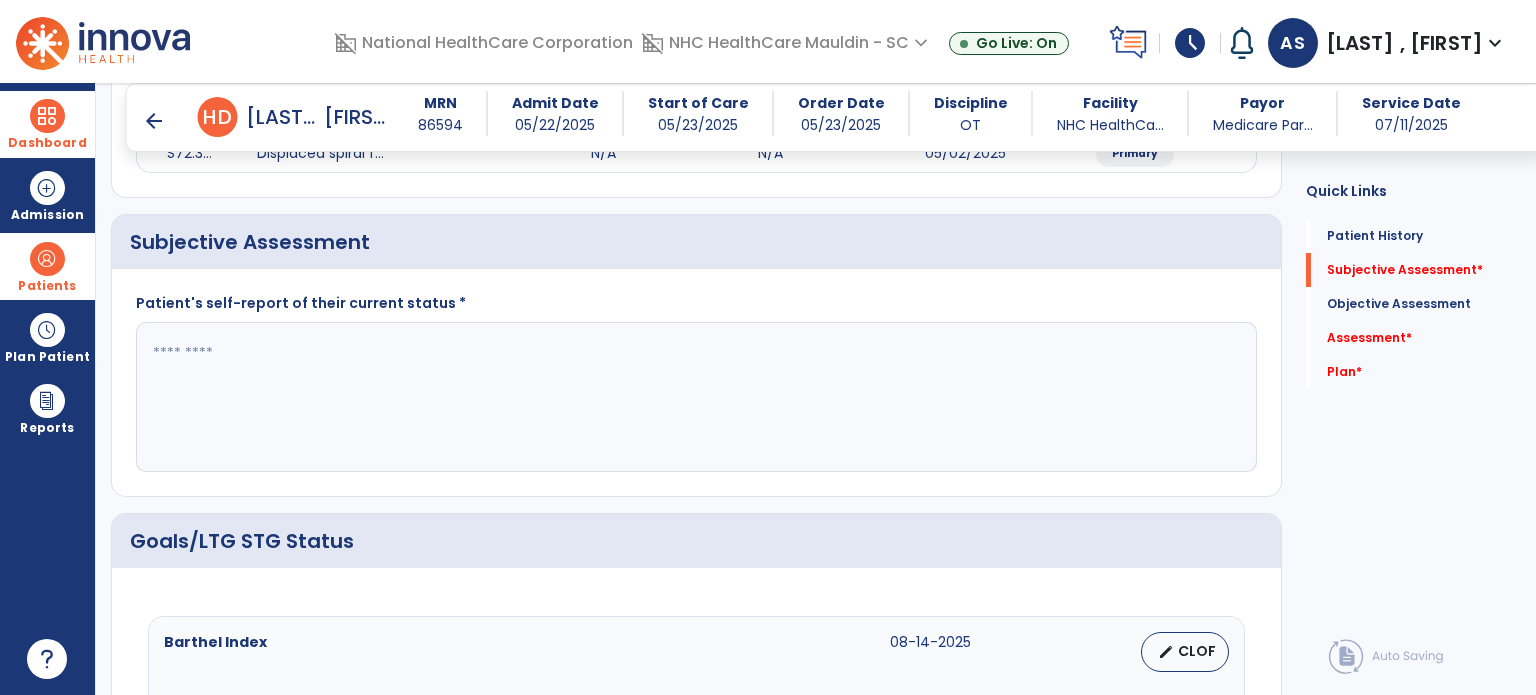 scroll, scrollTop: 318, scrollLeft: 0, axis: vertical 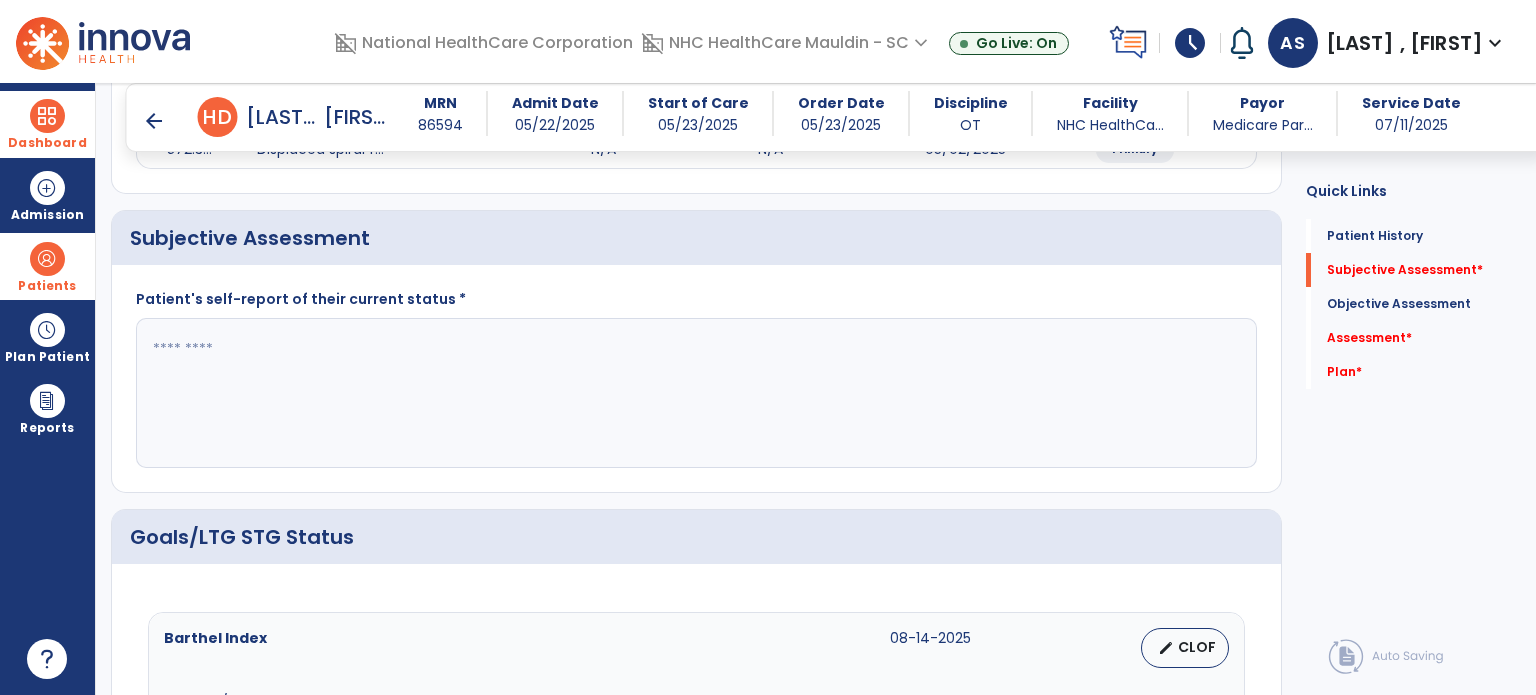 click 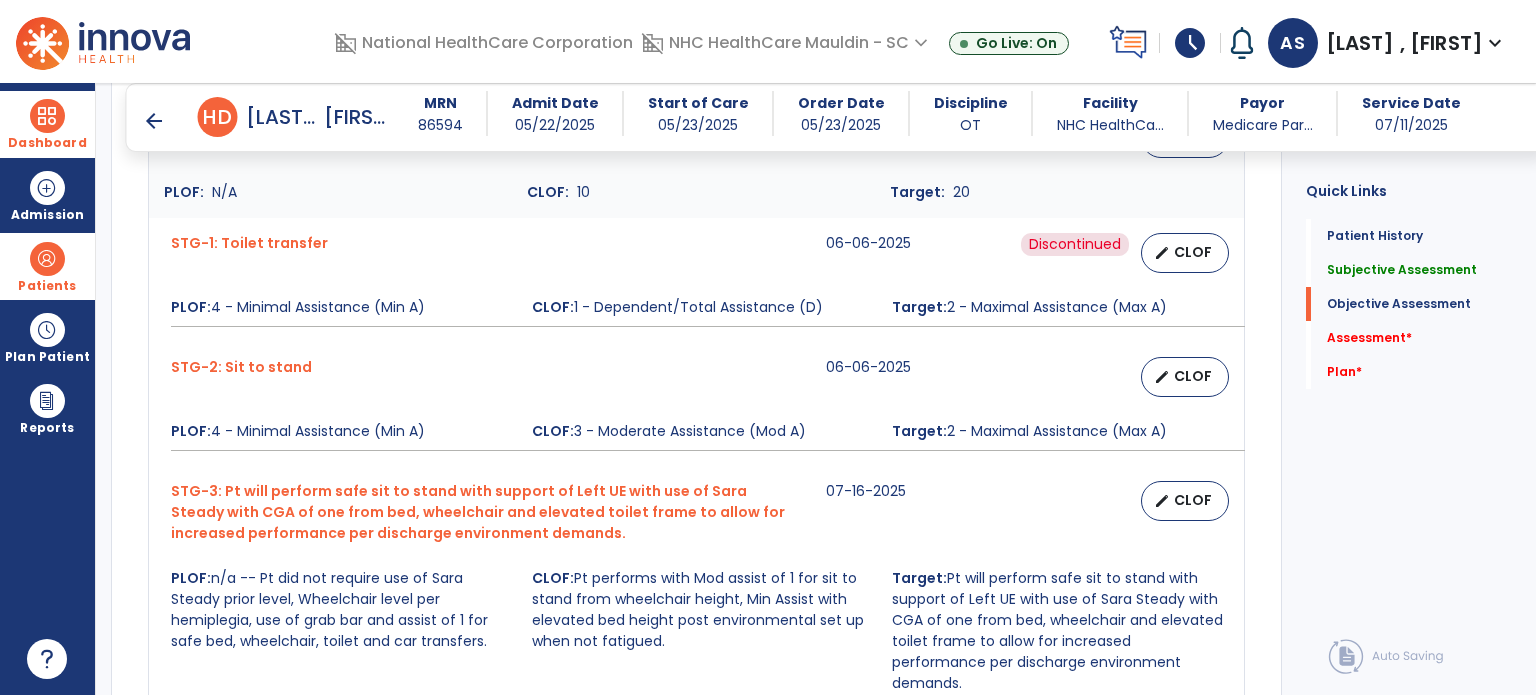 scroll, scrollTop: 856, scrollLeft: 0, axis: vertical 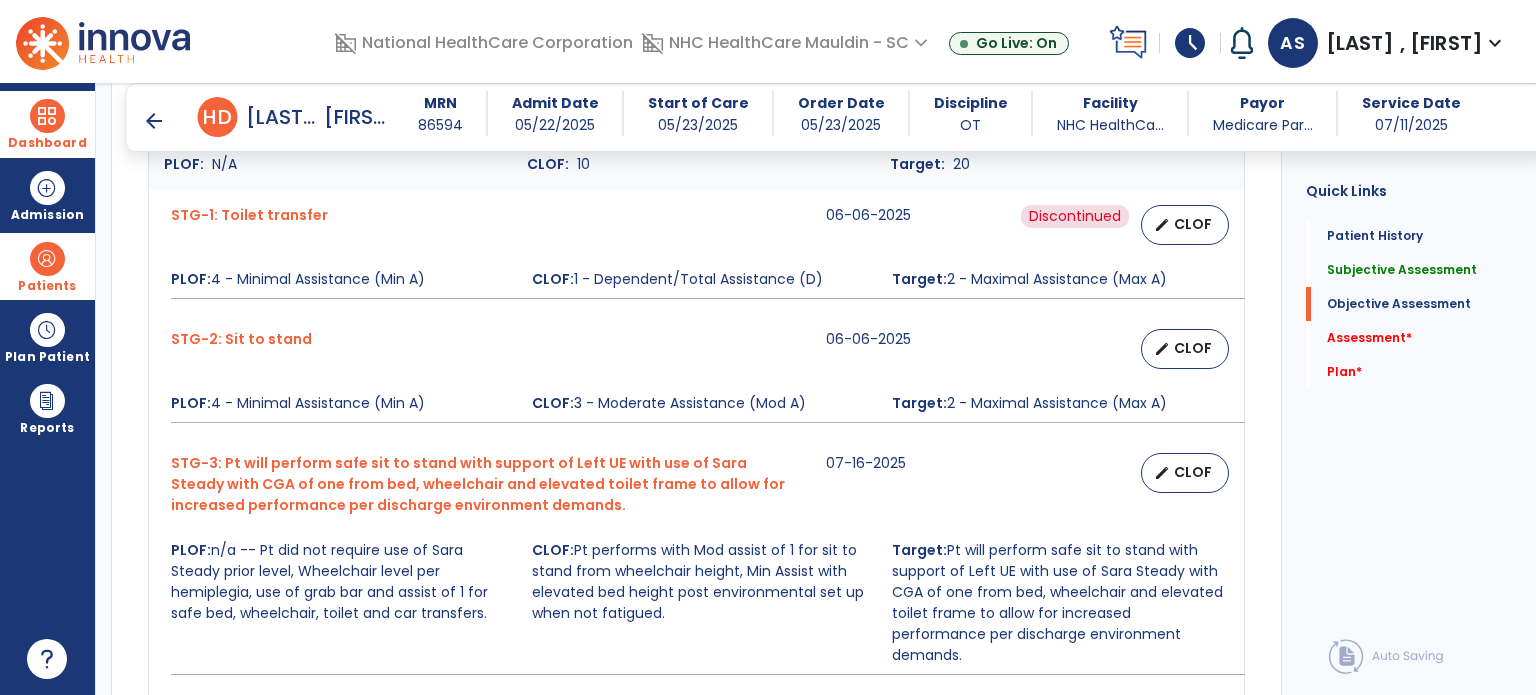 type on "****" 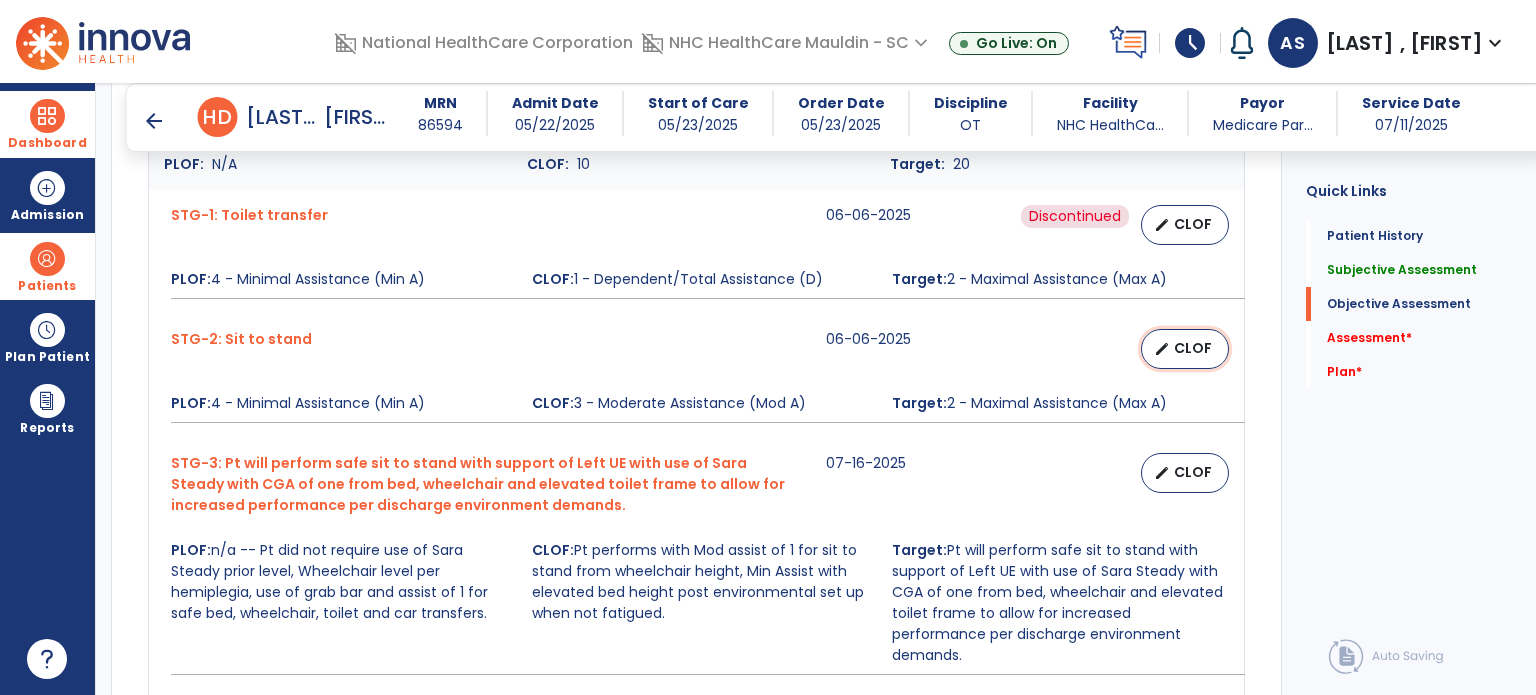 click on "edit   CLOF" at bounding box center (1185, 349) 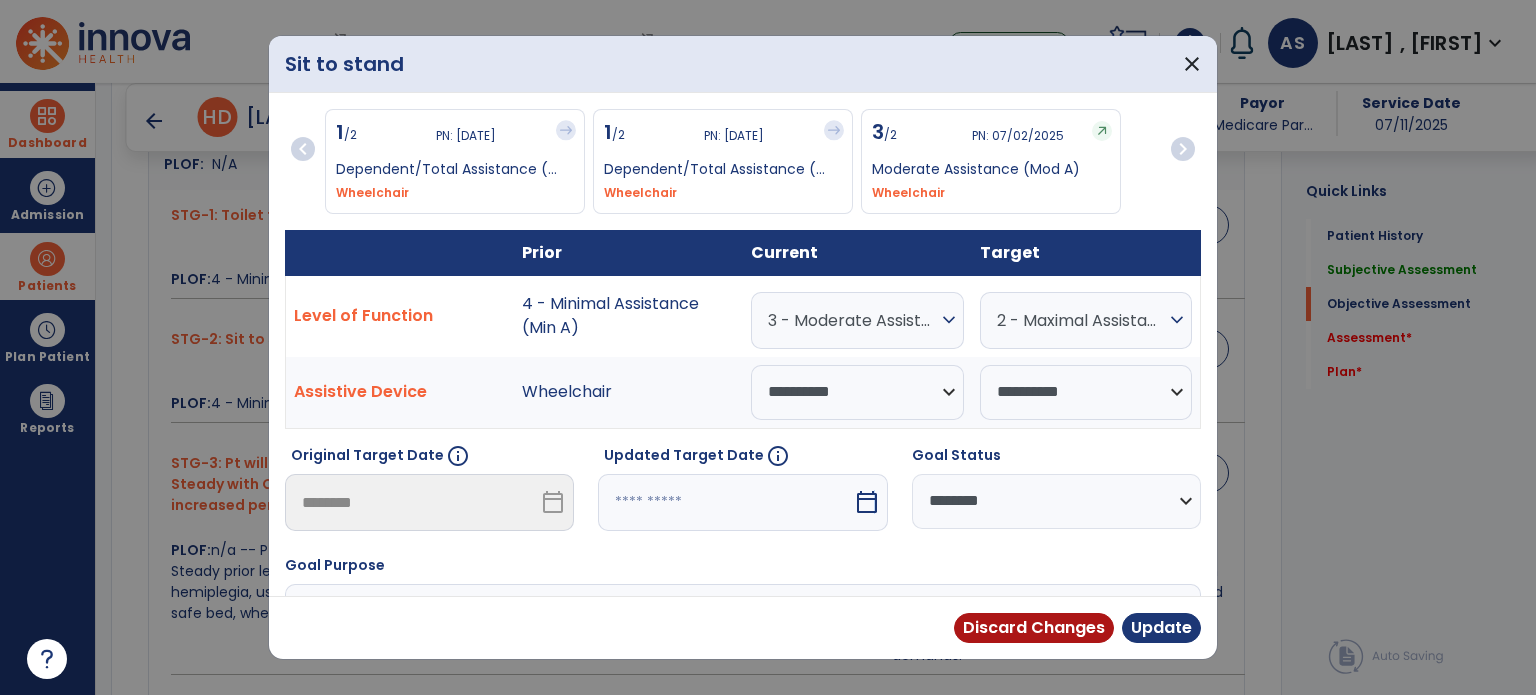 click on "calendar_today" at bounding box center (867, 502) 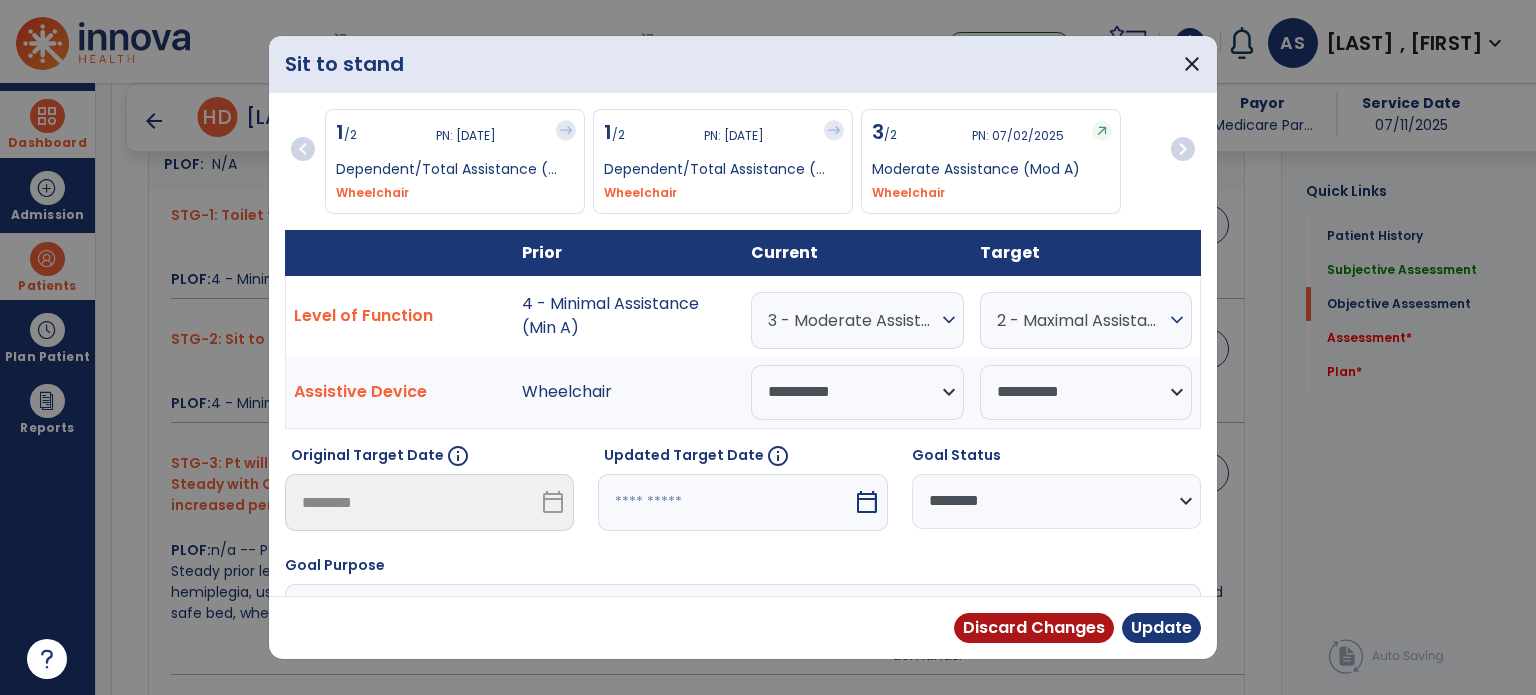 scroll, scrollTop: 228, scrollLeft: 0, axis: vertical 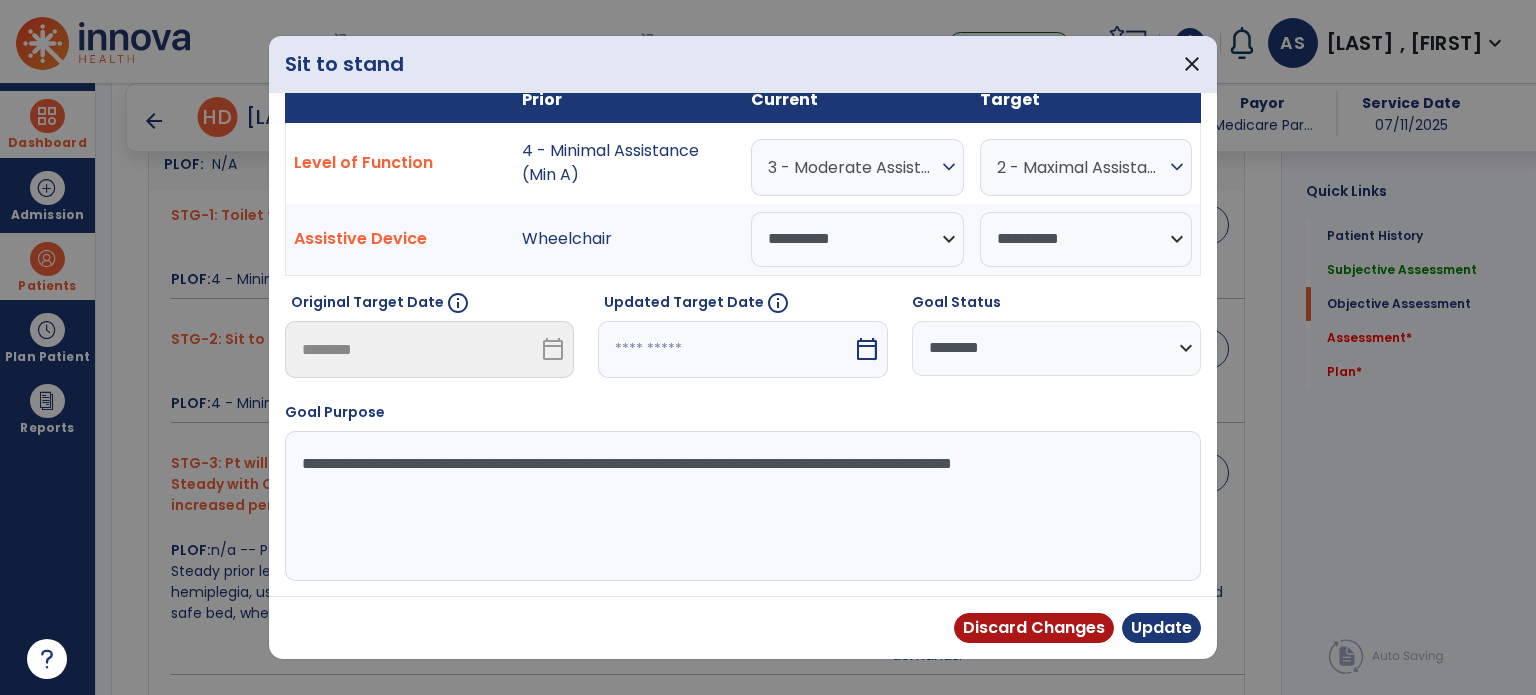 select on "*" 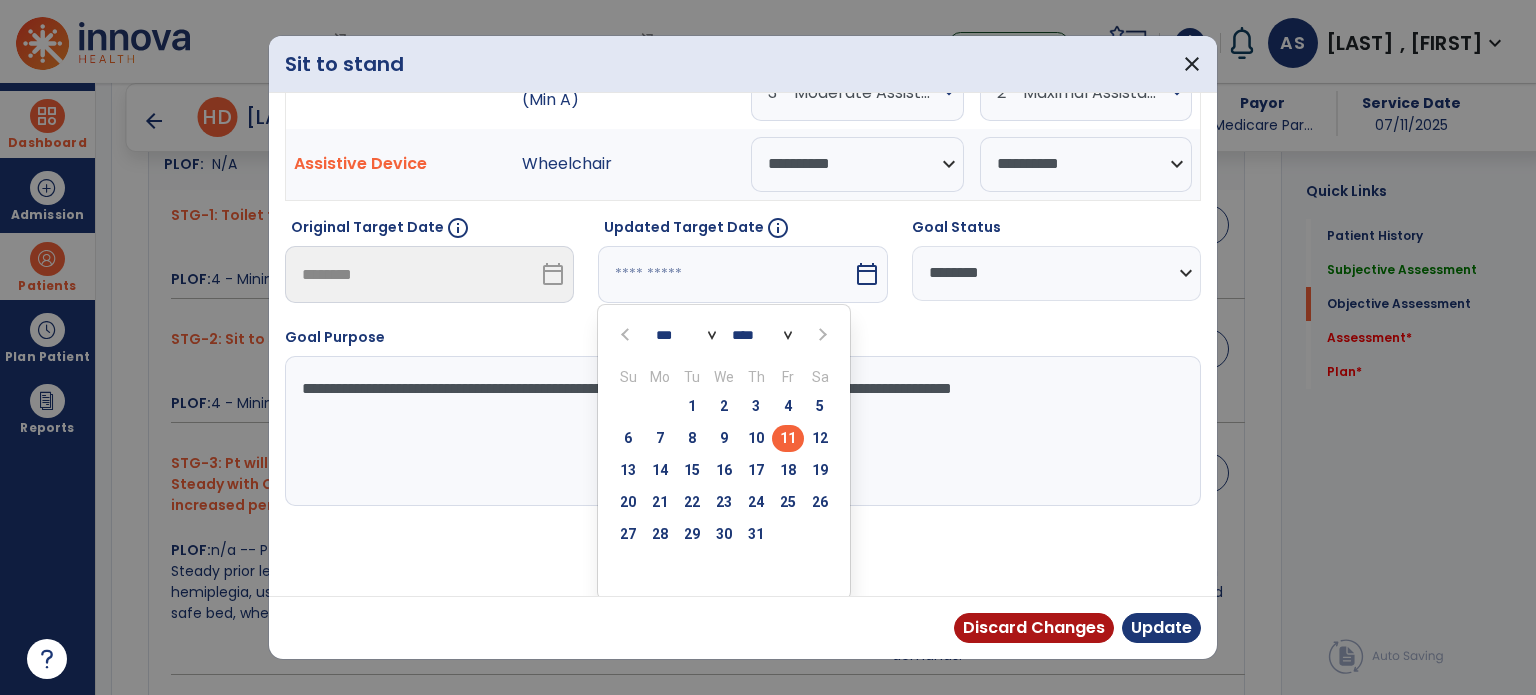 click on "25" at bounding box center [788, 502] 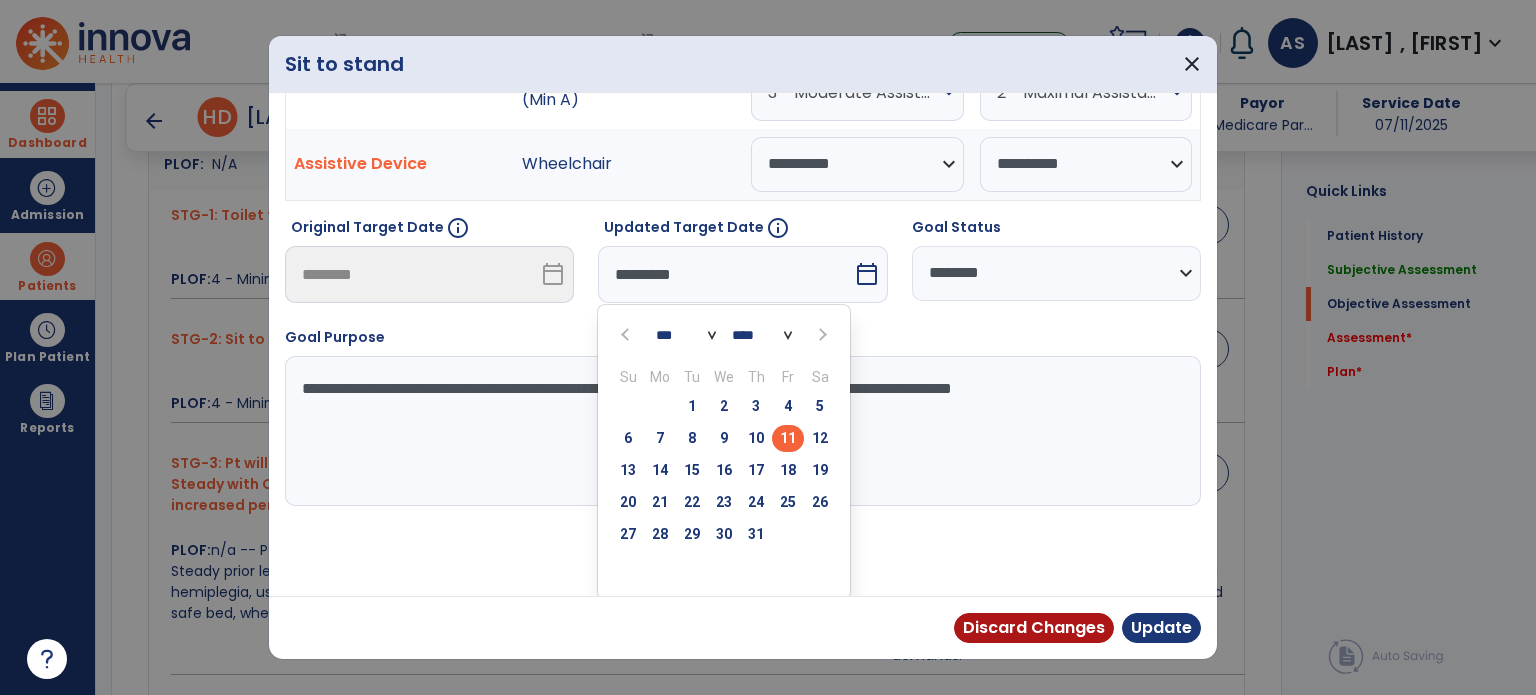 scroll, scrollTop: 150, scrollLeft: 0, axis: vertical 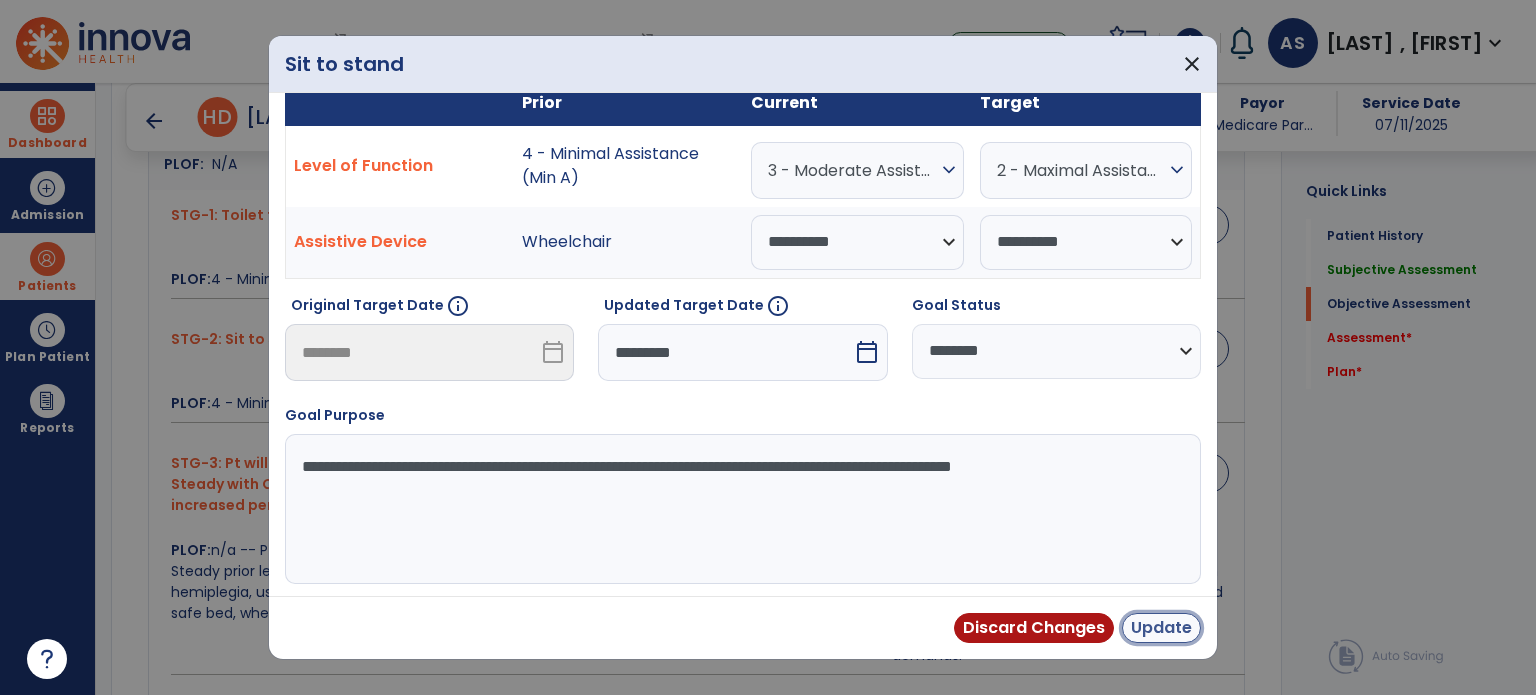 click on "Update" at bounding box center (1161, 628) 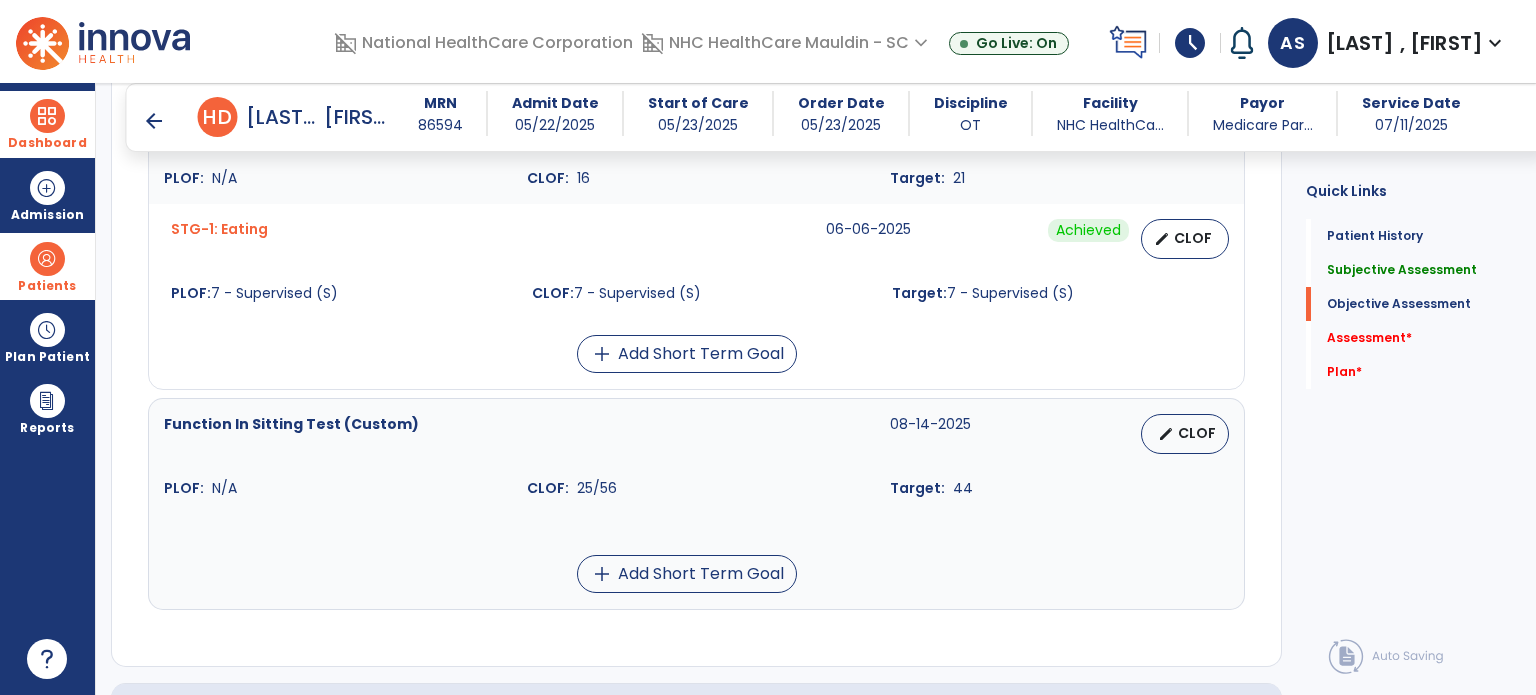 scroll, scrollTop: 1792, scrollLeft: 0, axis: vertical 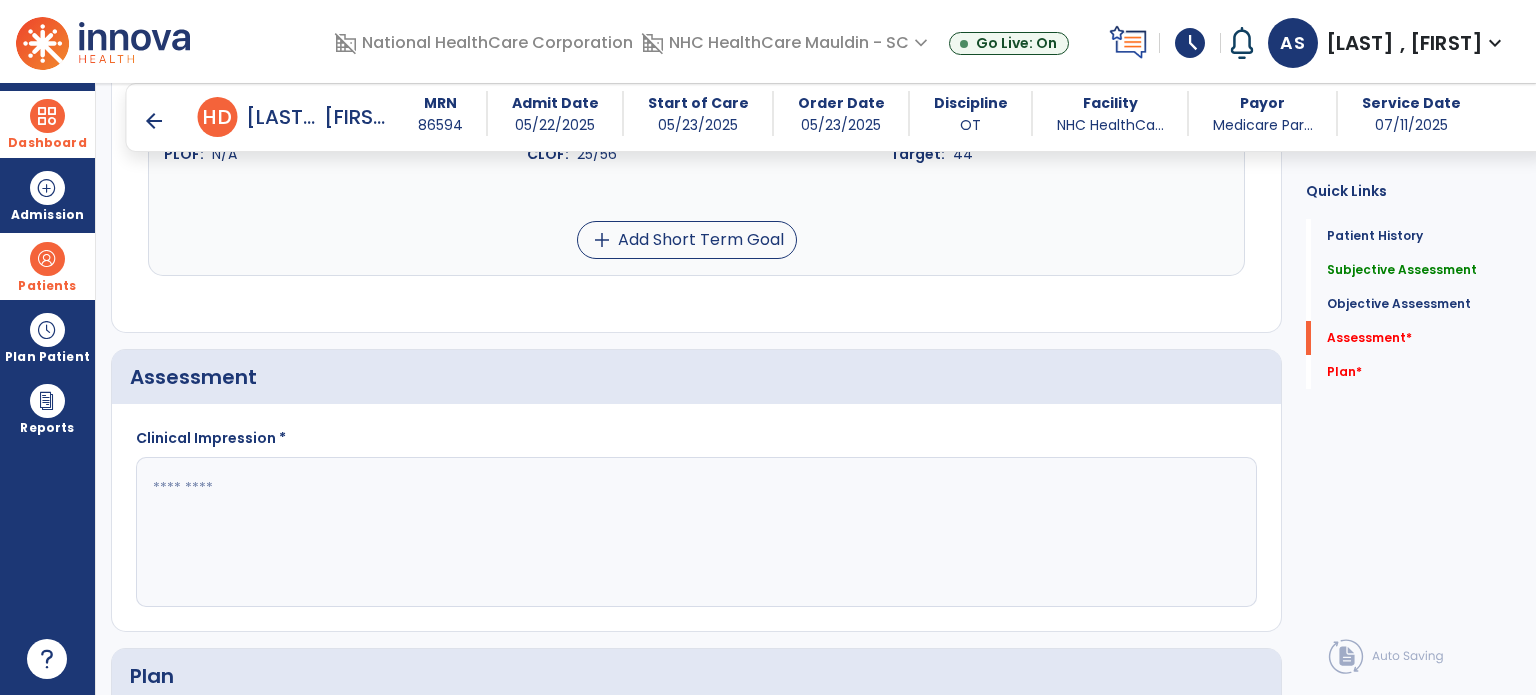 click 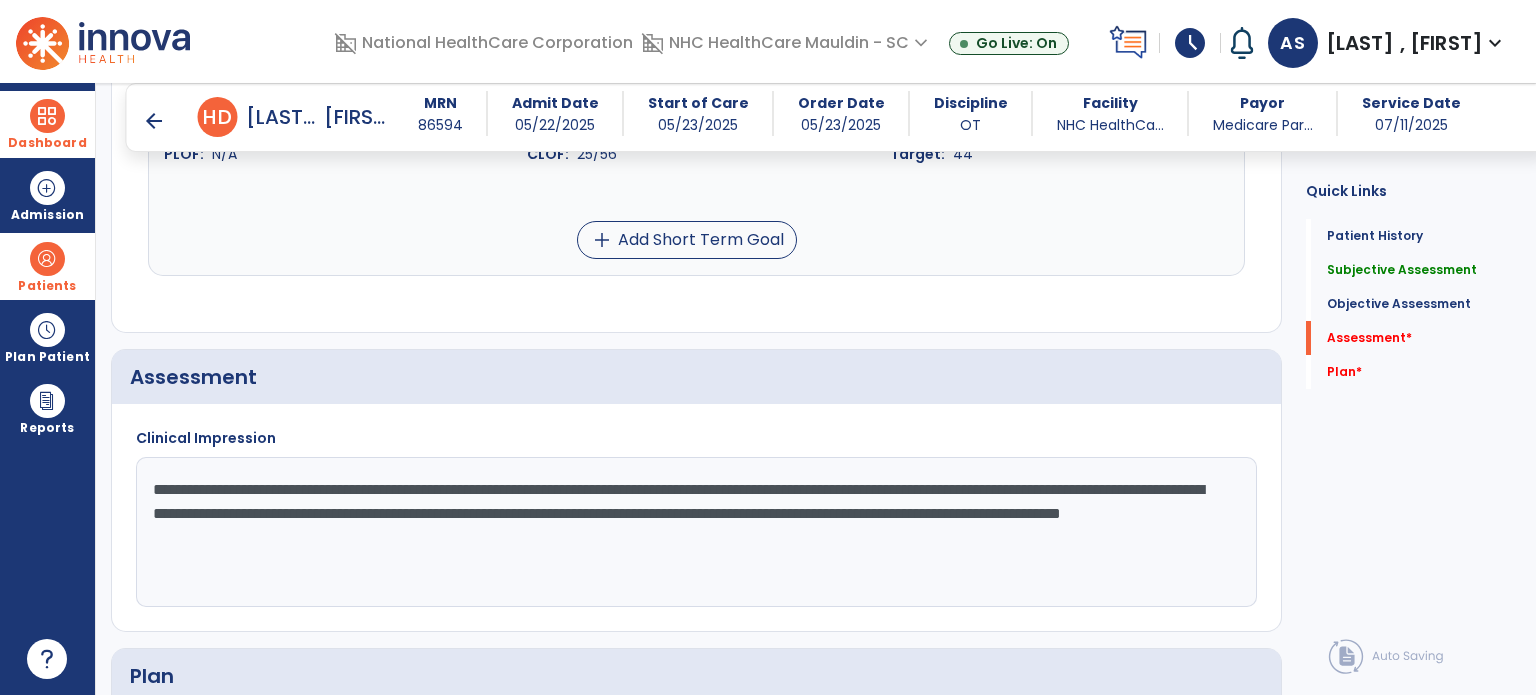 drag, startPoint x: 152, startPoint y: 461, endPoint x: 954, endPoint y: 551, distance: 807.03406 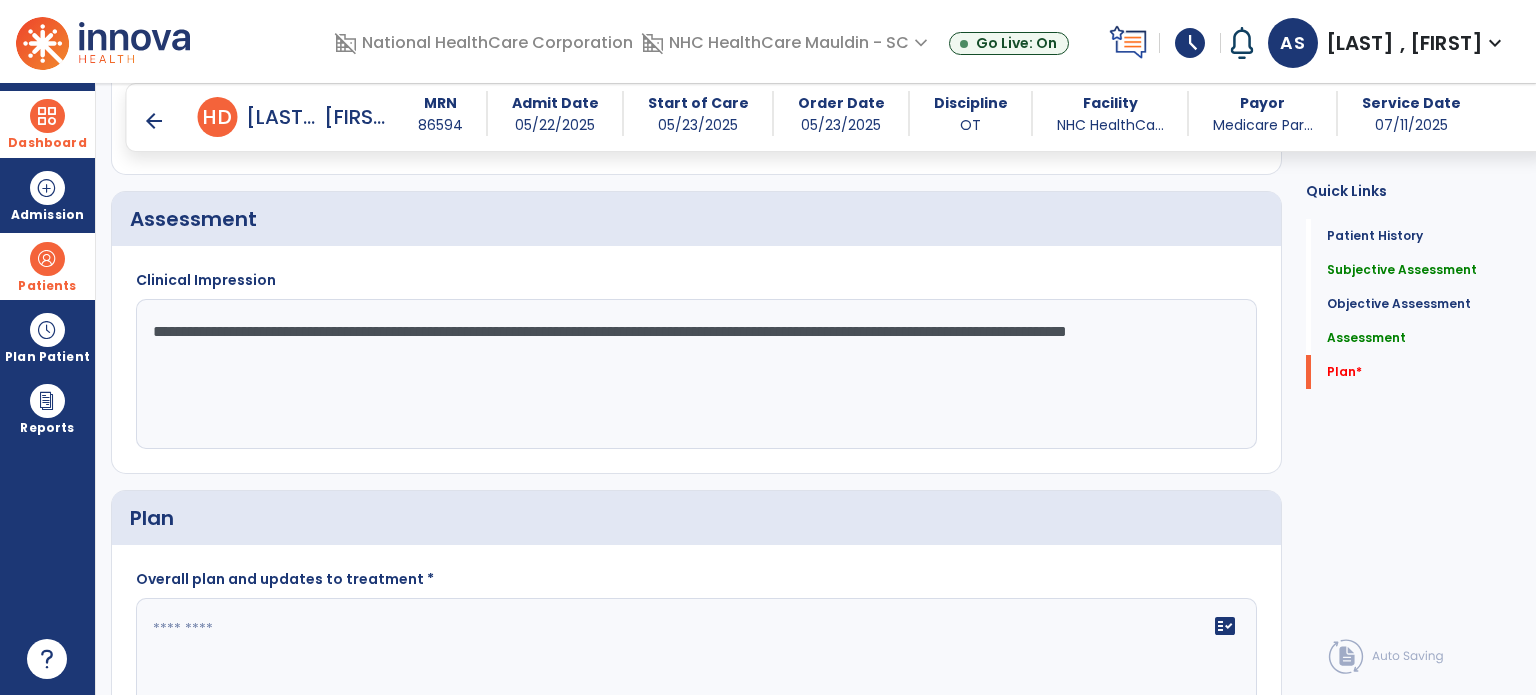 scroll, scrollTop: 2311, scrollLeft: 0, axis: vertical 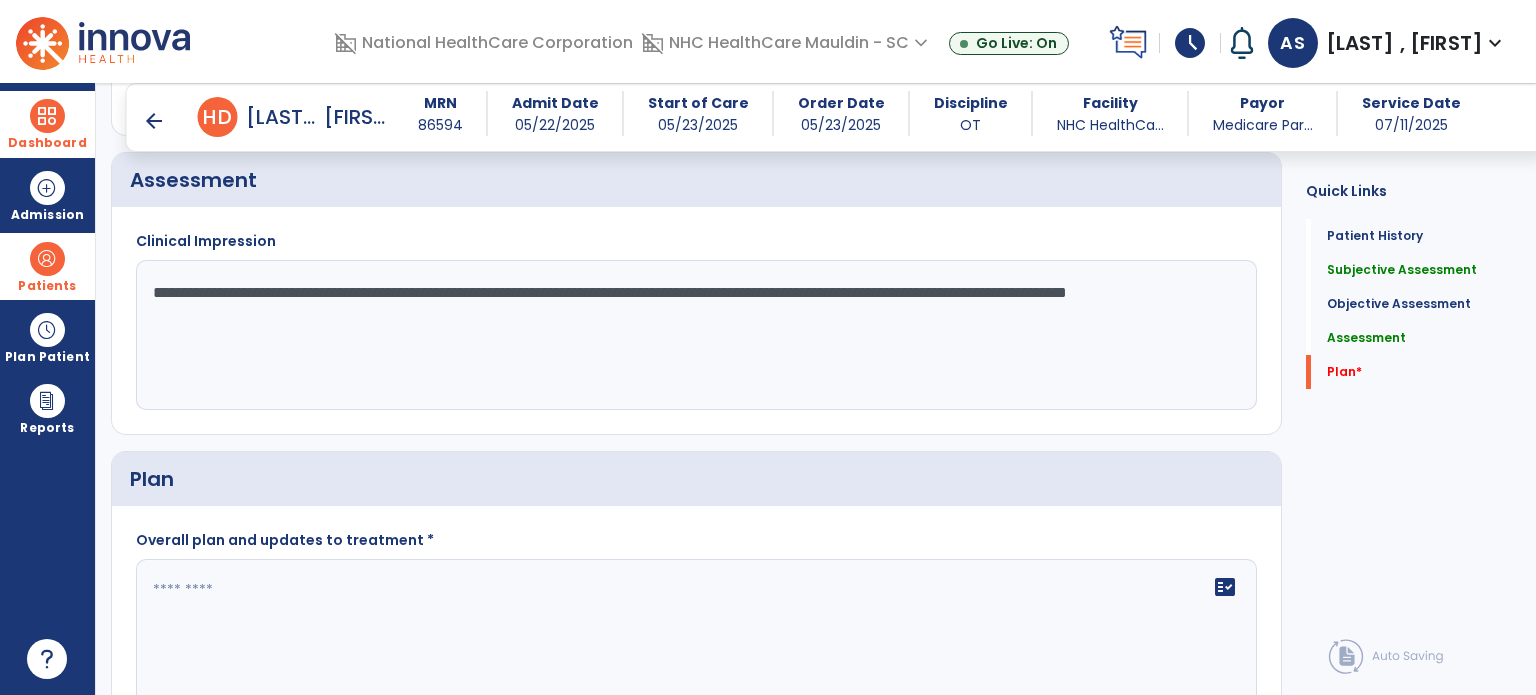 type on "**********" 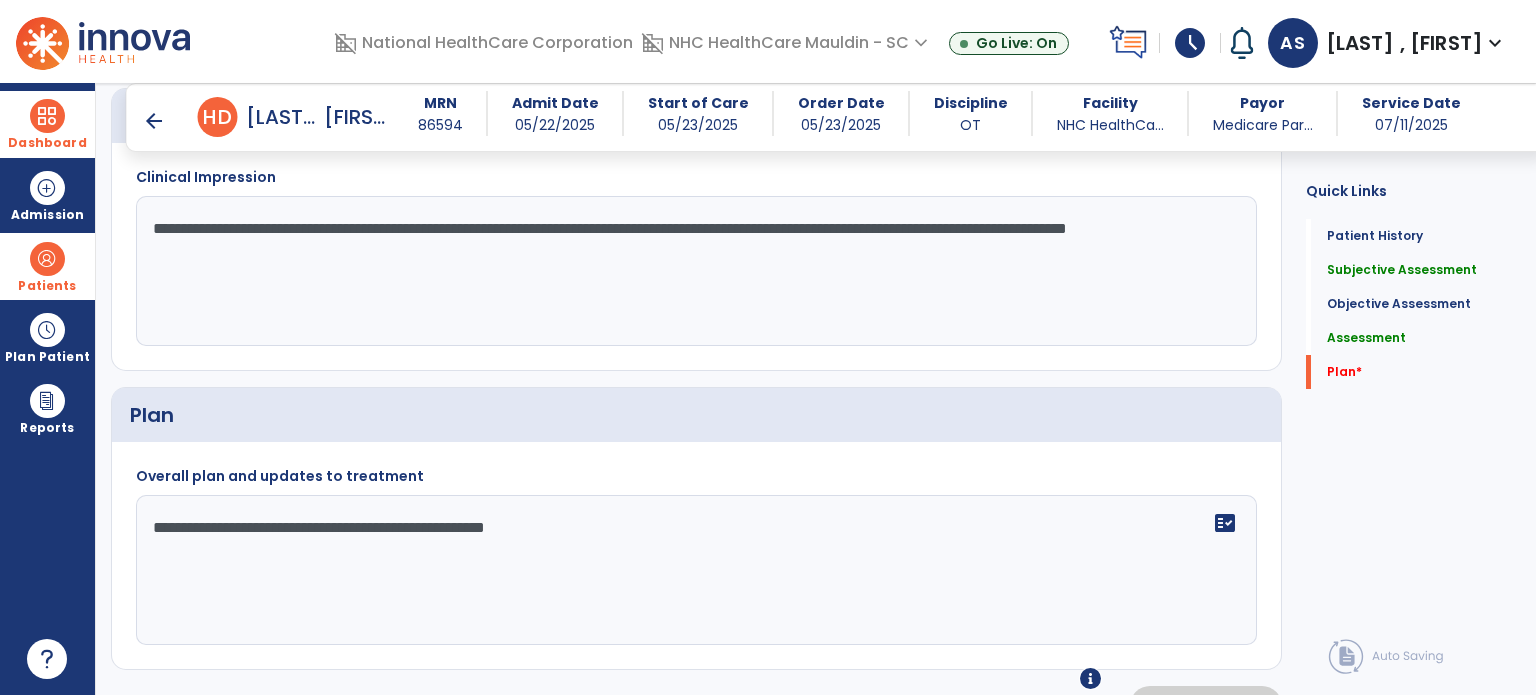 scroll, scrollTop: 2393, scrollLeft: 0, axis: vertical 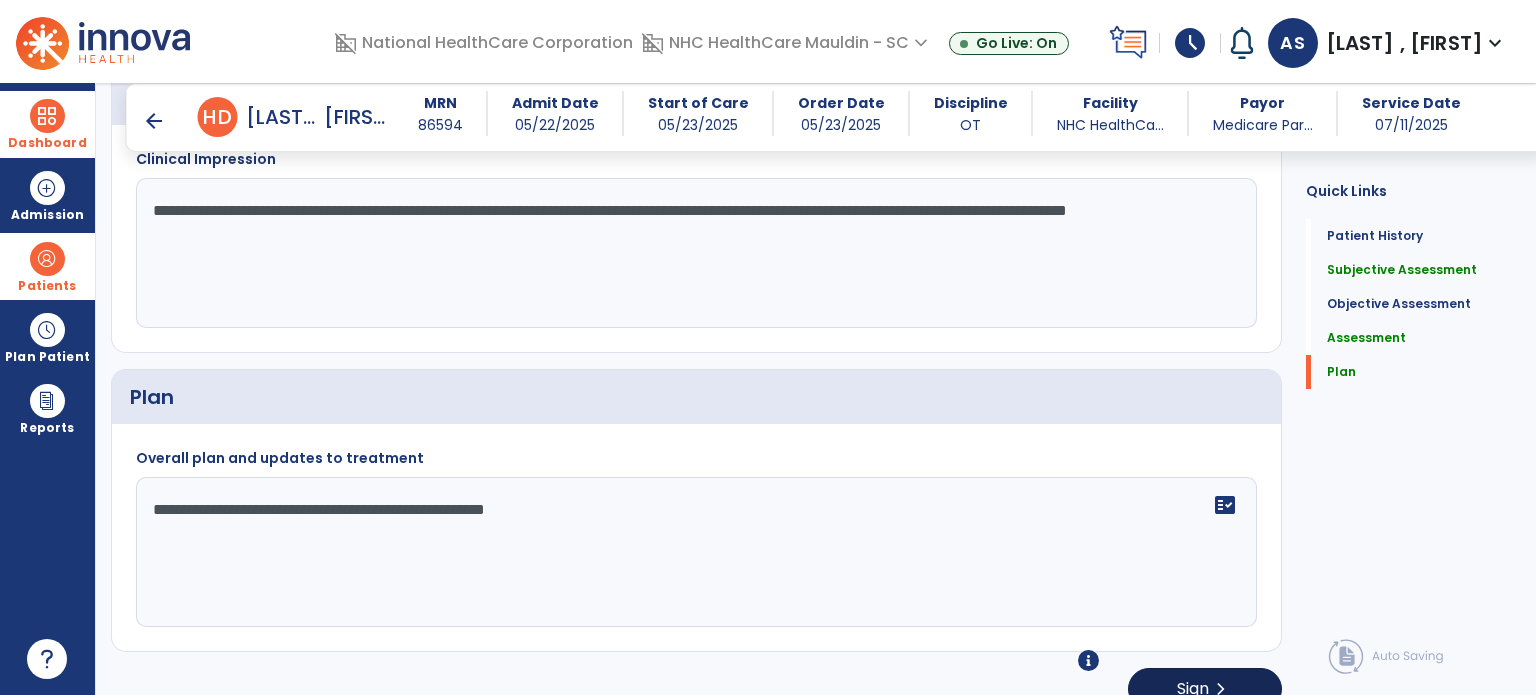 type on "**********" 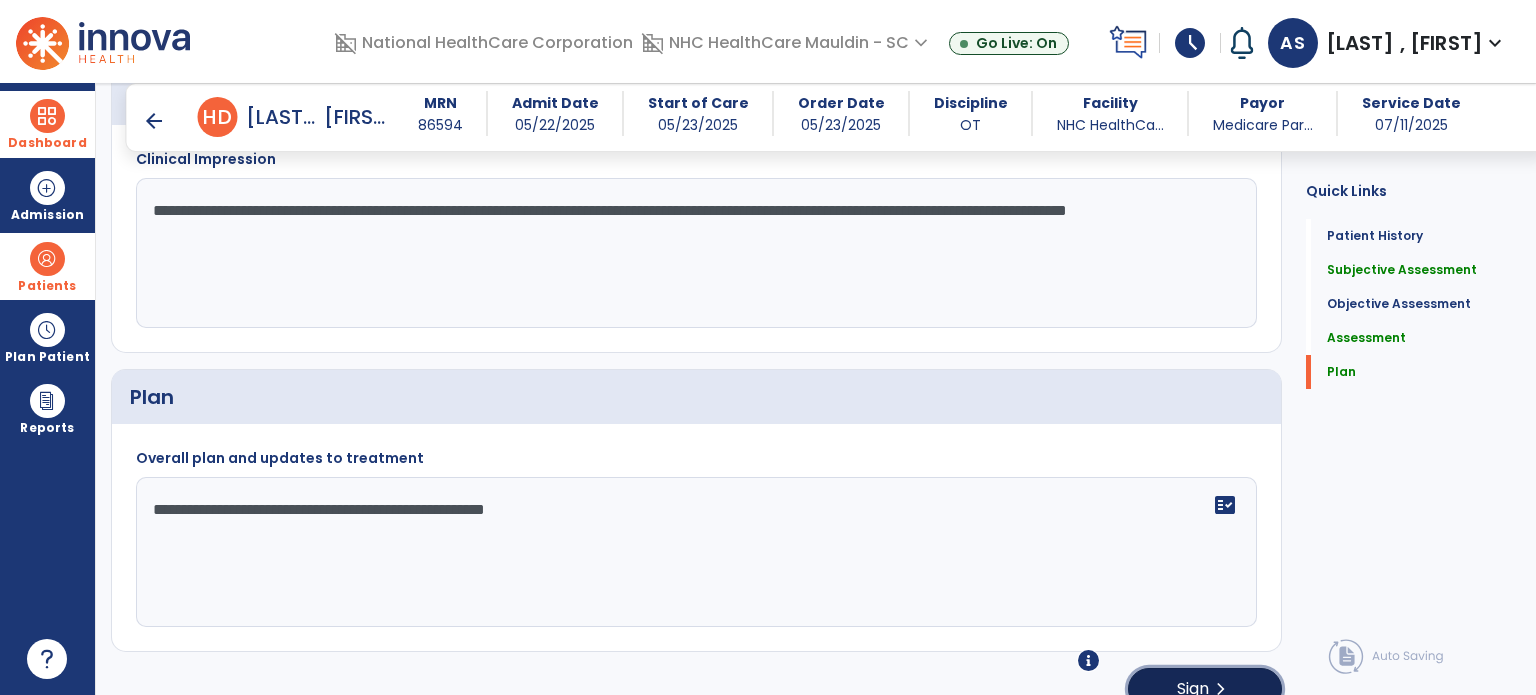 click on "Sign  chevron_right" 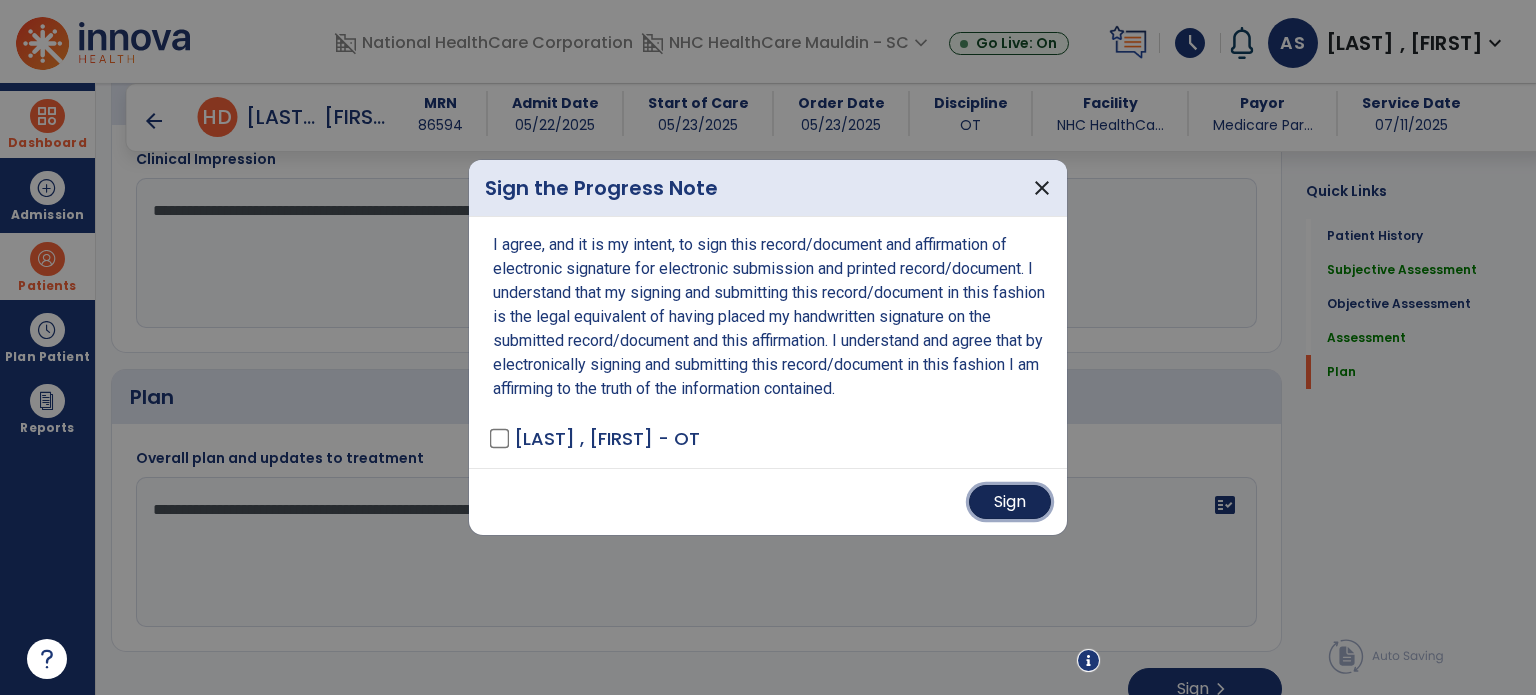 click on "Sign" at bounding box center [1010, 502] 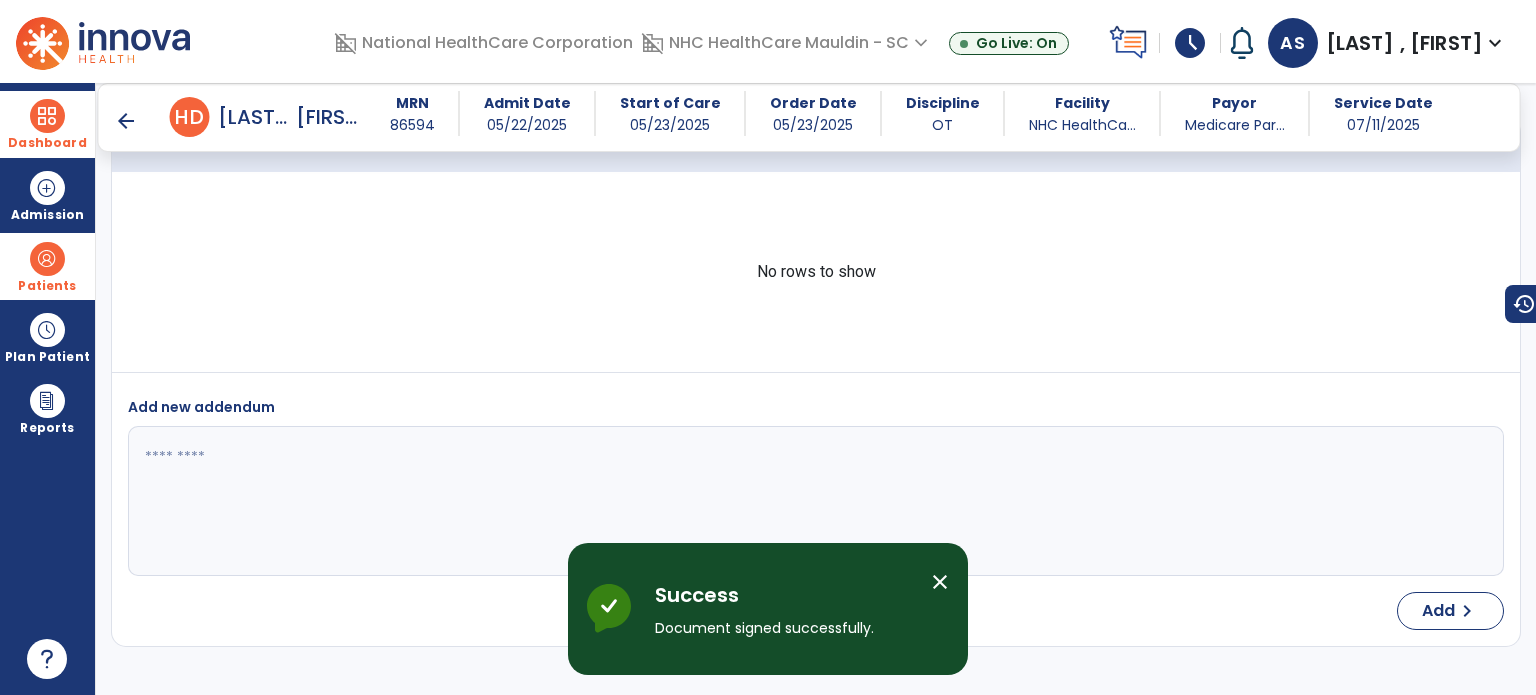 scroll, scrollTop: 3492, scrollLeft: 0, axis: vertical 